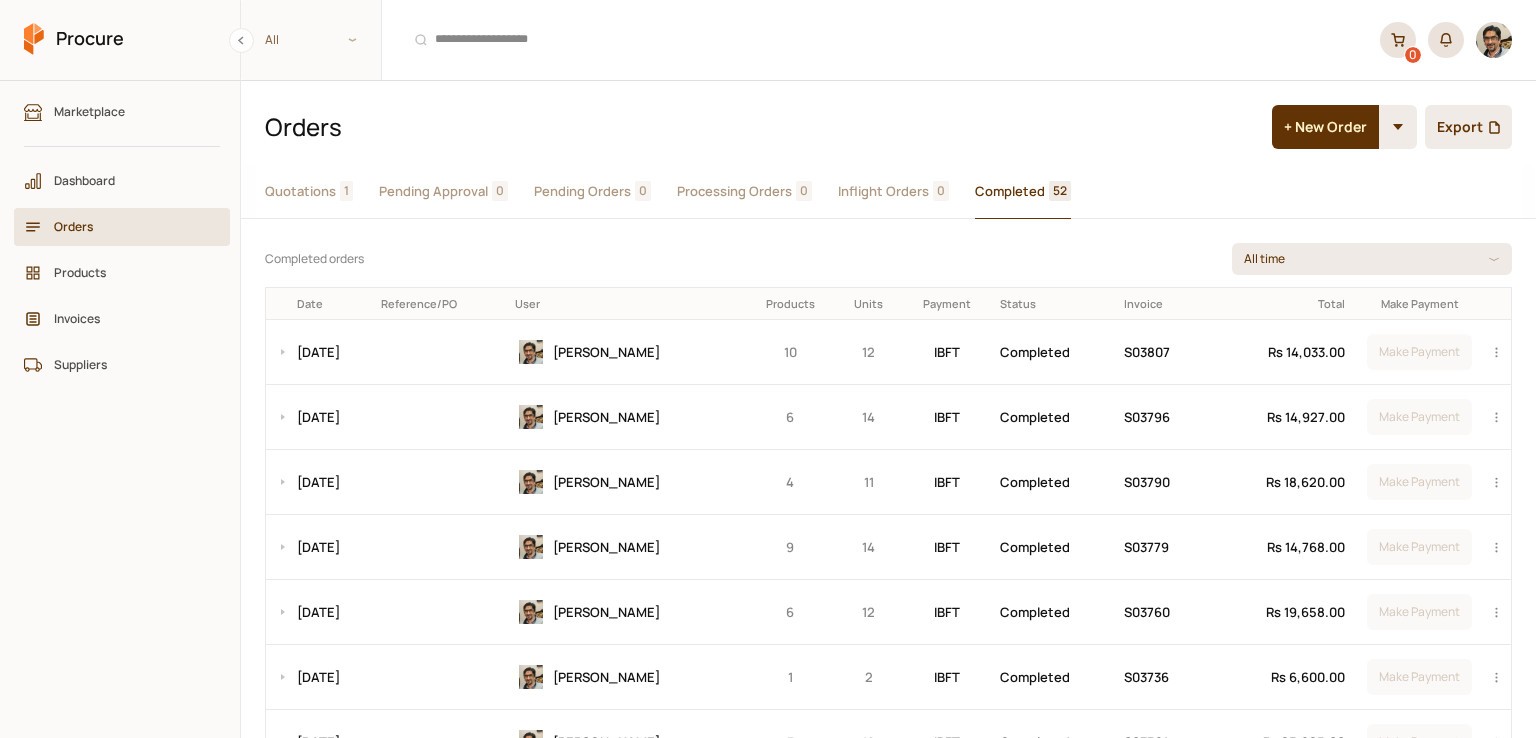 scroll, scrollTop: 0, scrollLeft: 0, axis: both 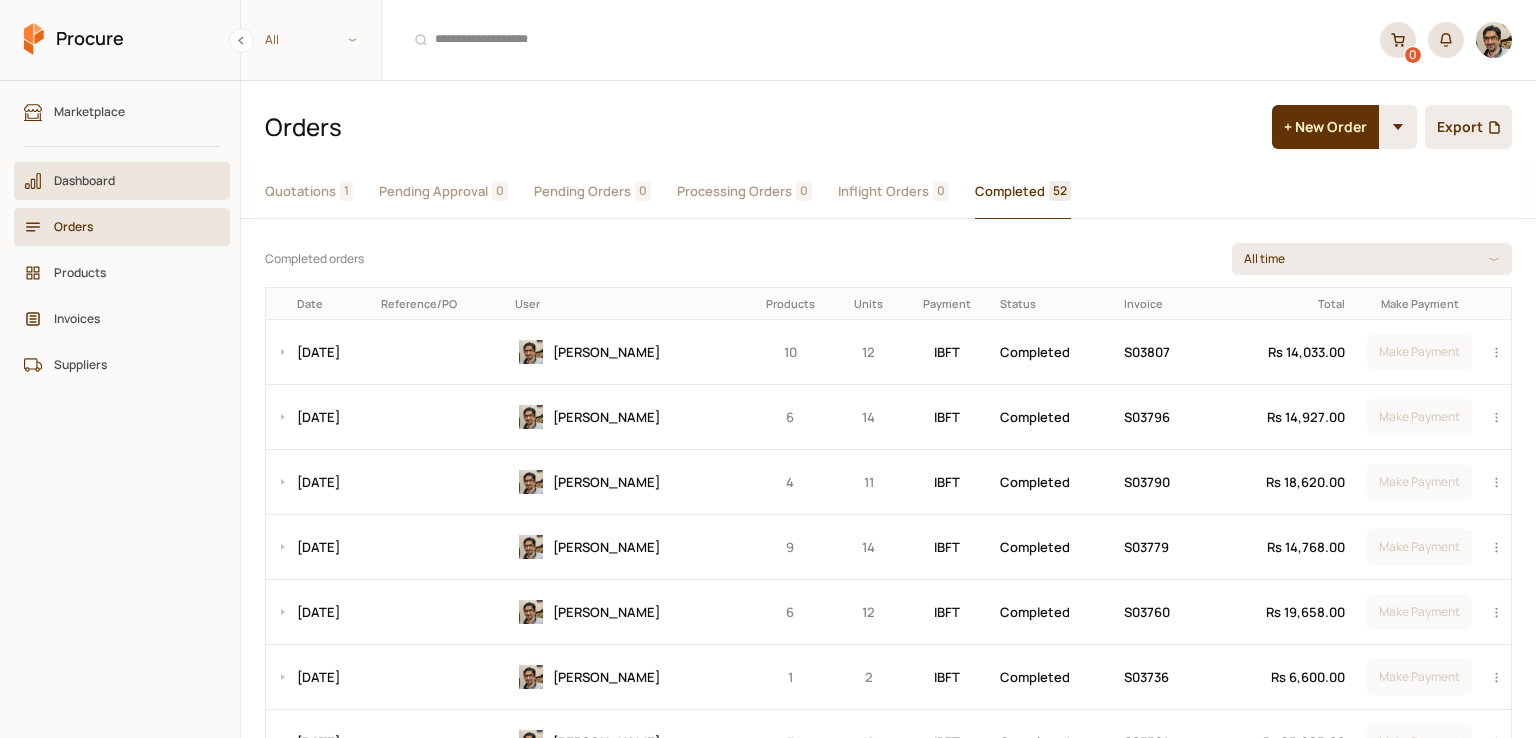 click on "Dashboard" at bounding box center [129, 180] 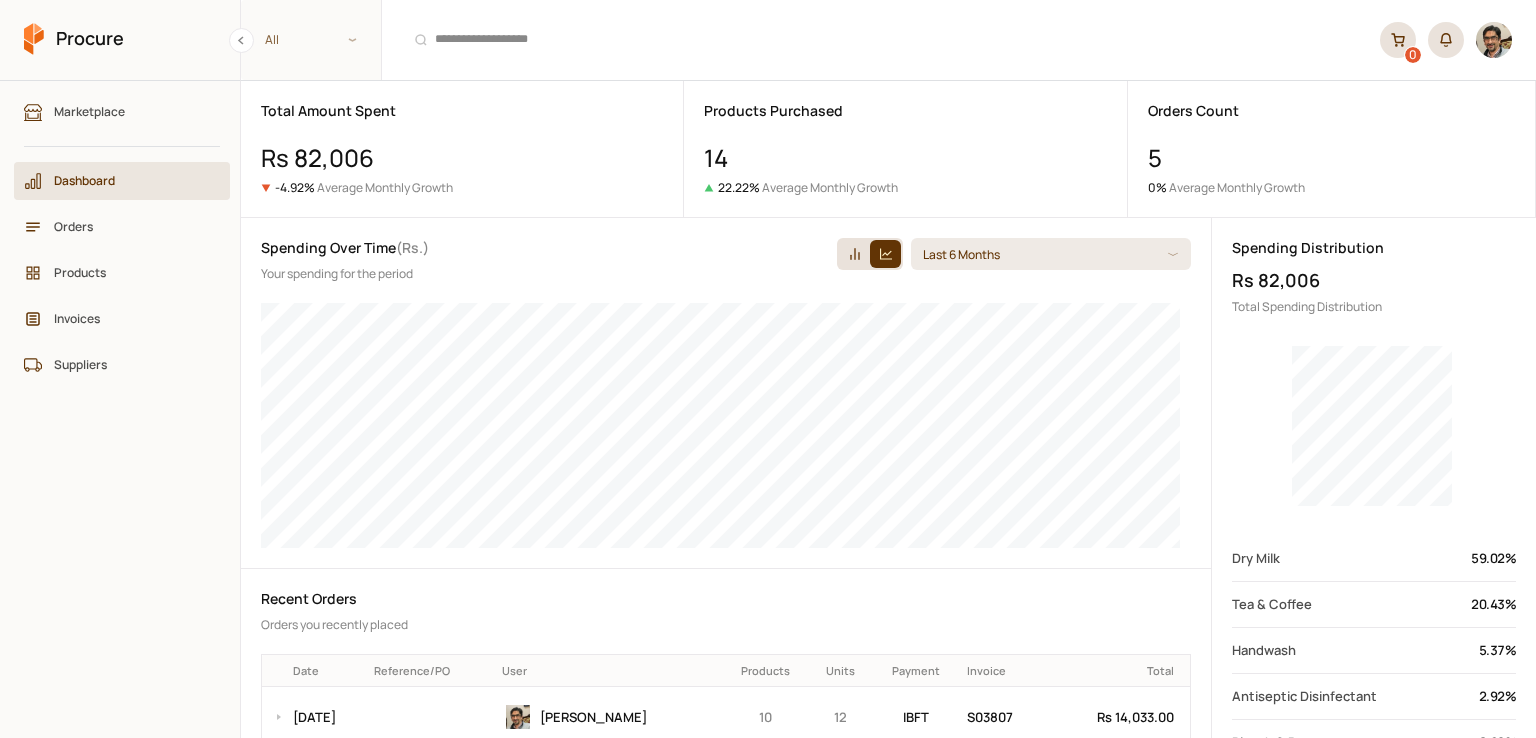 click on "Dashboard" at bounding box center [122, 181] 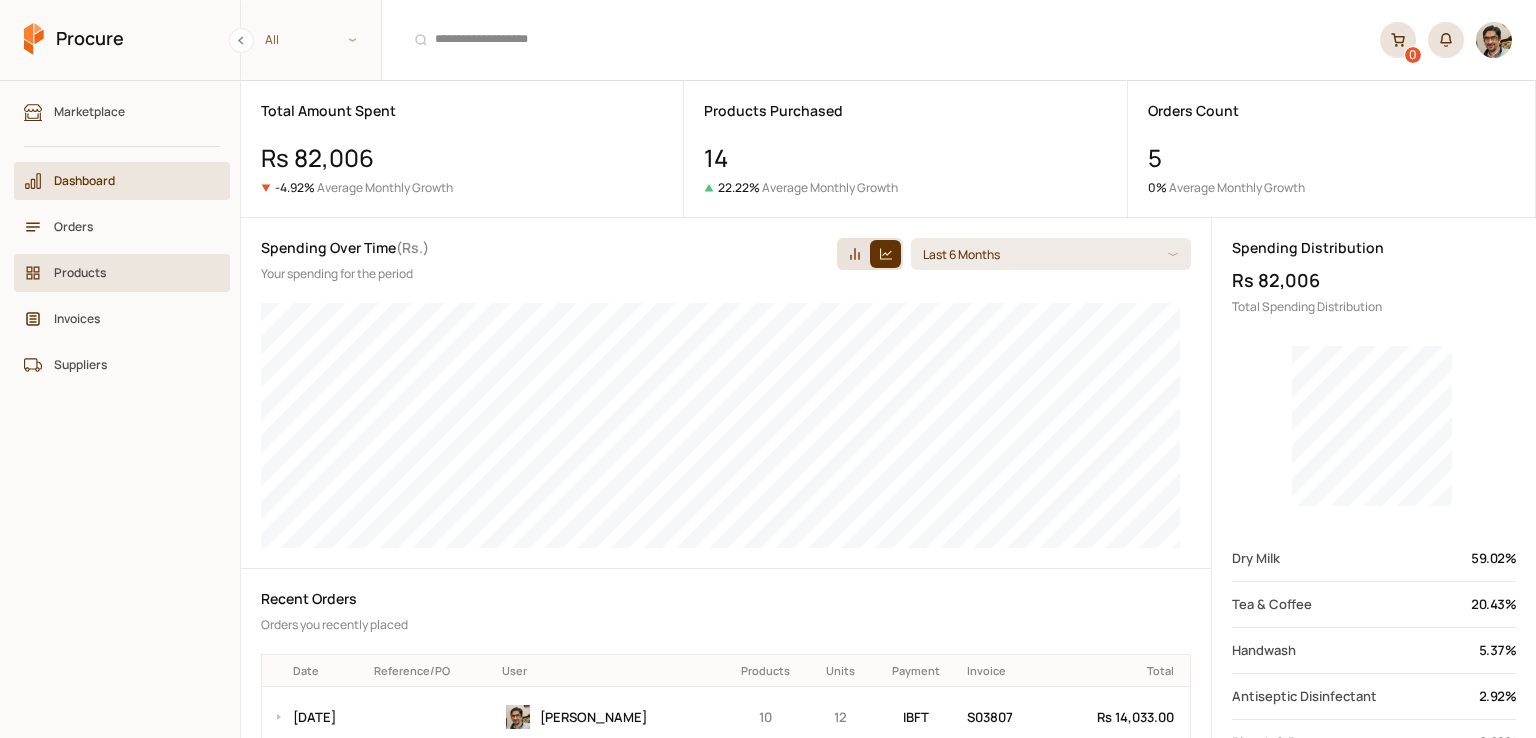 click on "Products" at bounding box center (122, 273) 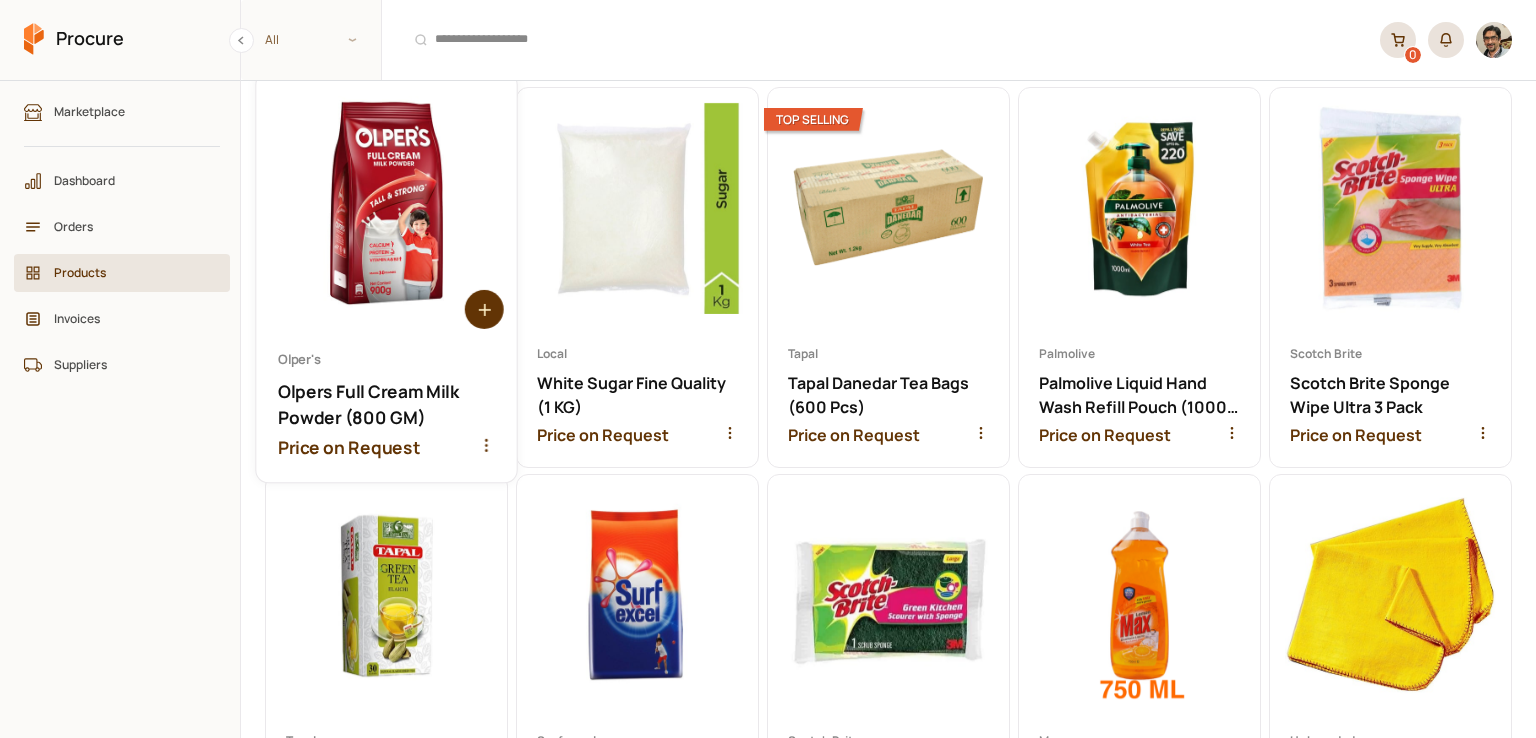 scroll, scrollTop: 100, scrollLeft: 0, axis: vertical 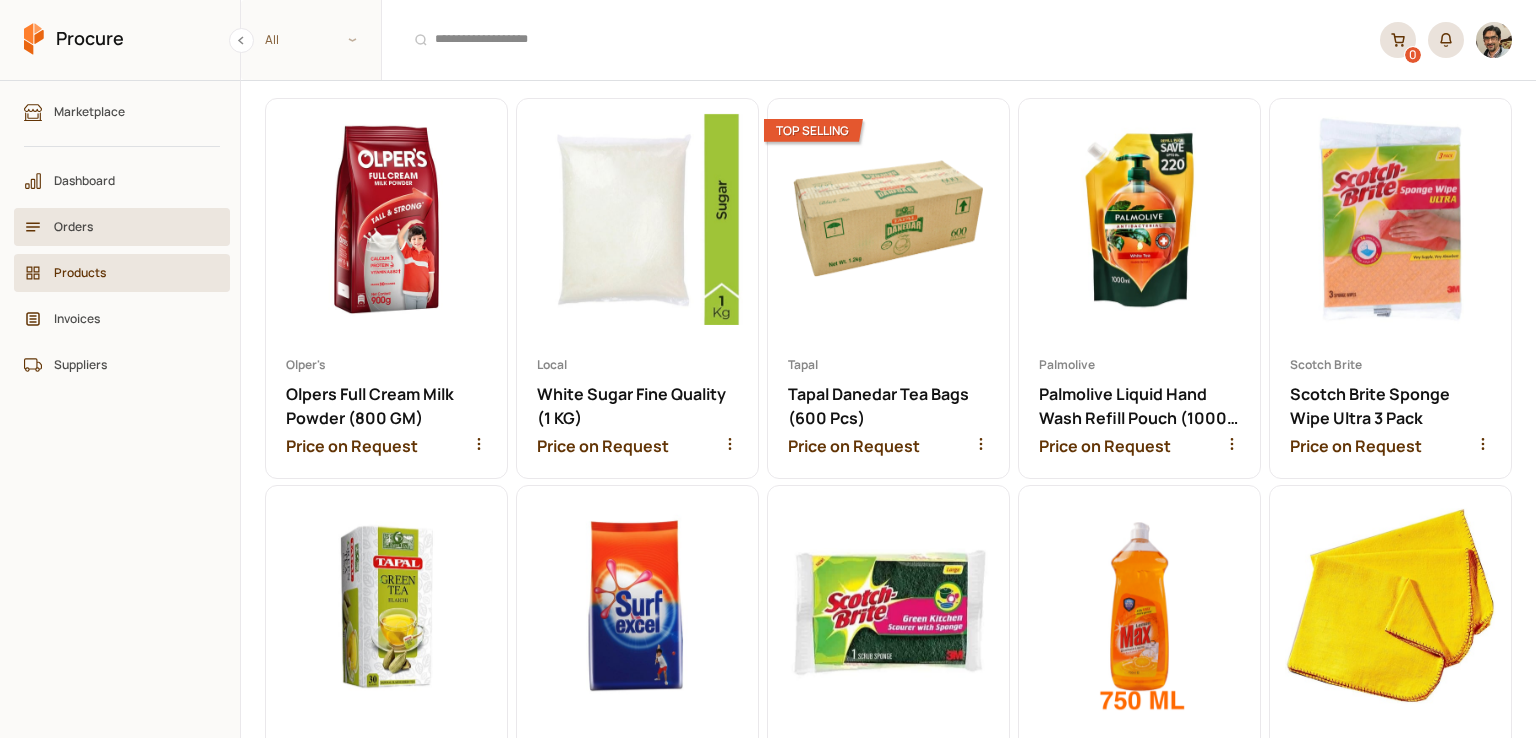 click on "Orders" at bounding box center (122, 227) 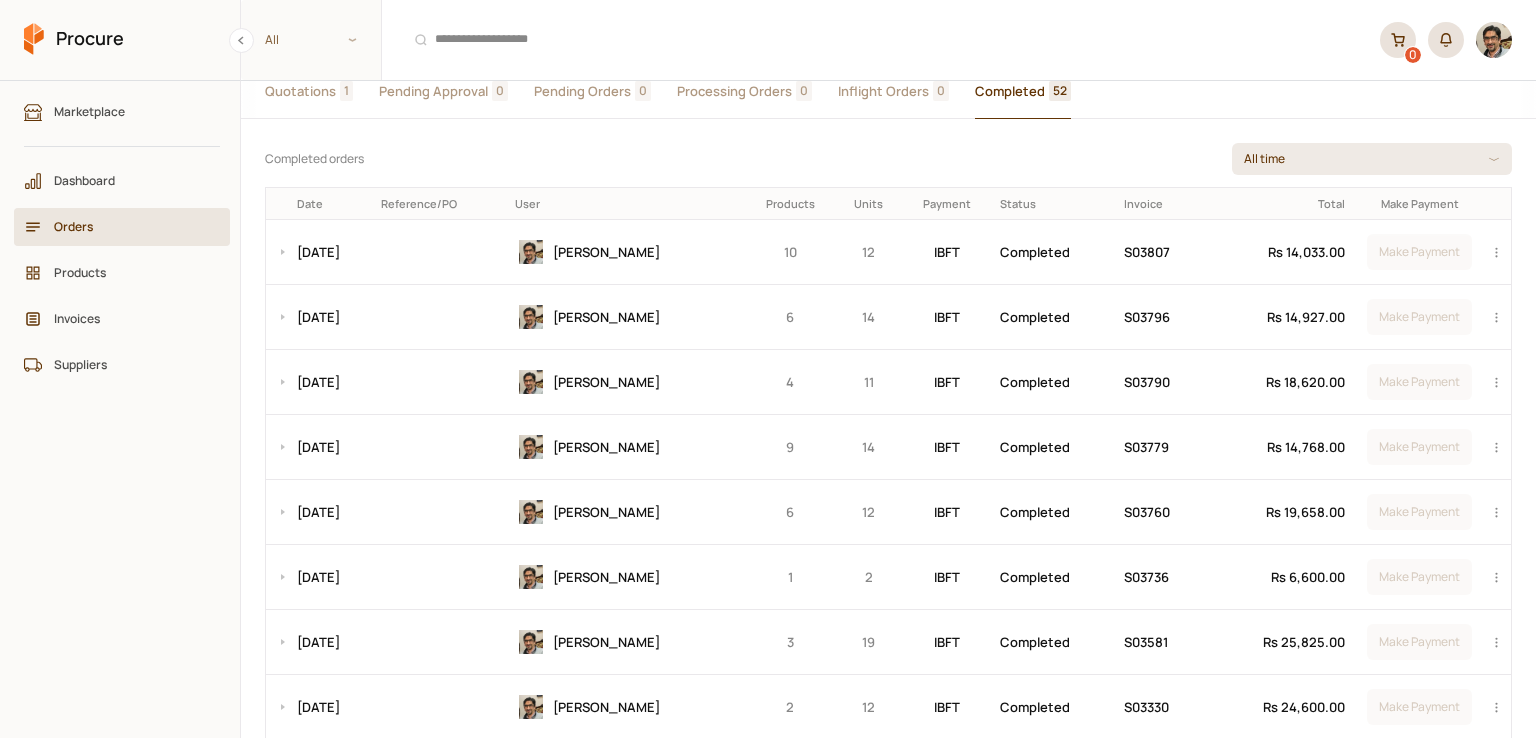 scroll, scrollTop: 0, scrollLeft: 0, axis: both 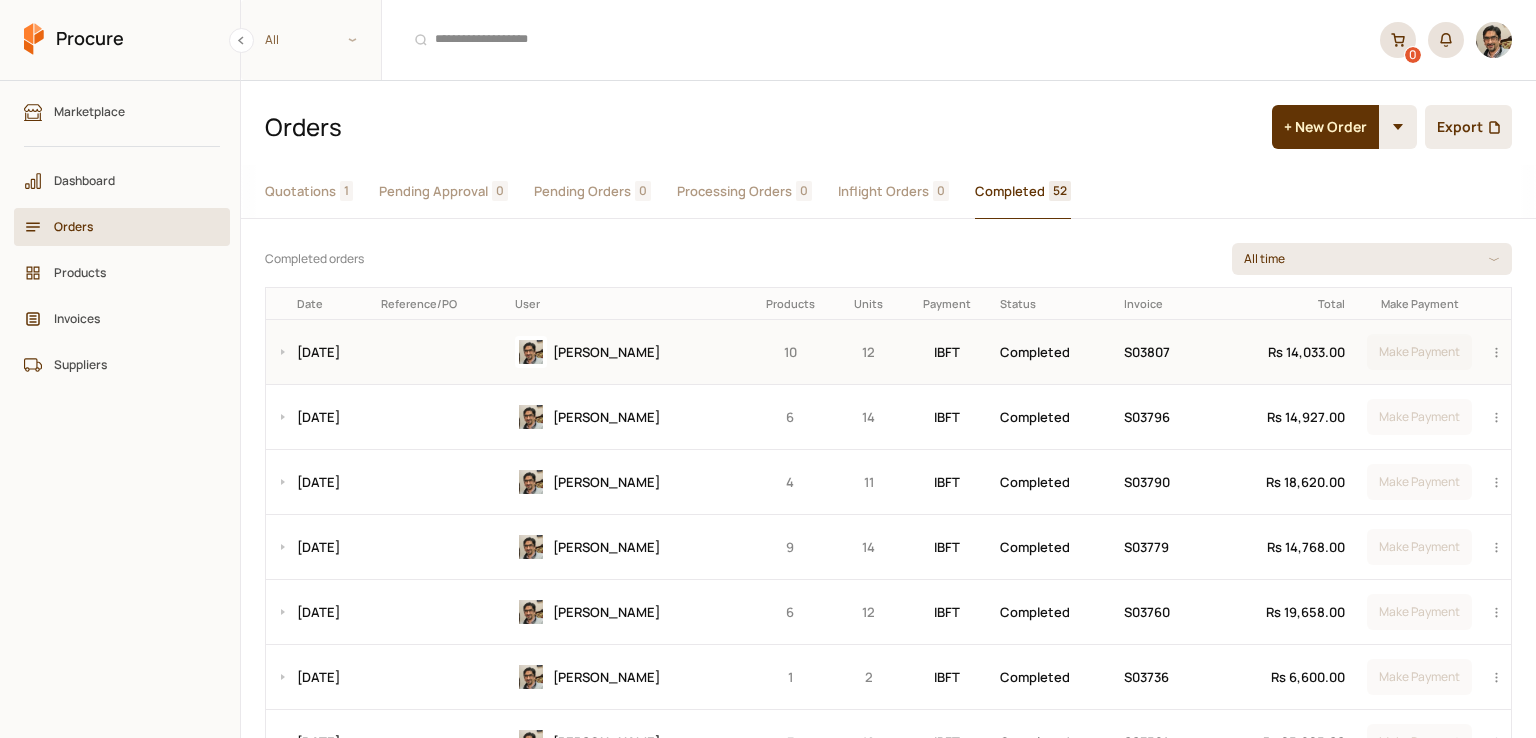 click on "[PERSON_NAME]" at bounding box center (606, 352) 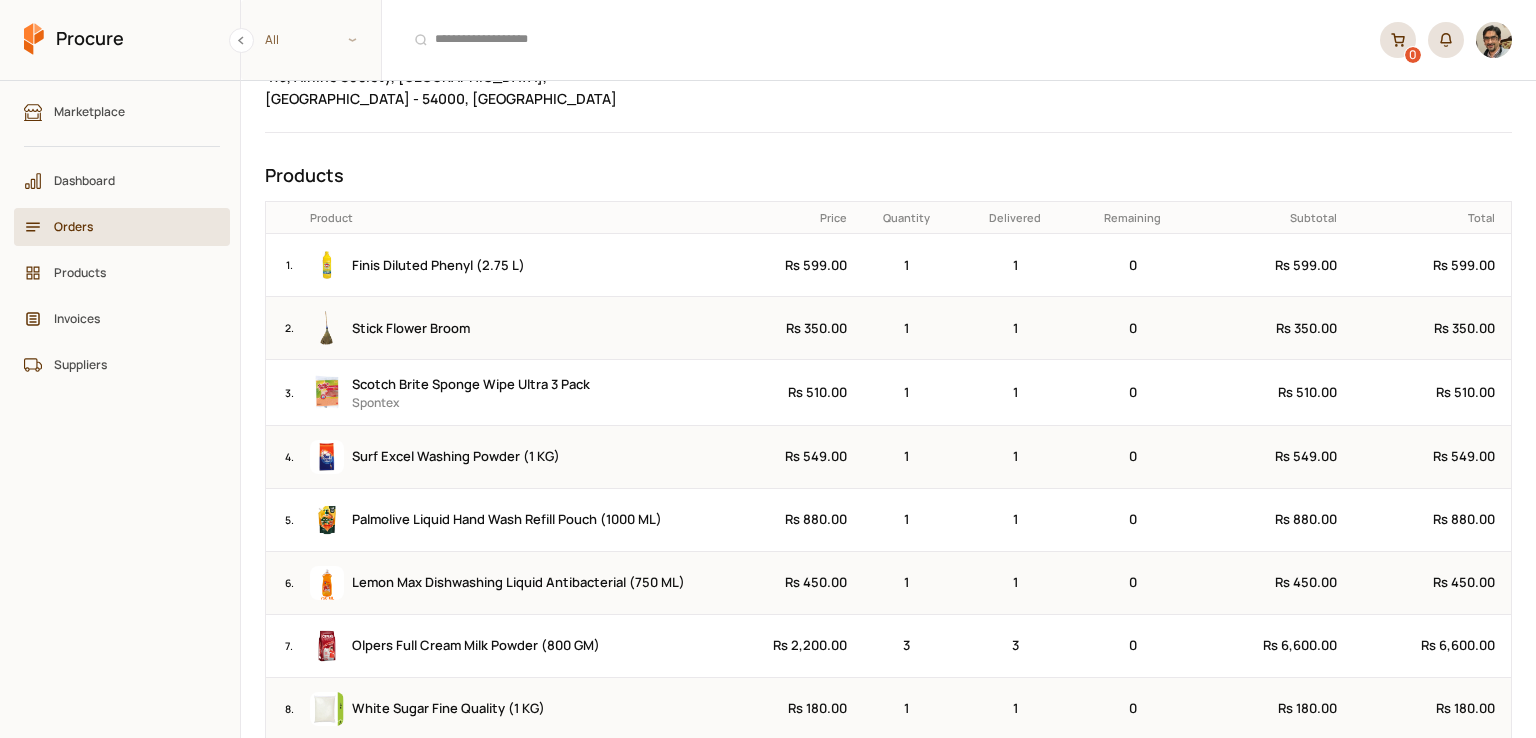 scroll, scrollTop: 400, scrollLeft: 0, axis: vertical 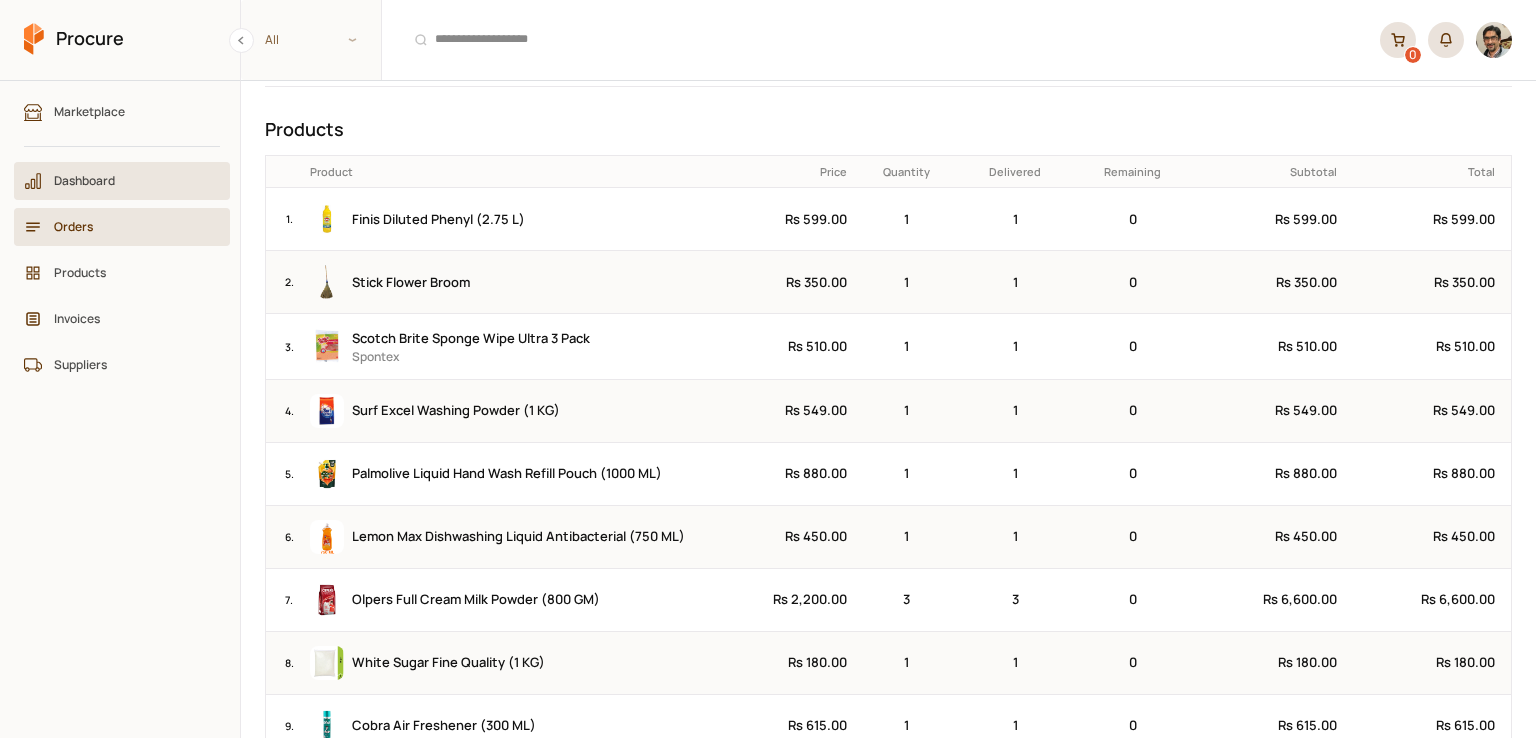 click on "Dashboard" at bounding box center [122, 181] 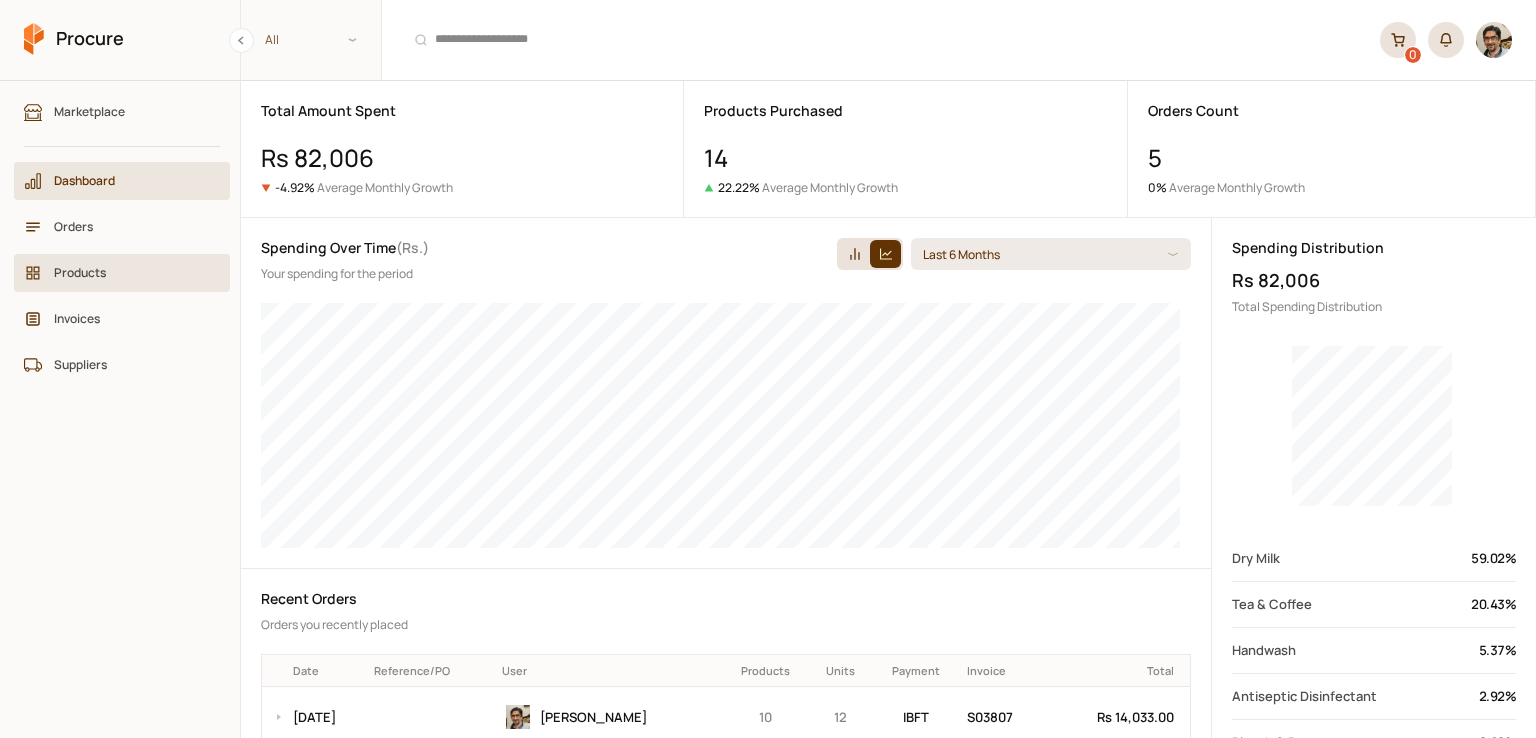 click on "Products" at bounding box center [129, 272] 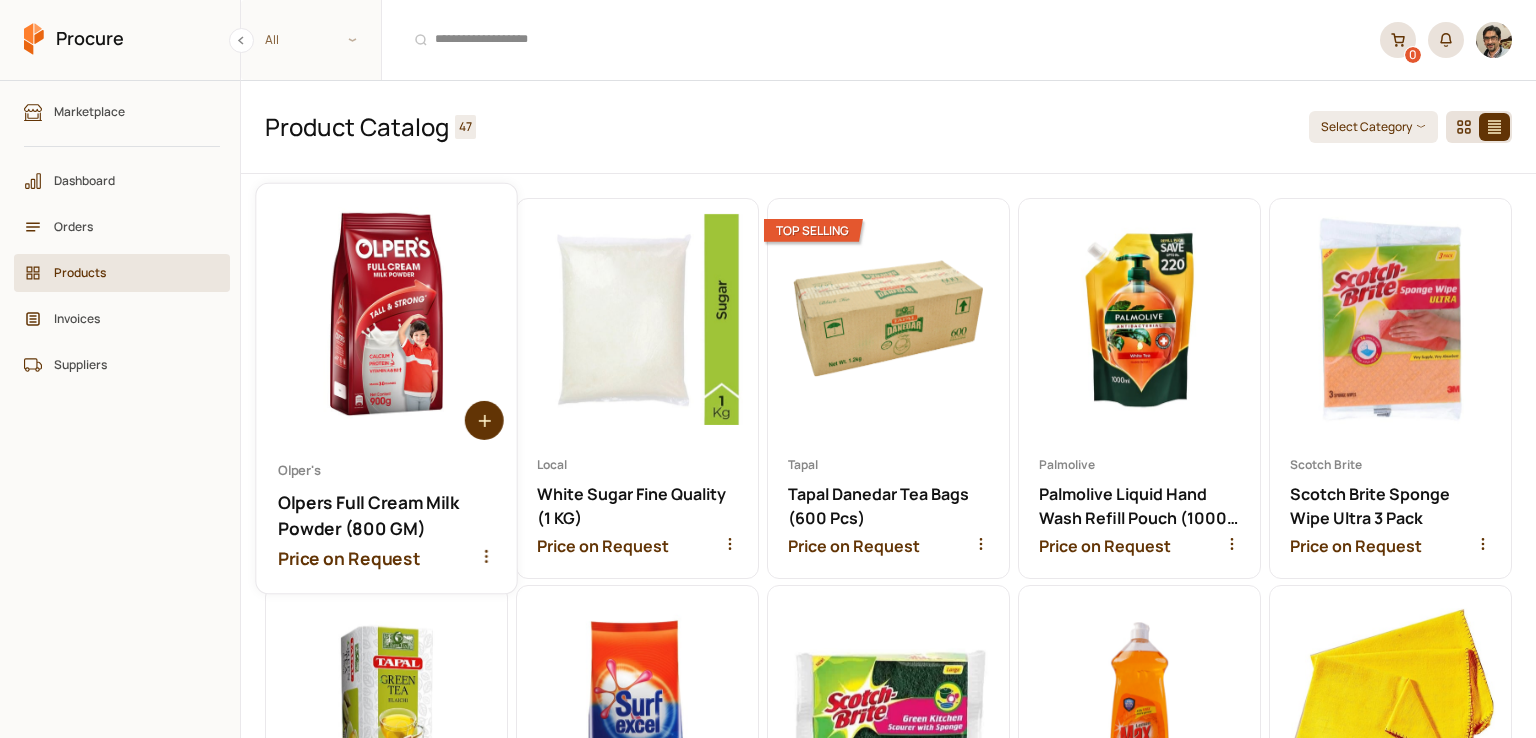 click 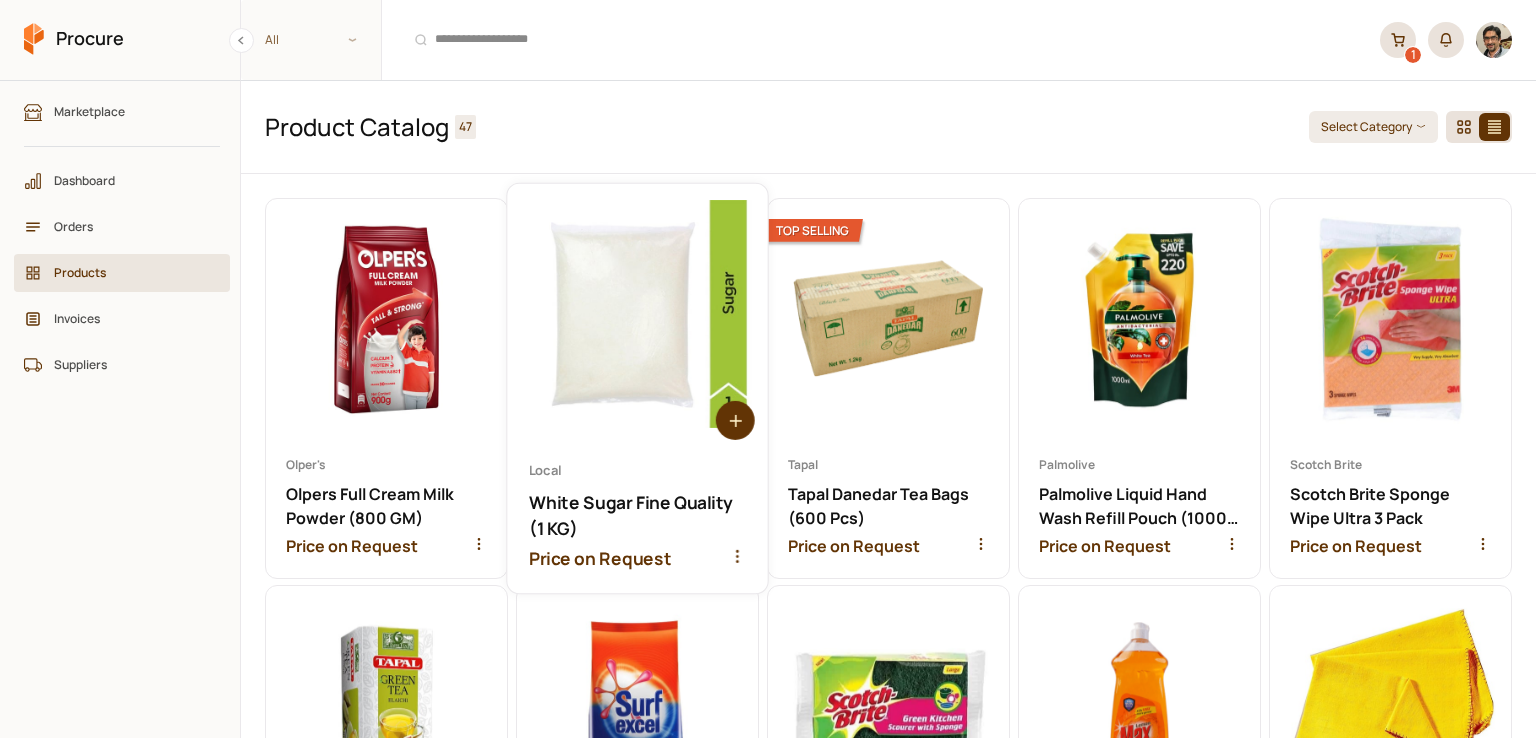 click 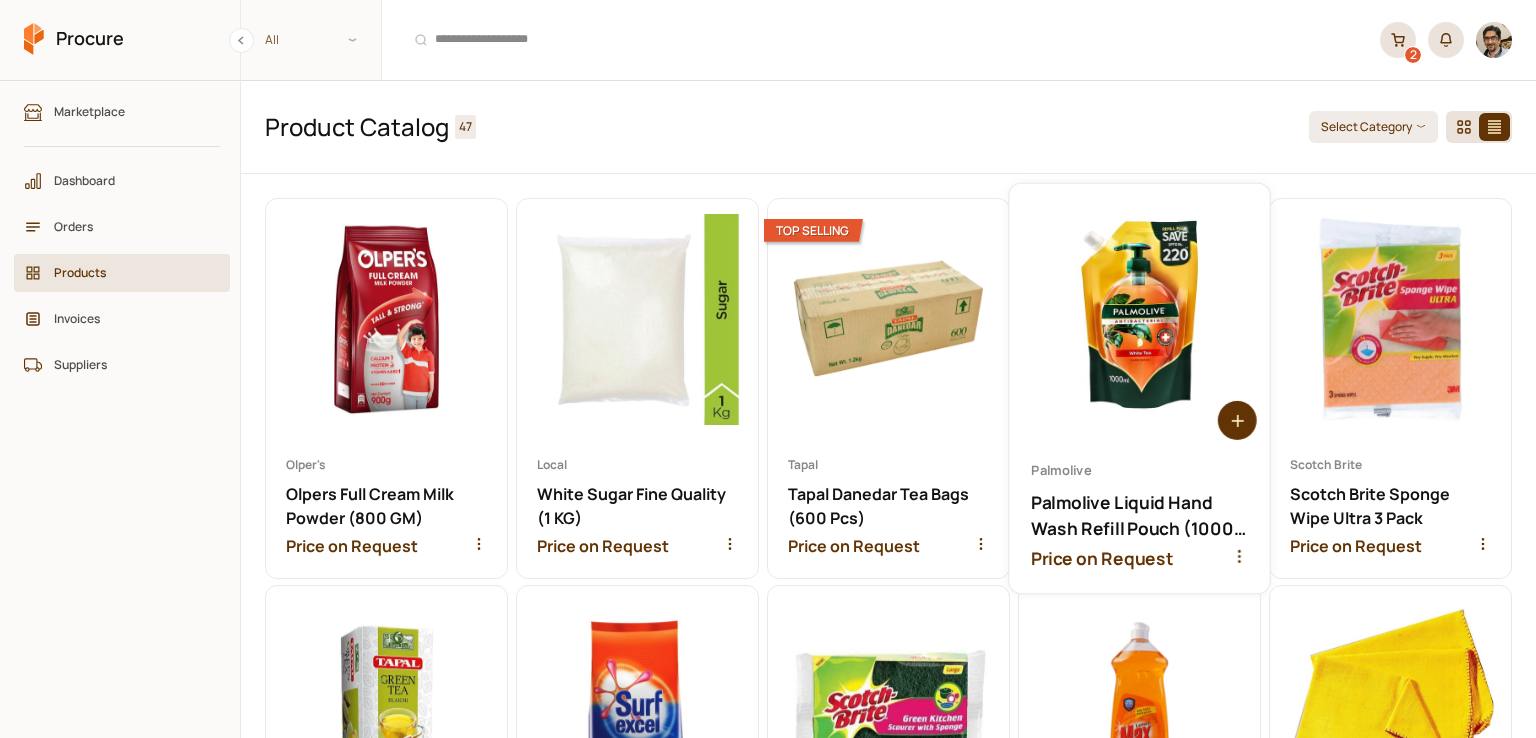 click 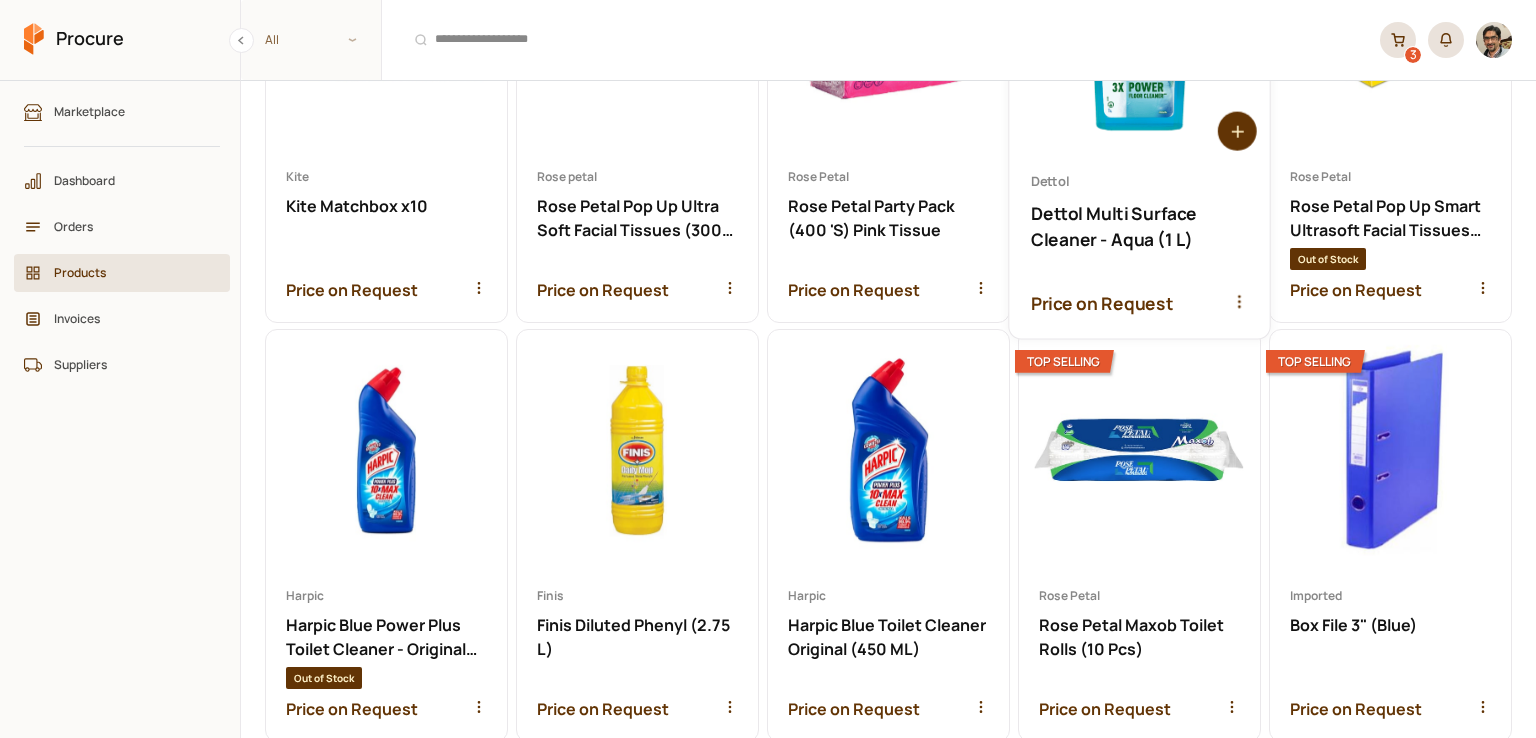 scroll, scrollTop: 1100, scrollLeft: 0, axis: vertical 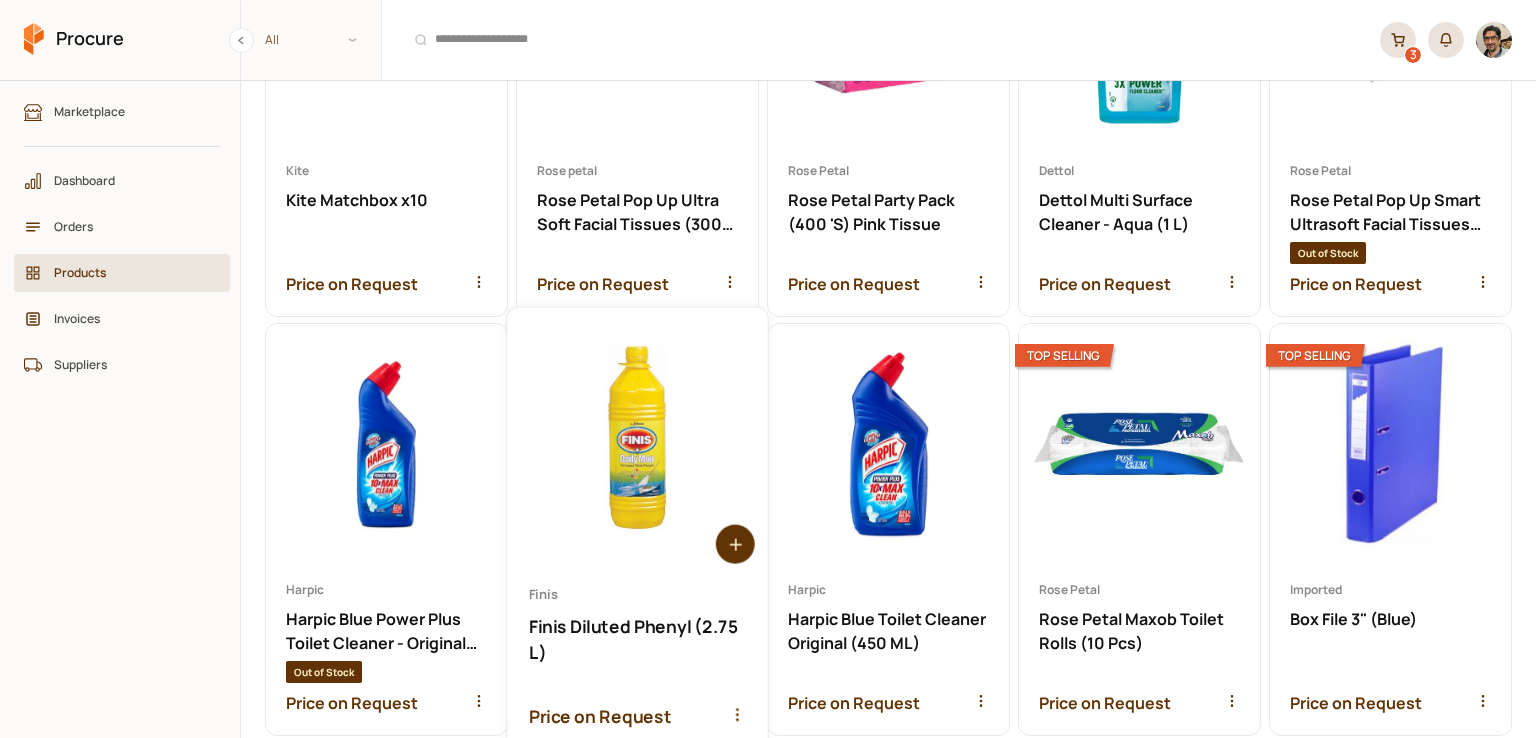 click 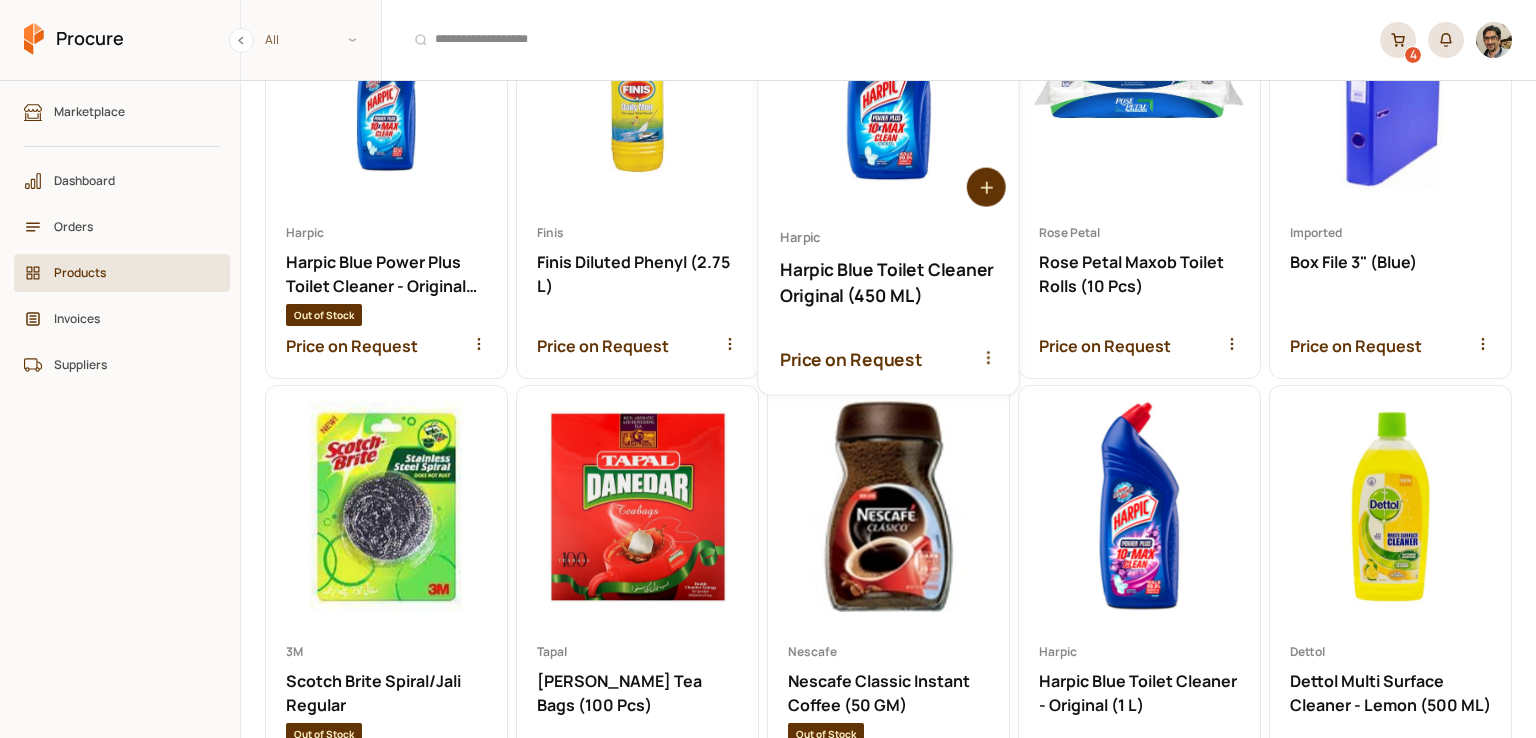 scroll, scrollTop: 1500, scrollLeft: 0, axis: vertical 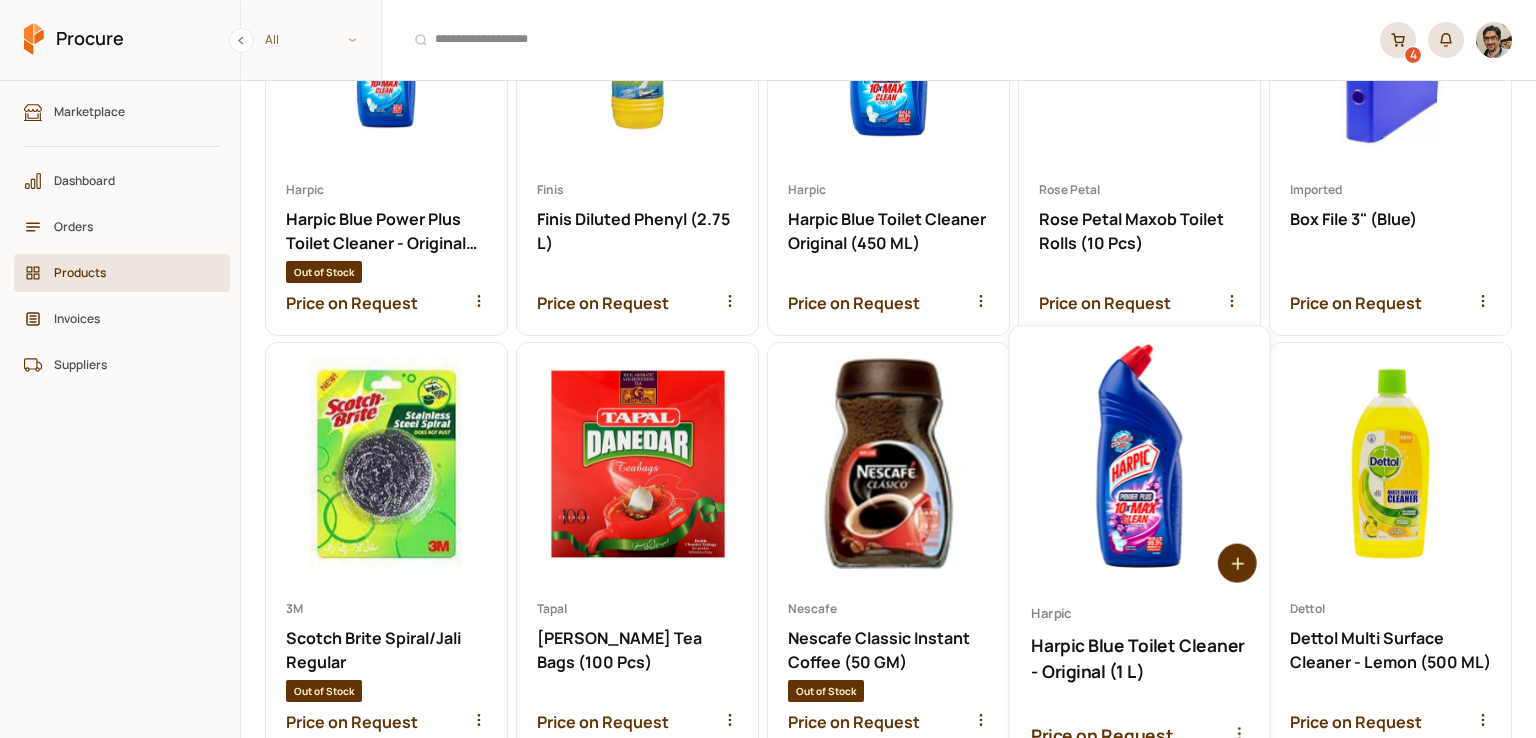 click 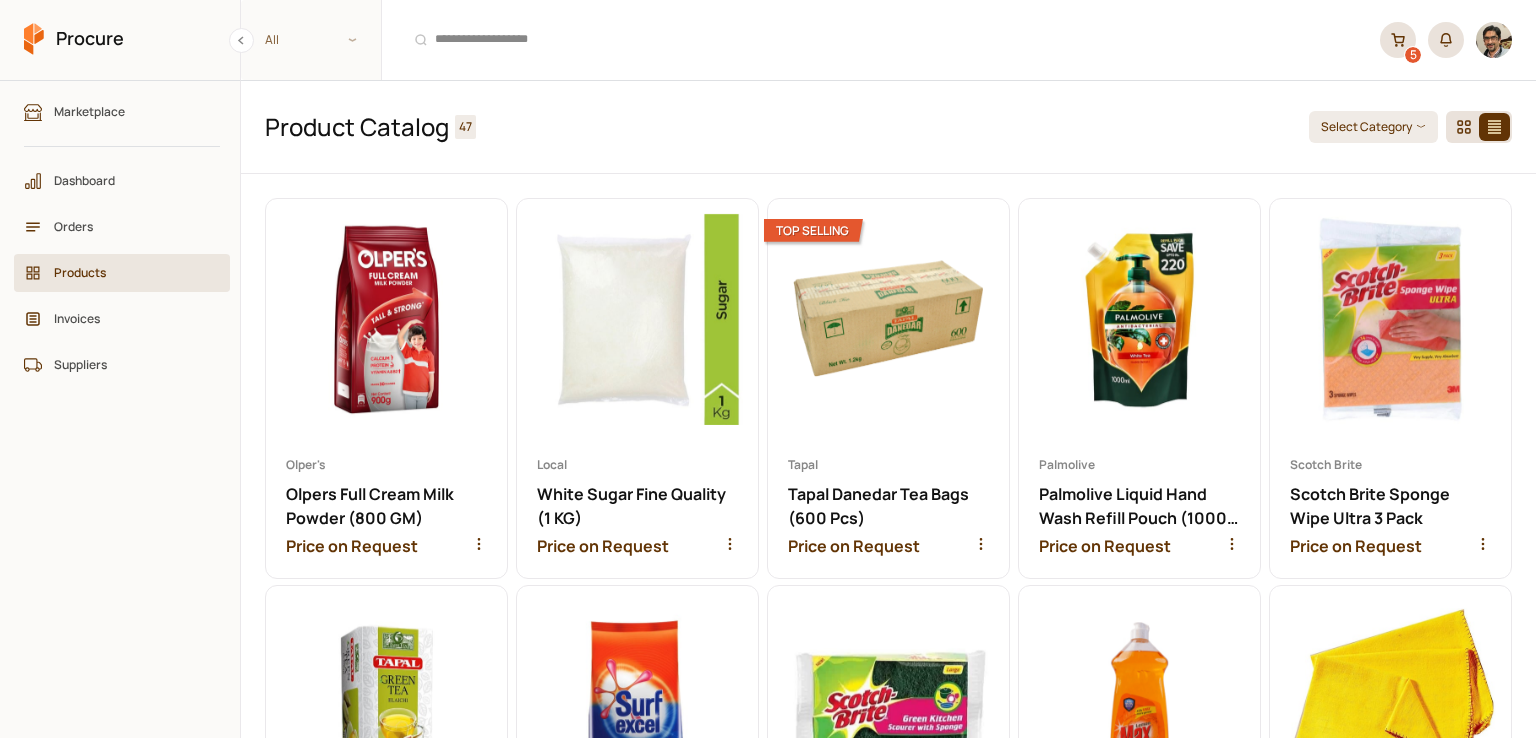 scroll, scrollTop: 300, scrollLeft: 0, axis: vertical 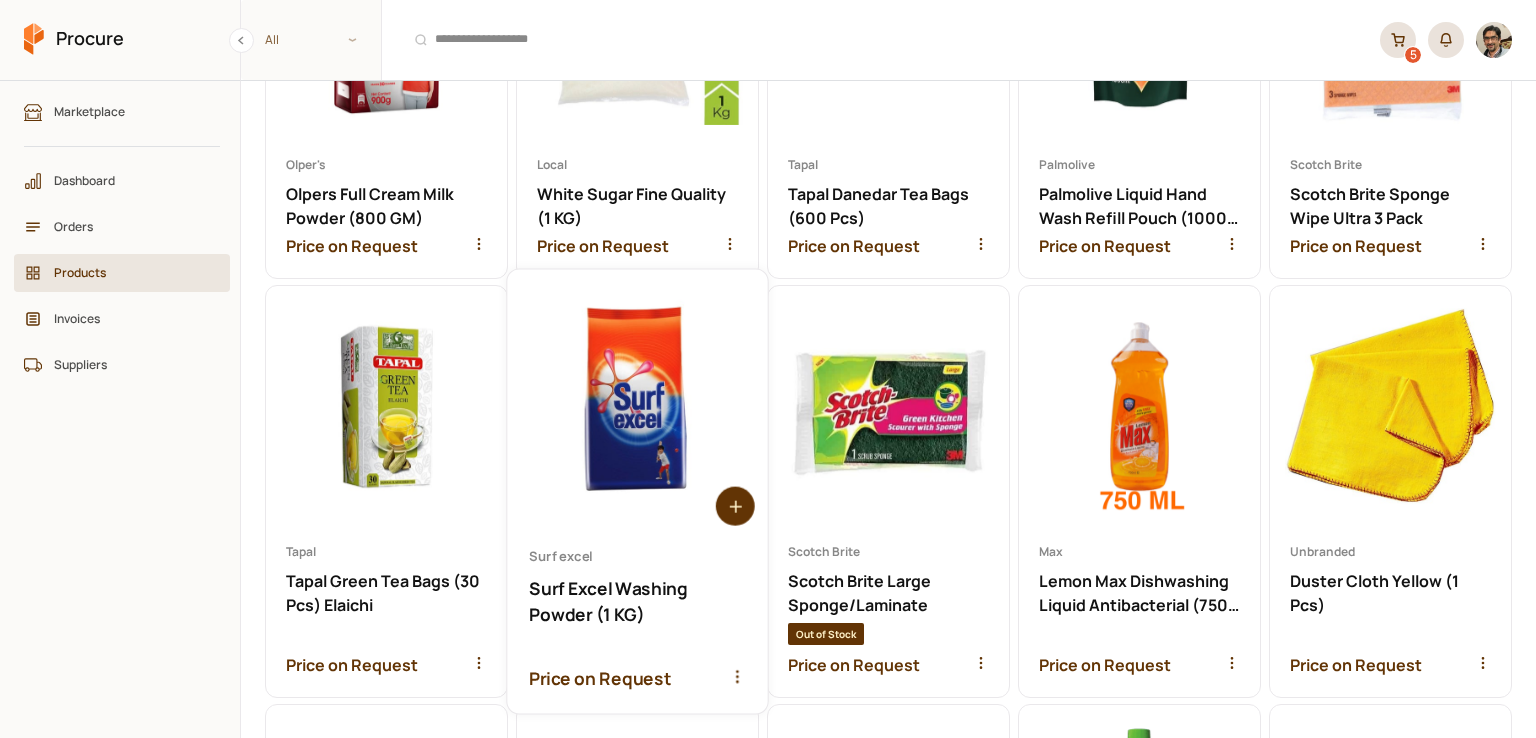 click 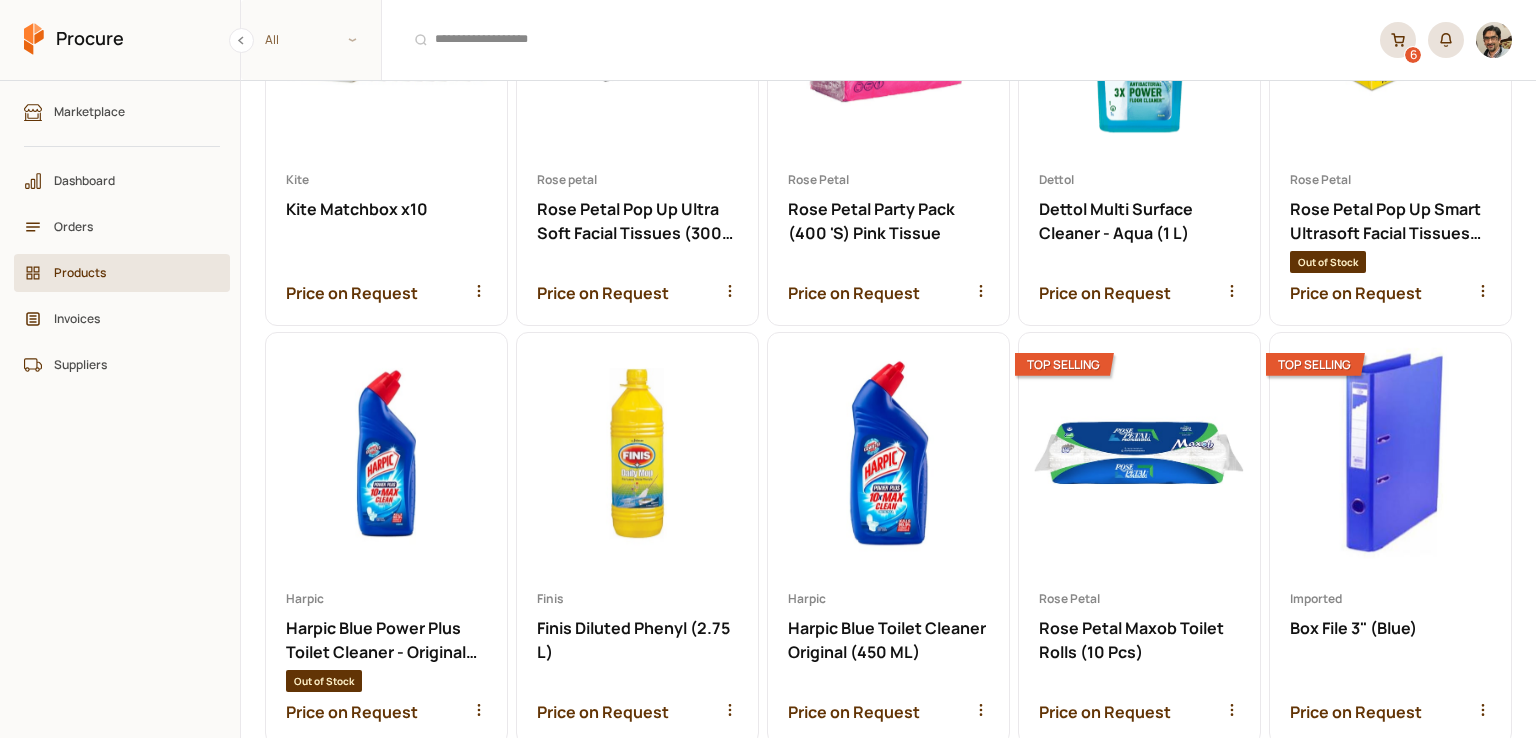 scroll, scrollTop: 1100, scrollLeft: 0, axis: vertical 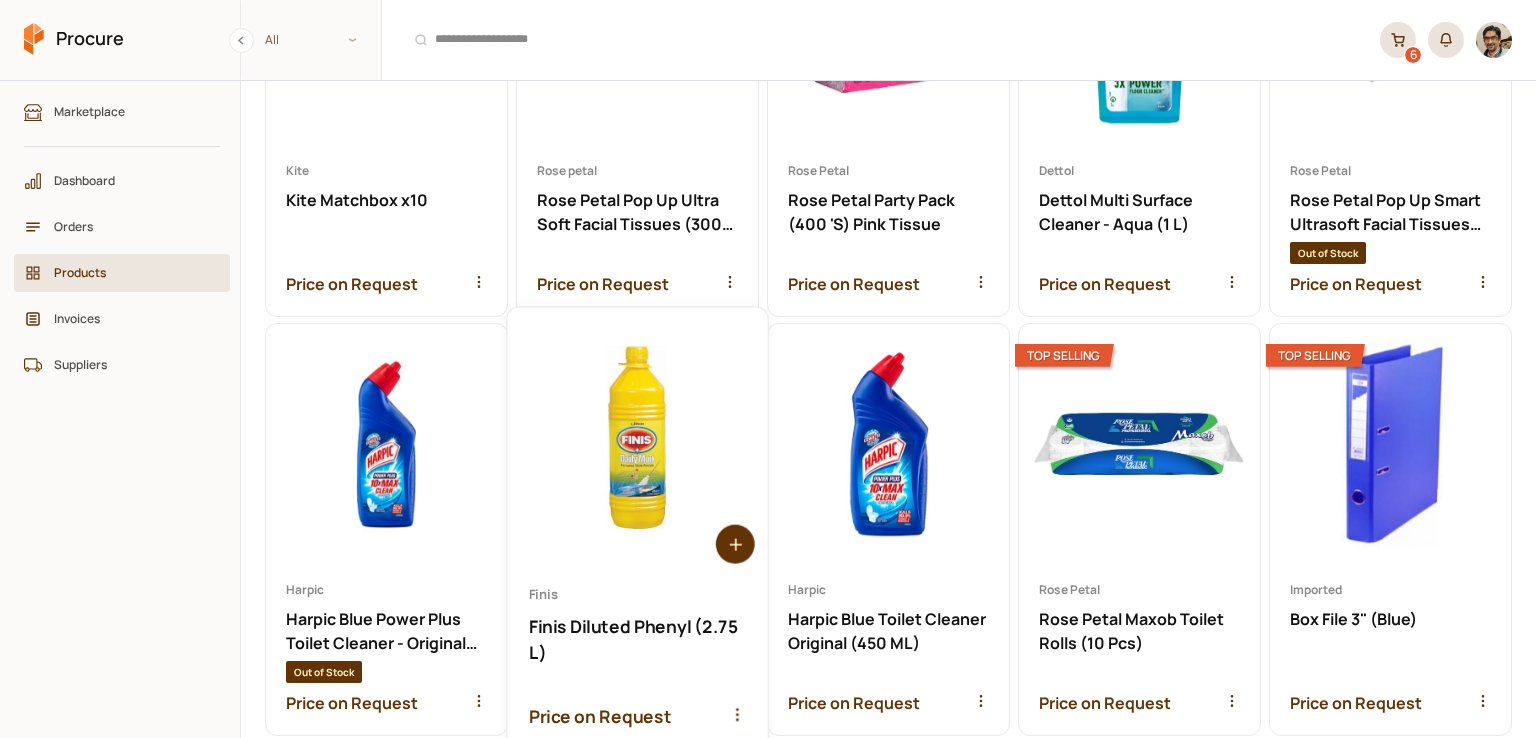 click 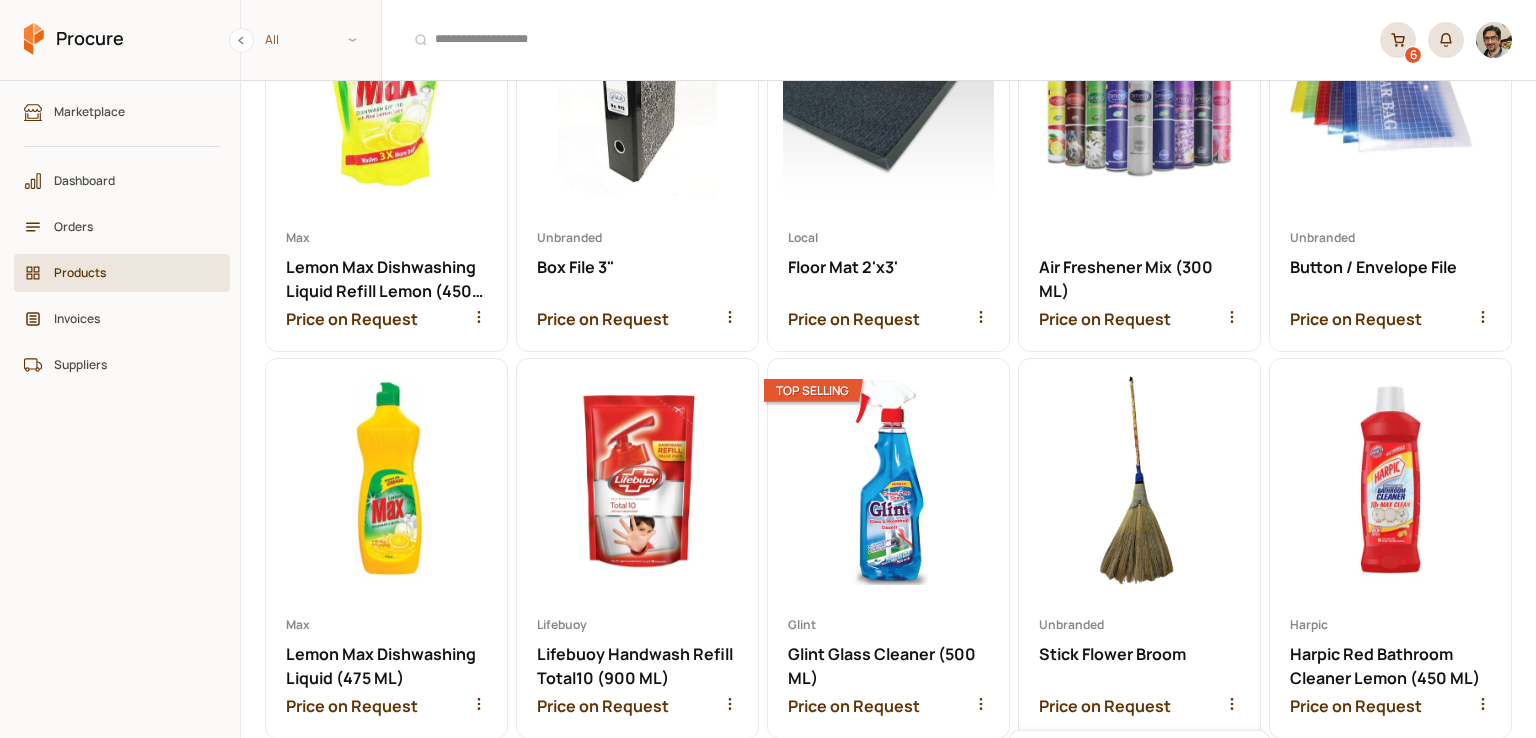 scroll, scrollTop: 2243, scrollLeft: 0, axis: vertical 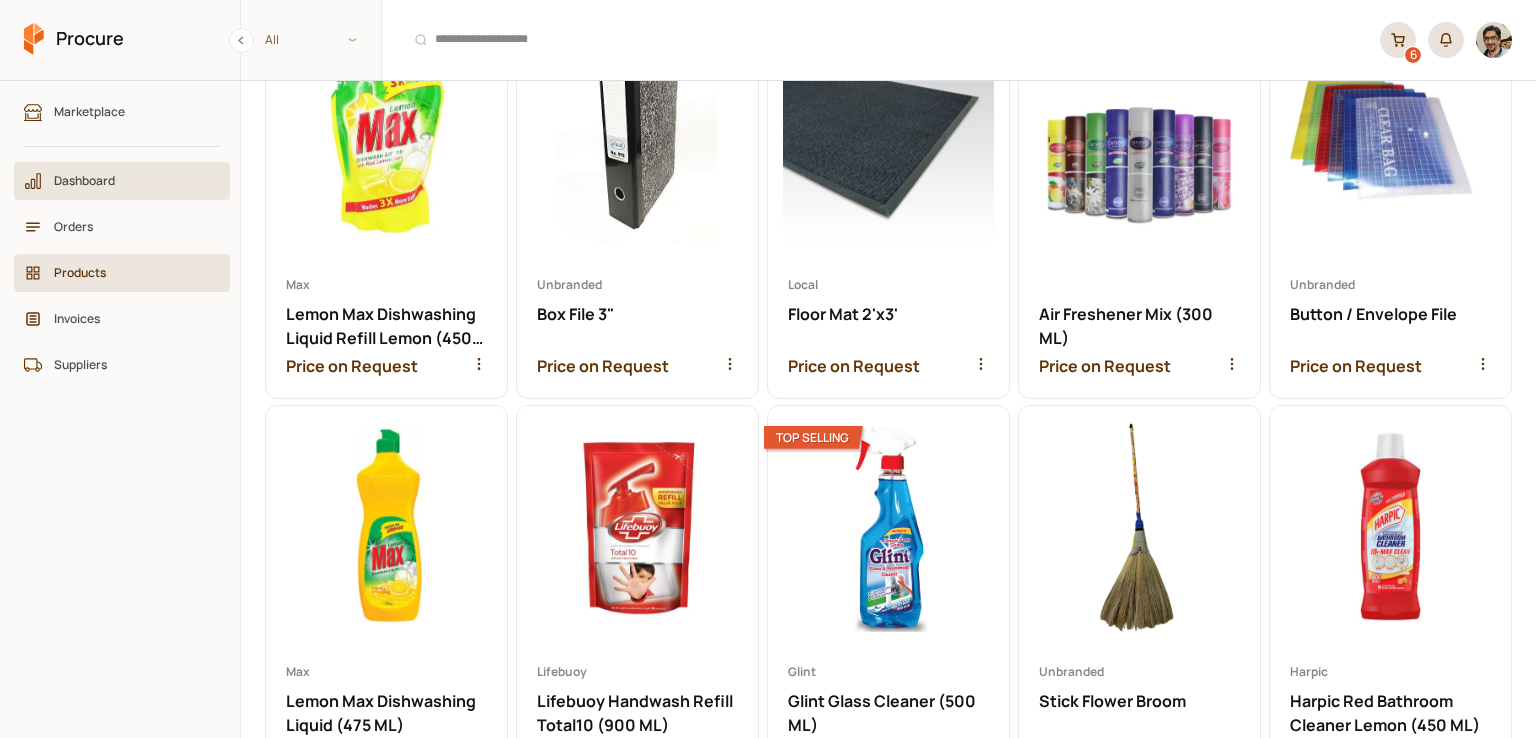 click on "Dashboard" at bounding box center (129, 180) 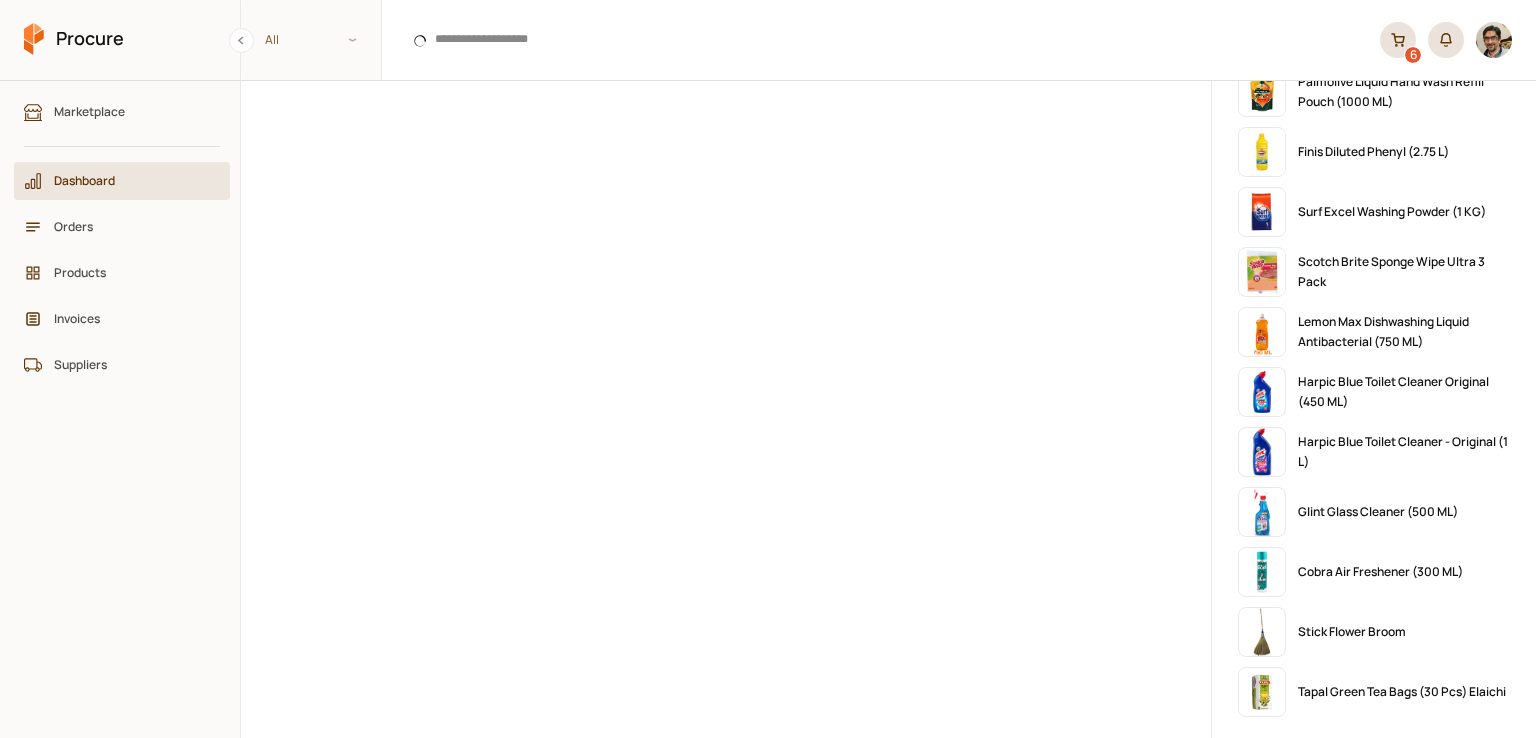 scroll, scrollTop: 1098, scrollLeft: 0, axis: vertical 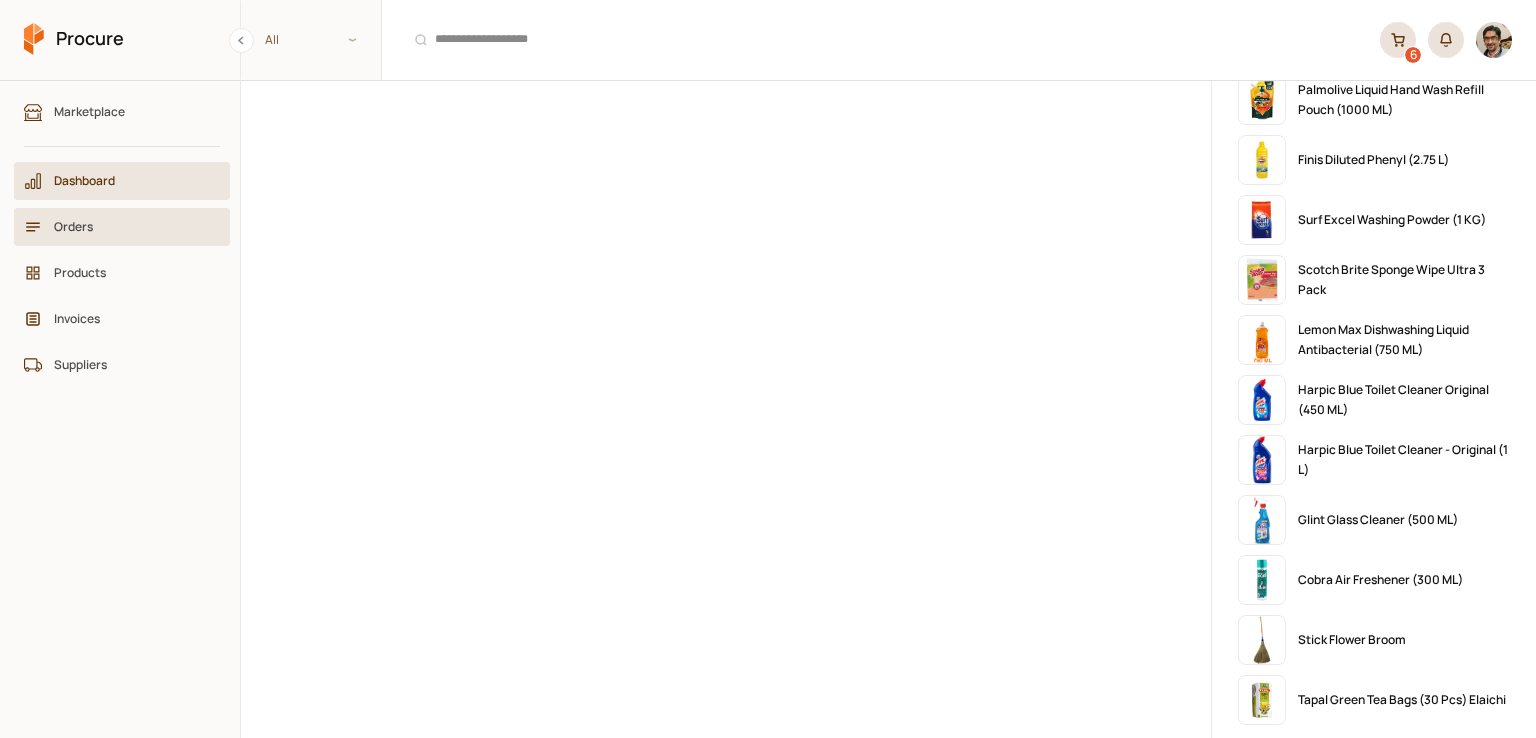click on "Orders" at bounding box center (122, 227) 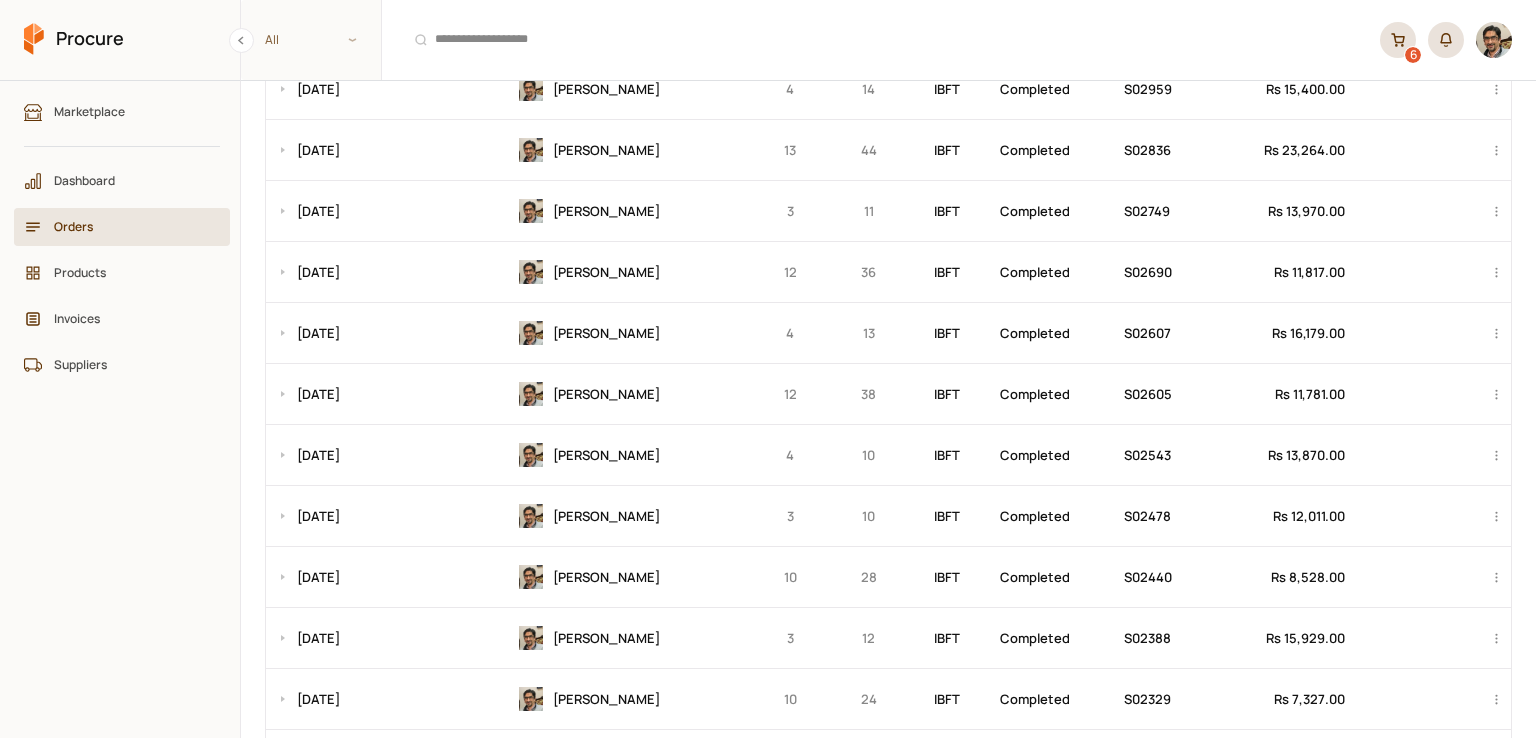 scroll, scrollTop: 0, scrollLeft: 0, axis: both 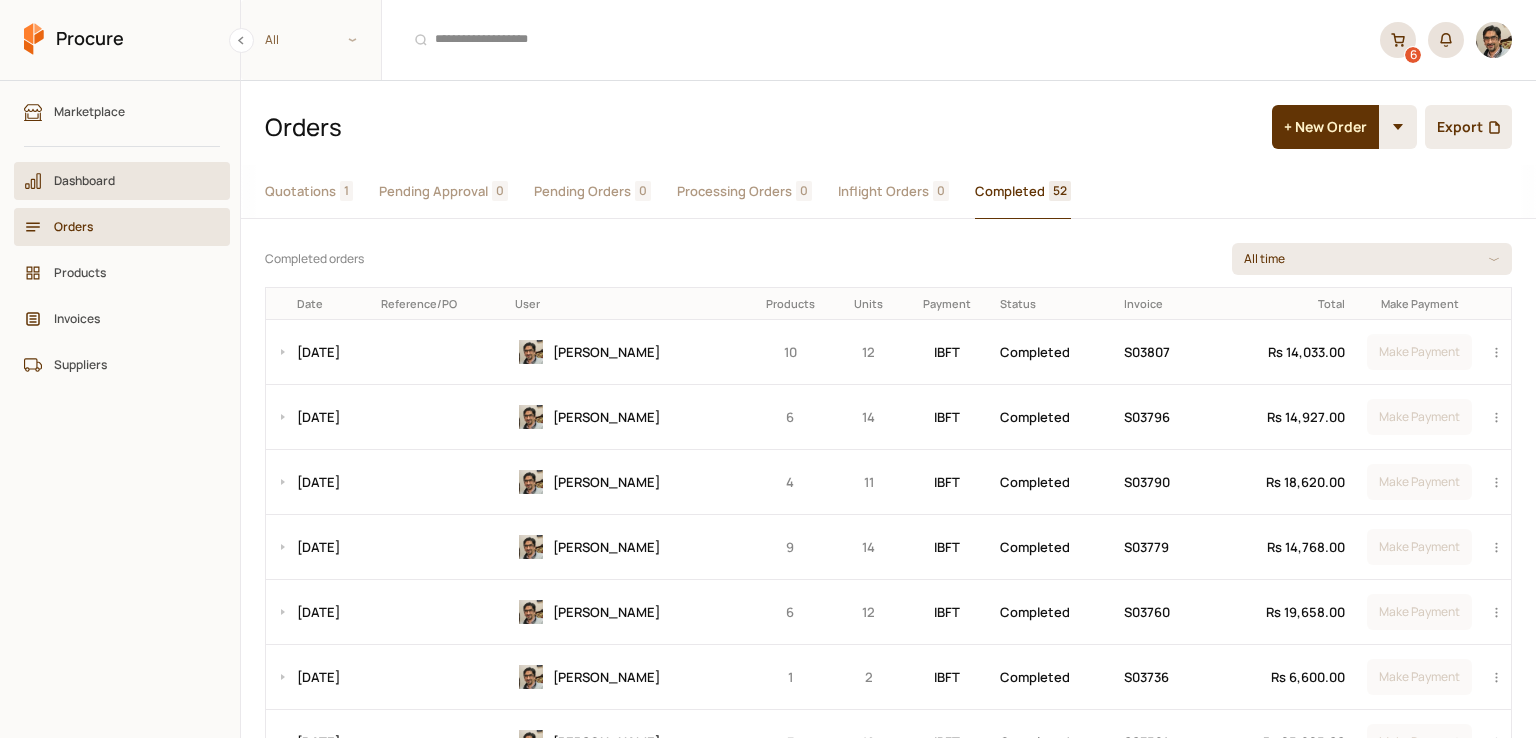 click on "Dashboard" at bounding box center (122, 181) 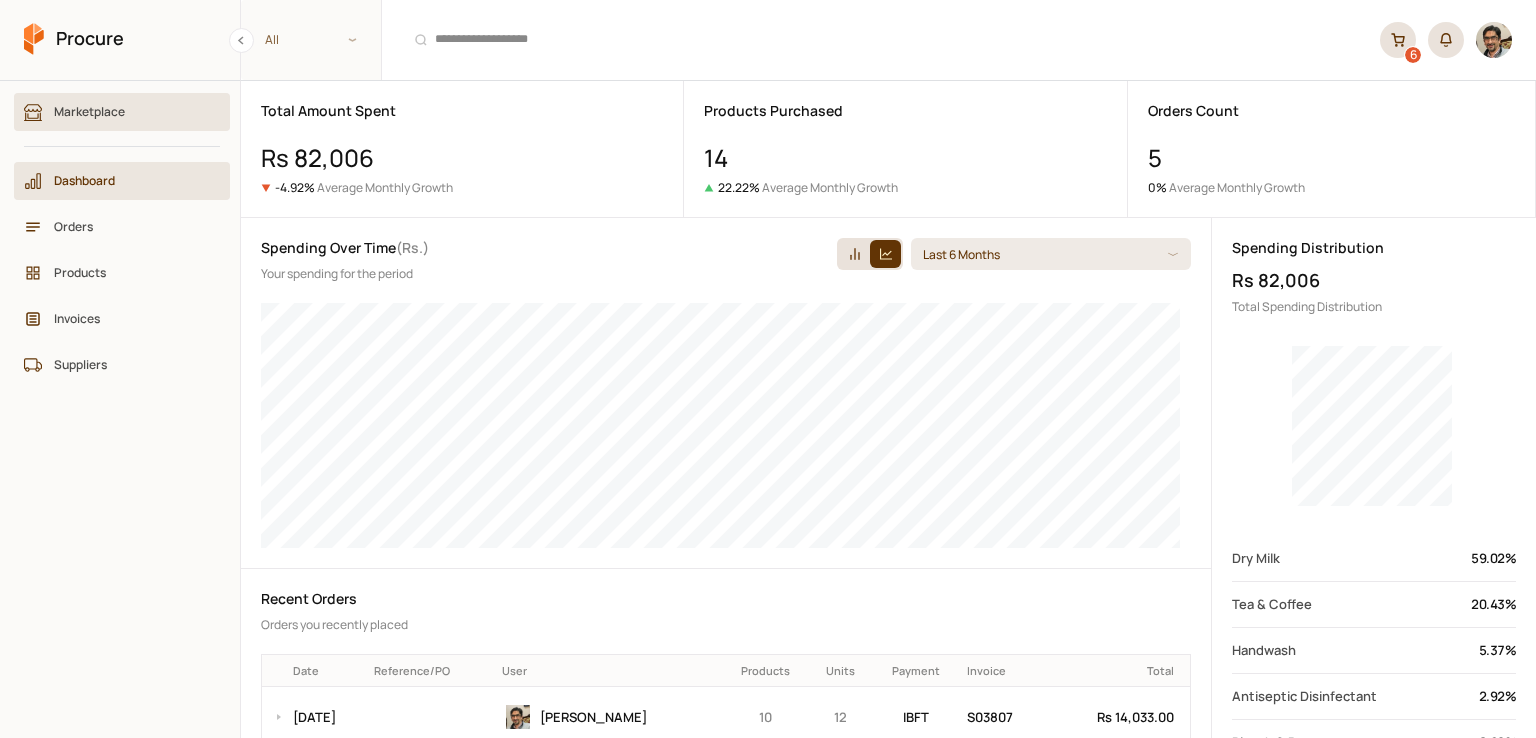 click on "Marketplace" at bounding box center [129, 111] 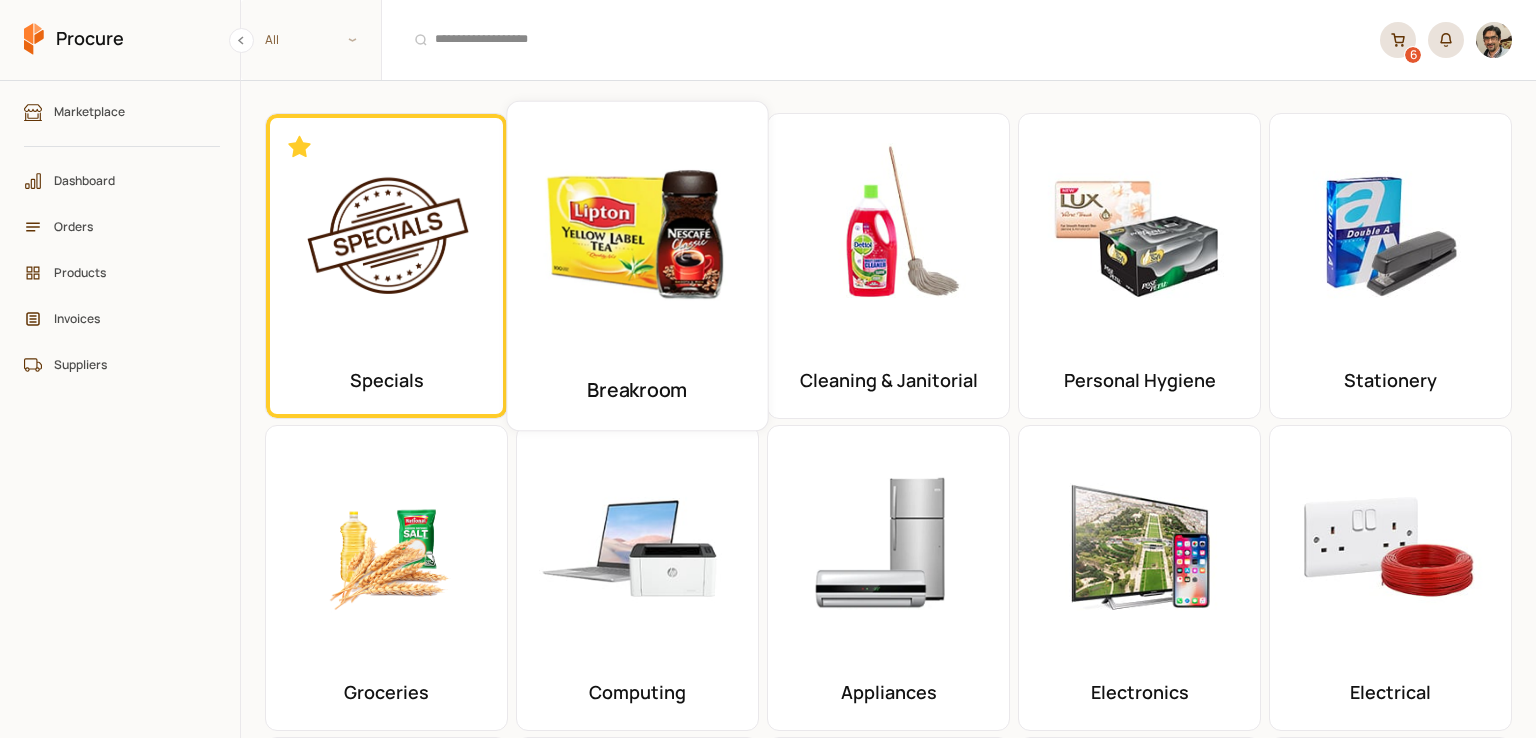 click at bounding box center (638, 232) 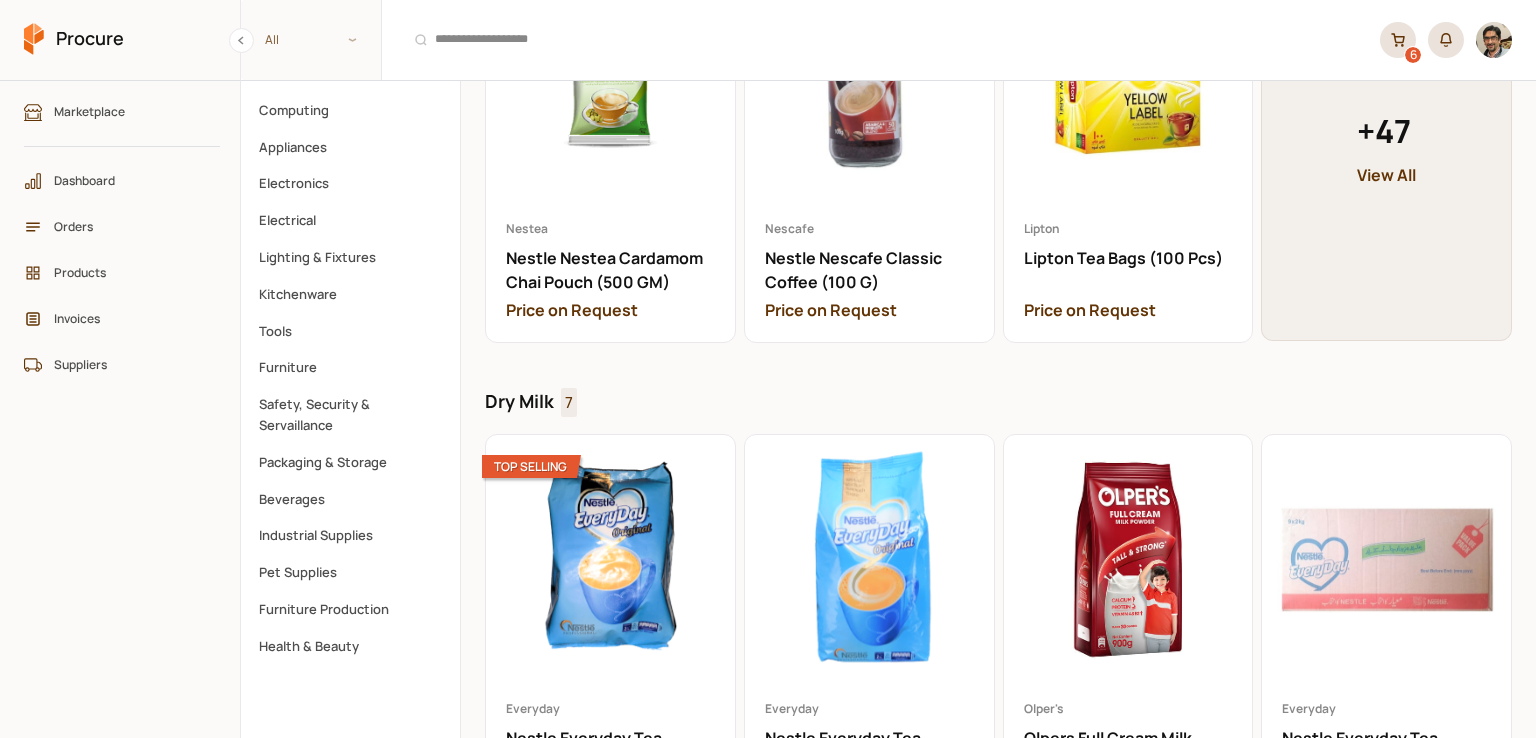 scroll, scrollTop: 600, scrollLeft: 0, axis: vertical 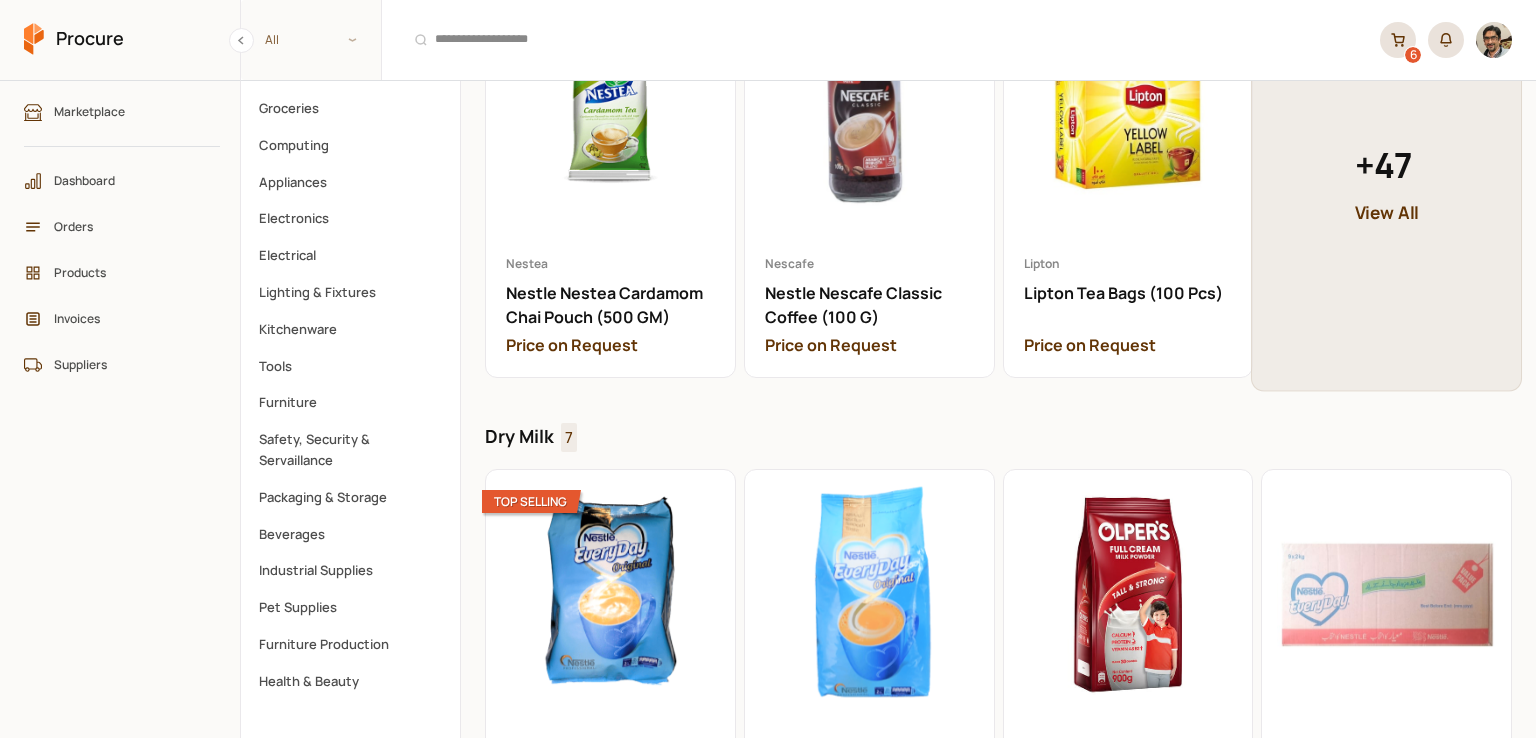 click on "View All" at bounding box center [1387, 213] 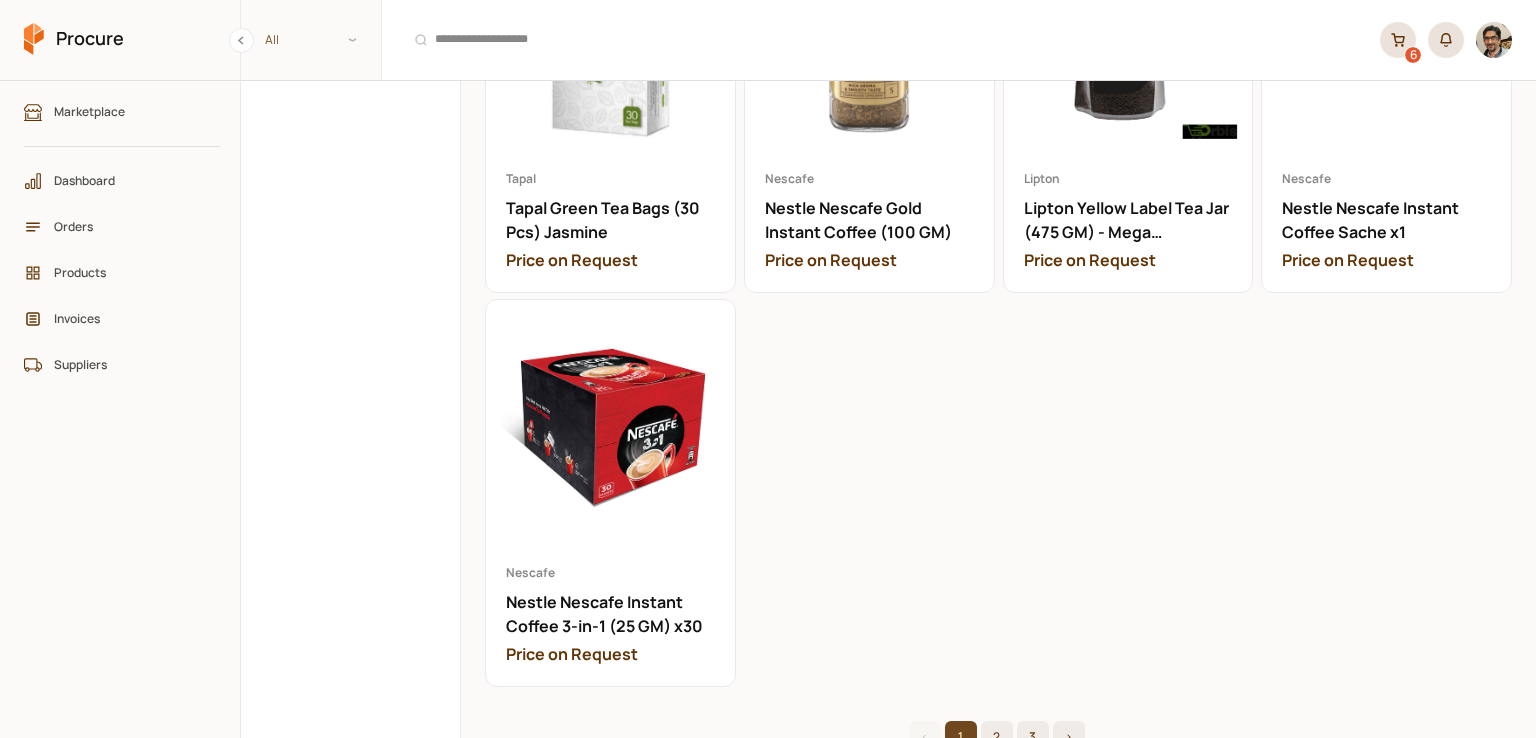scroll, scrollTop: 2296, scrollLeft: 0, axis: vertical 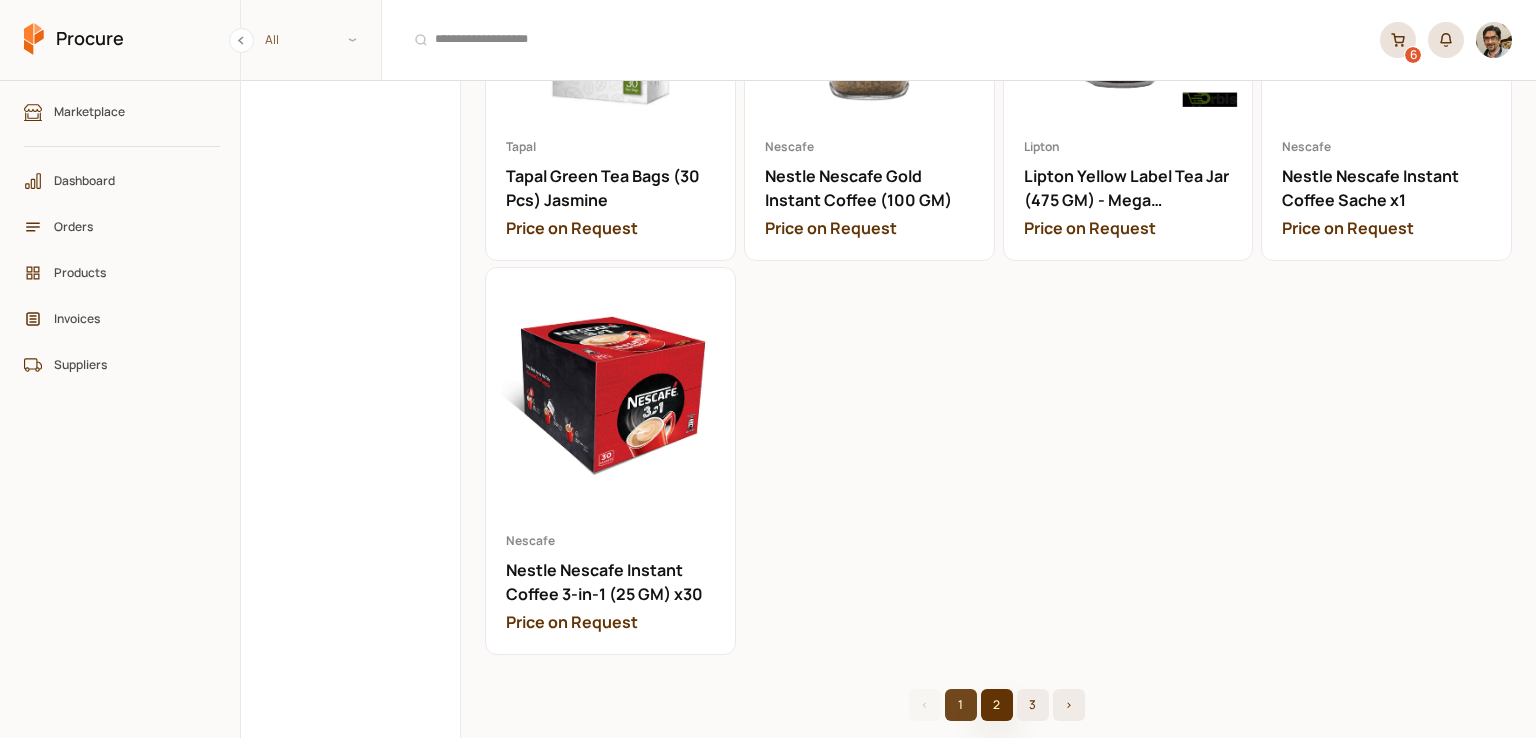 click on "2" at bounding box center (997, 705) 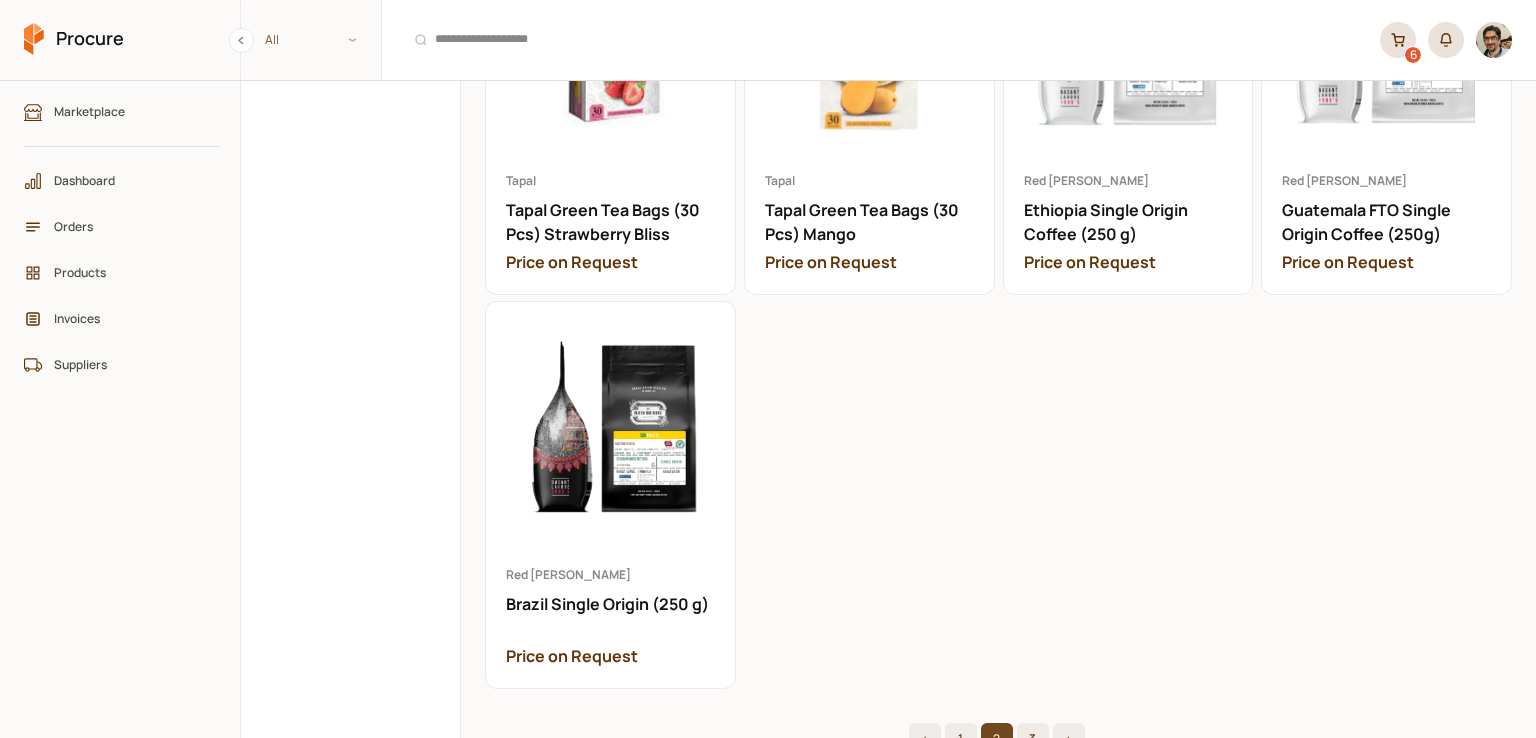 scroll, scrollTop: 2296, scrollLeft: 0, axis: vertical 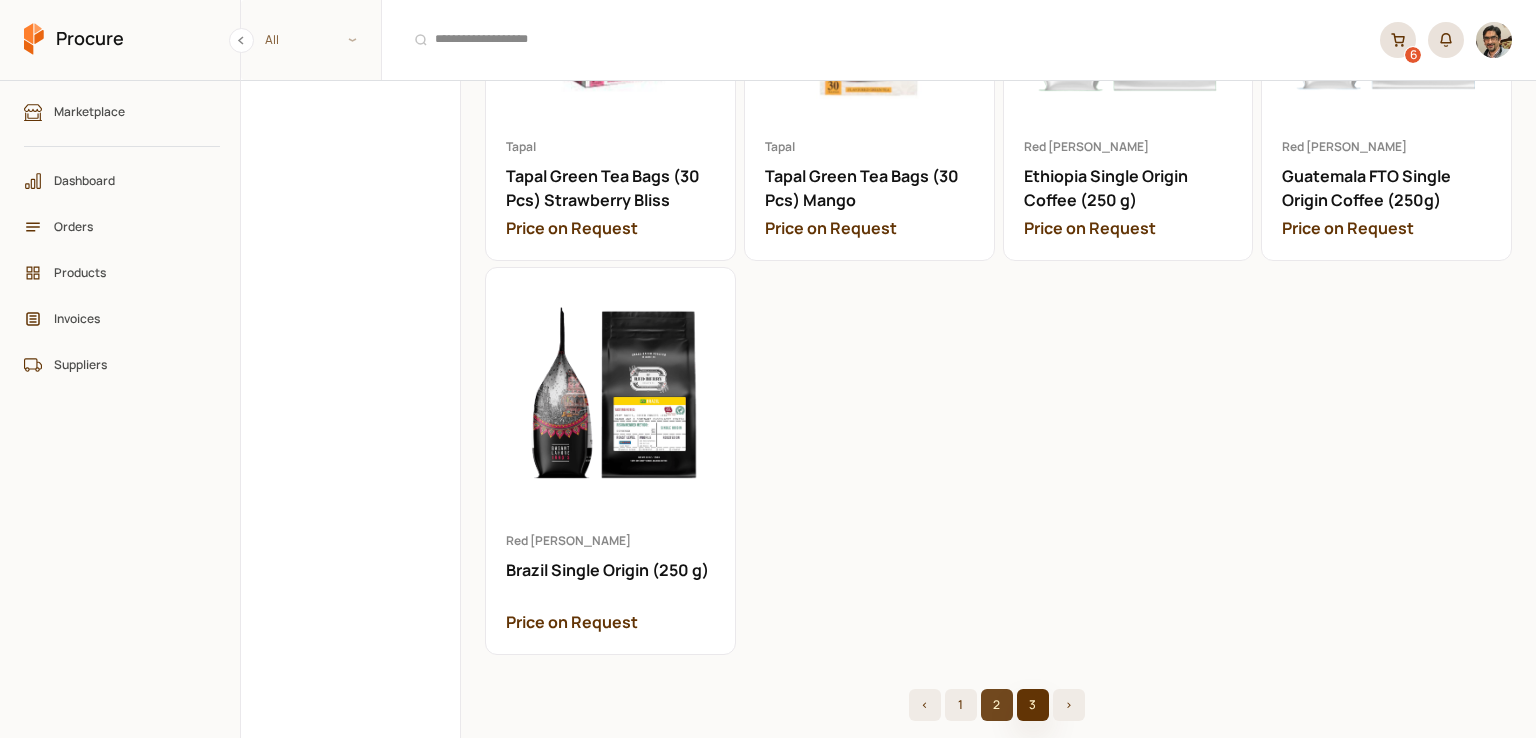click on "3" at bounding box center (1033, 705) 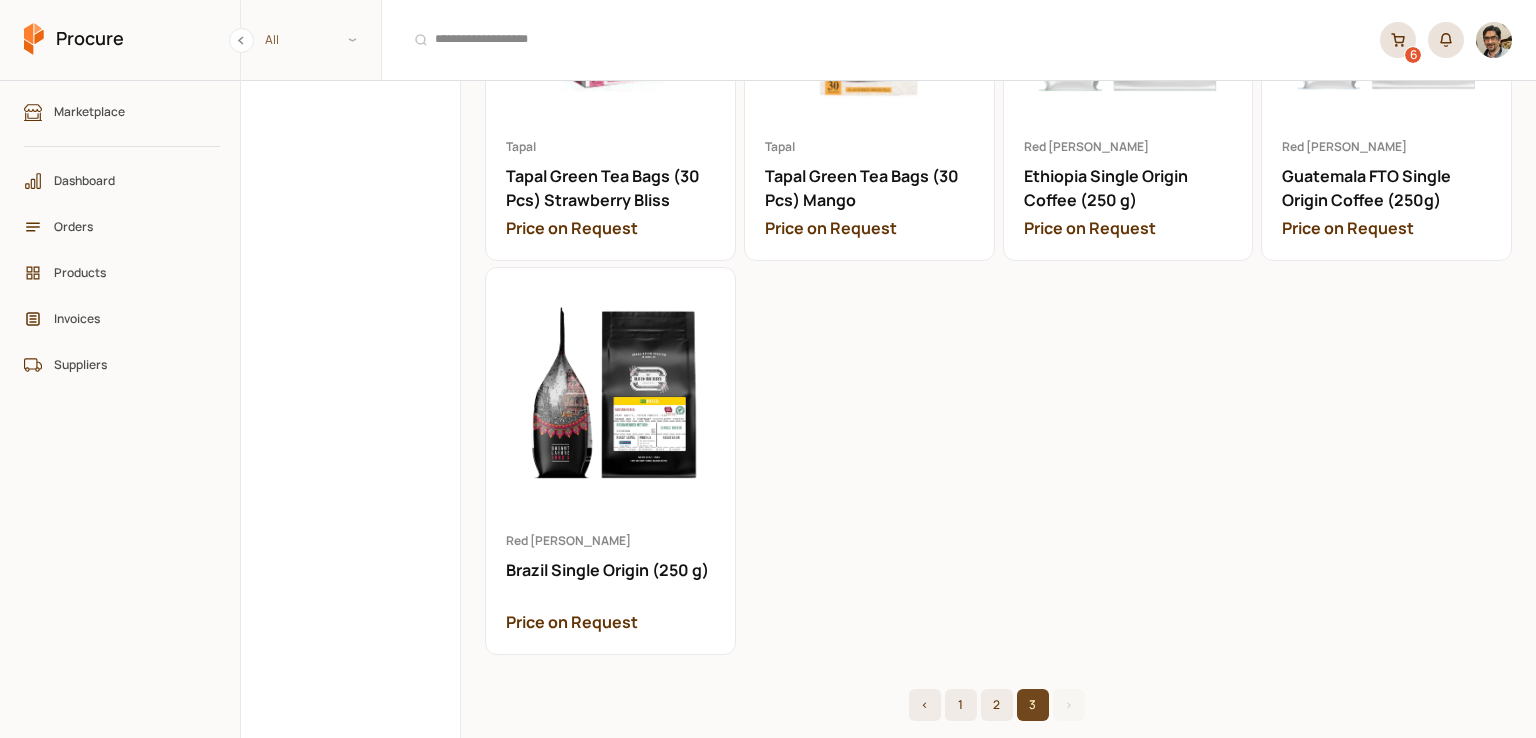 scroll, scrollTop: 0, scrollLeft: 0, axis: both 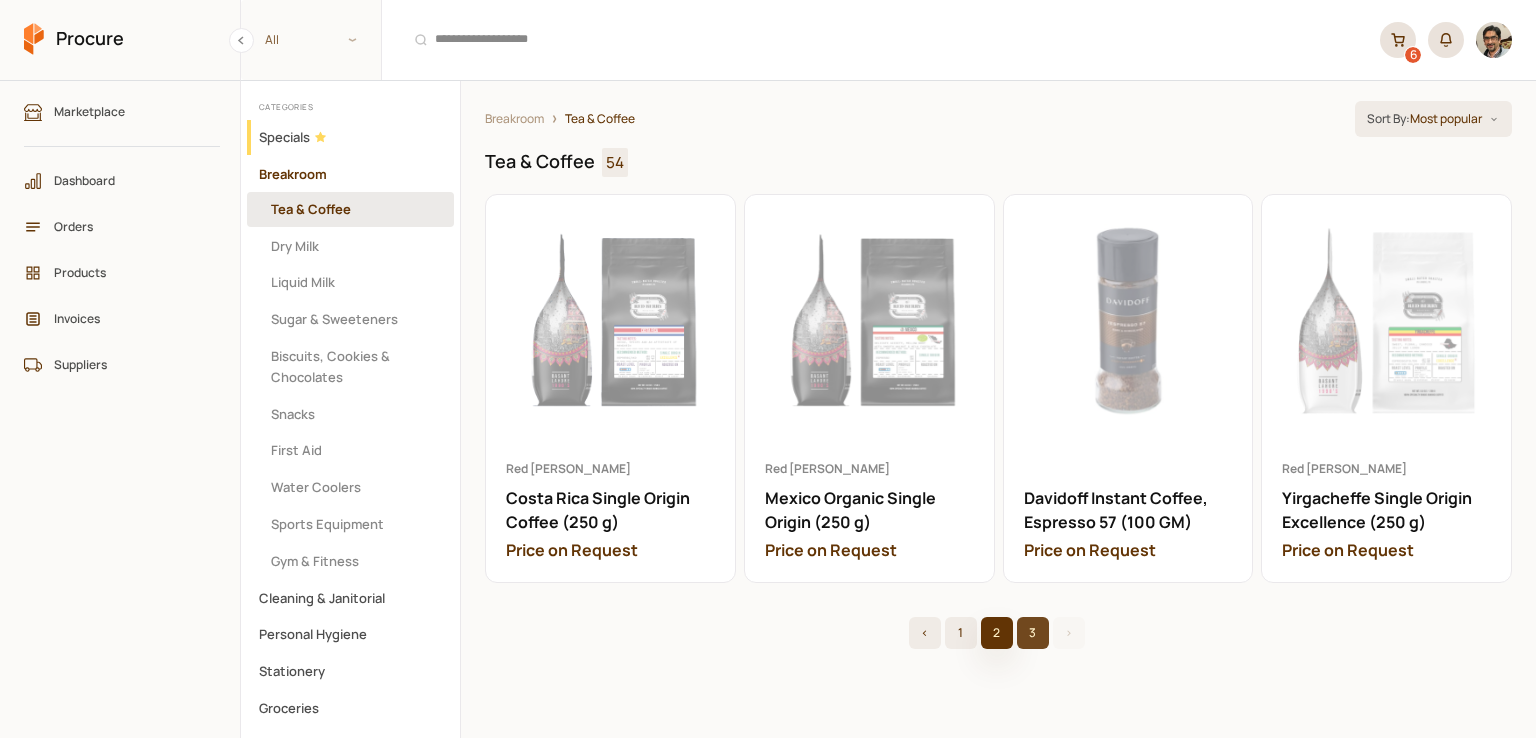 click on "2" at bounding box center [997, 633] 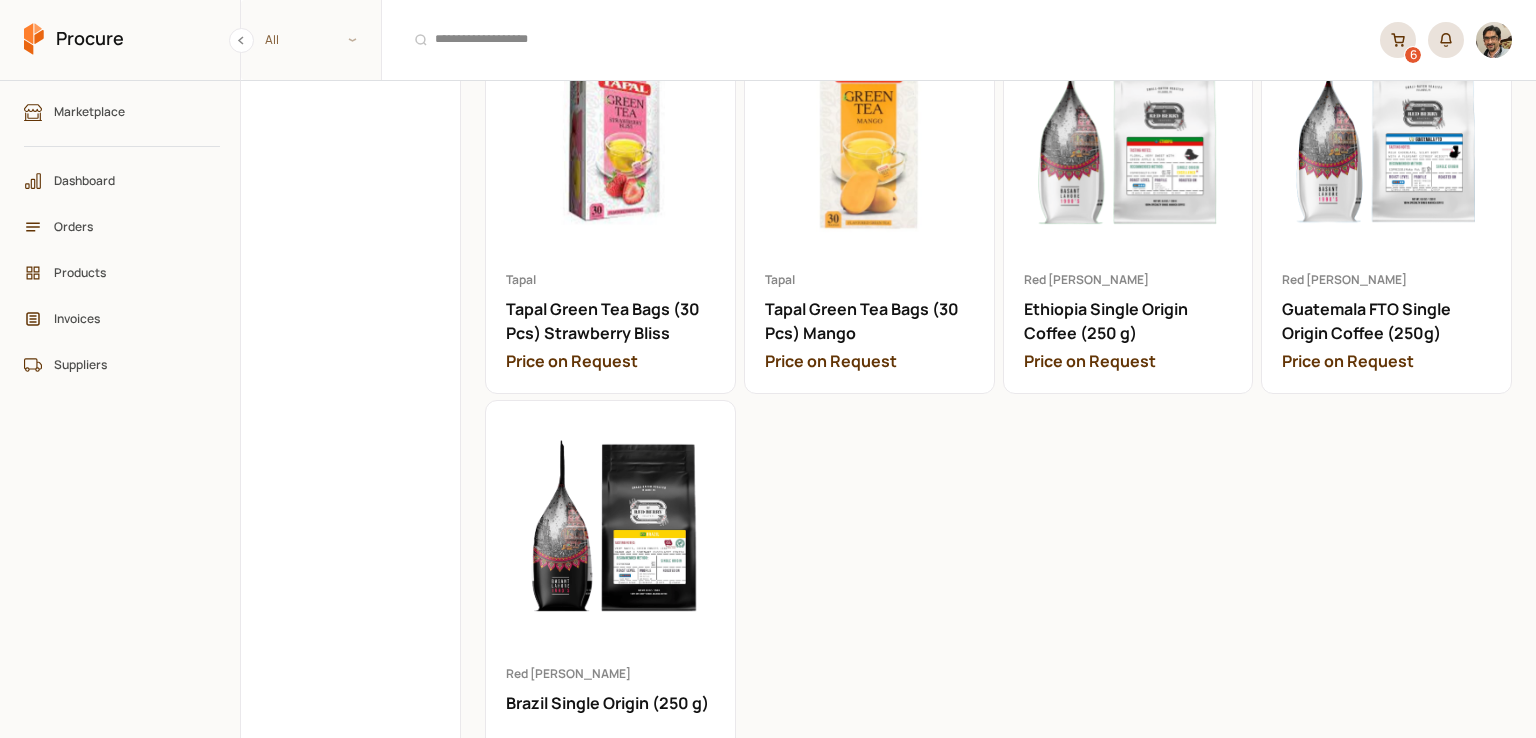 scroll, scrollTop: 2296, scrollLeft: 0, axis: vertical 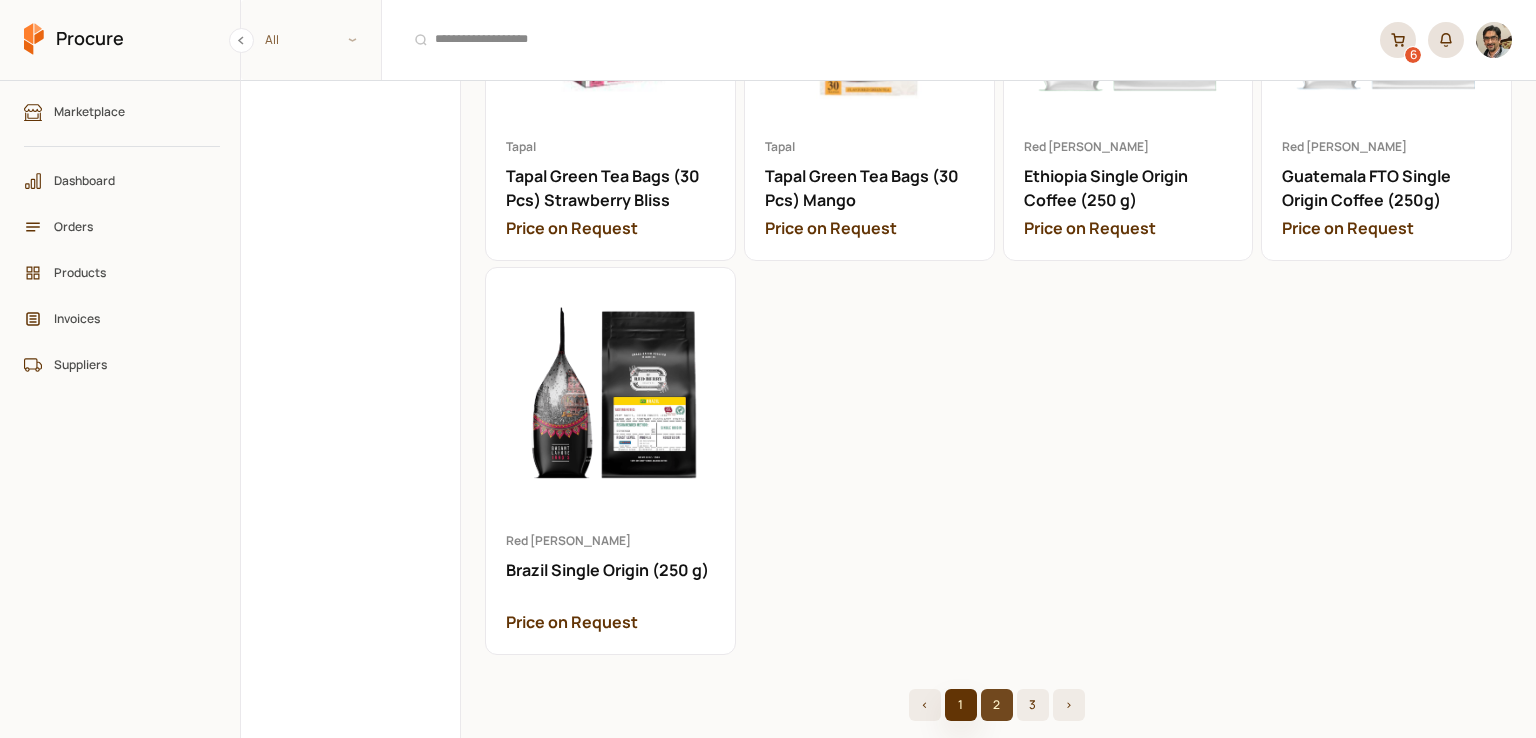 click on "1" at bounding box center (961, 705) 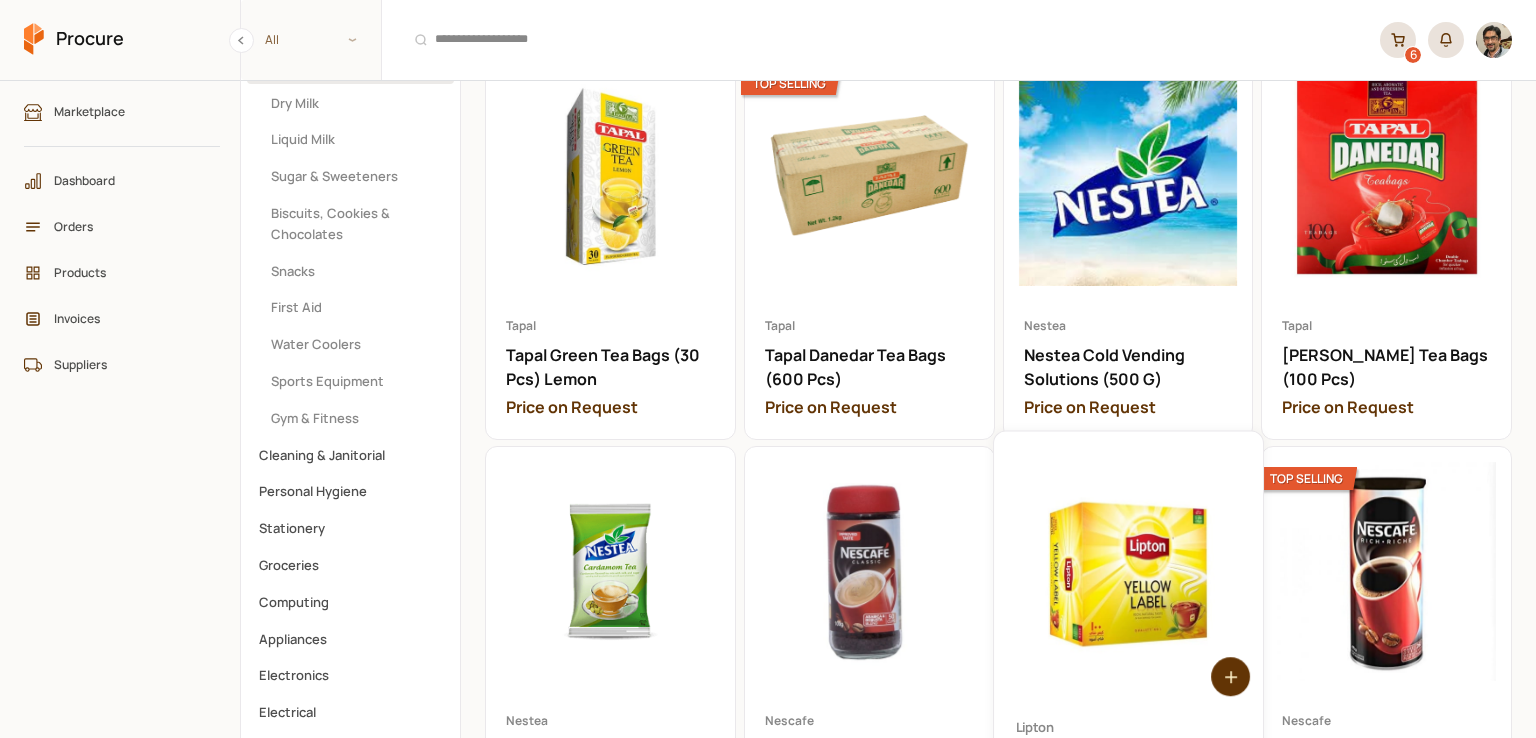 scroll, scrollTop: 100, scrollLeft: 0, axis: vertical 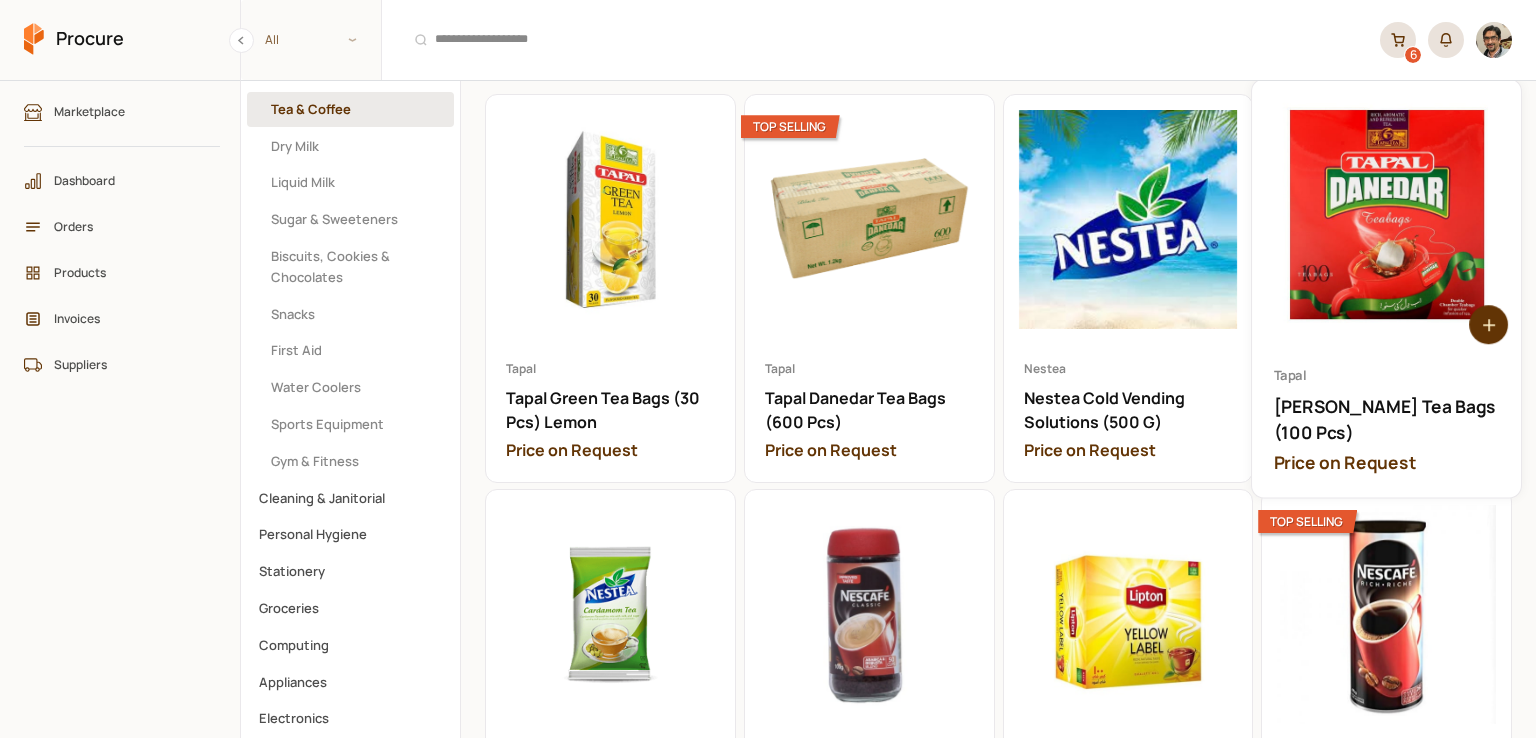 click 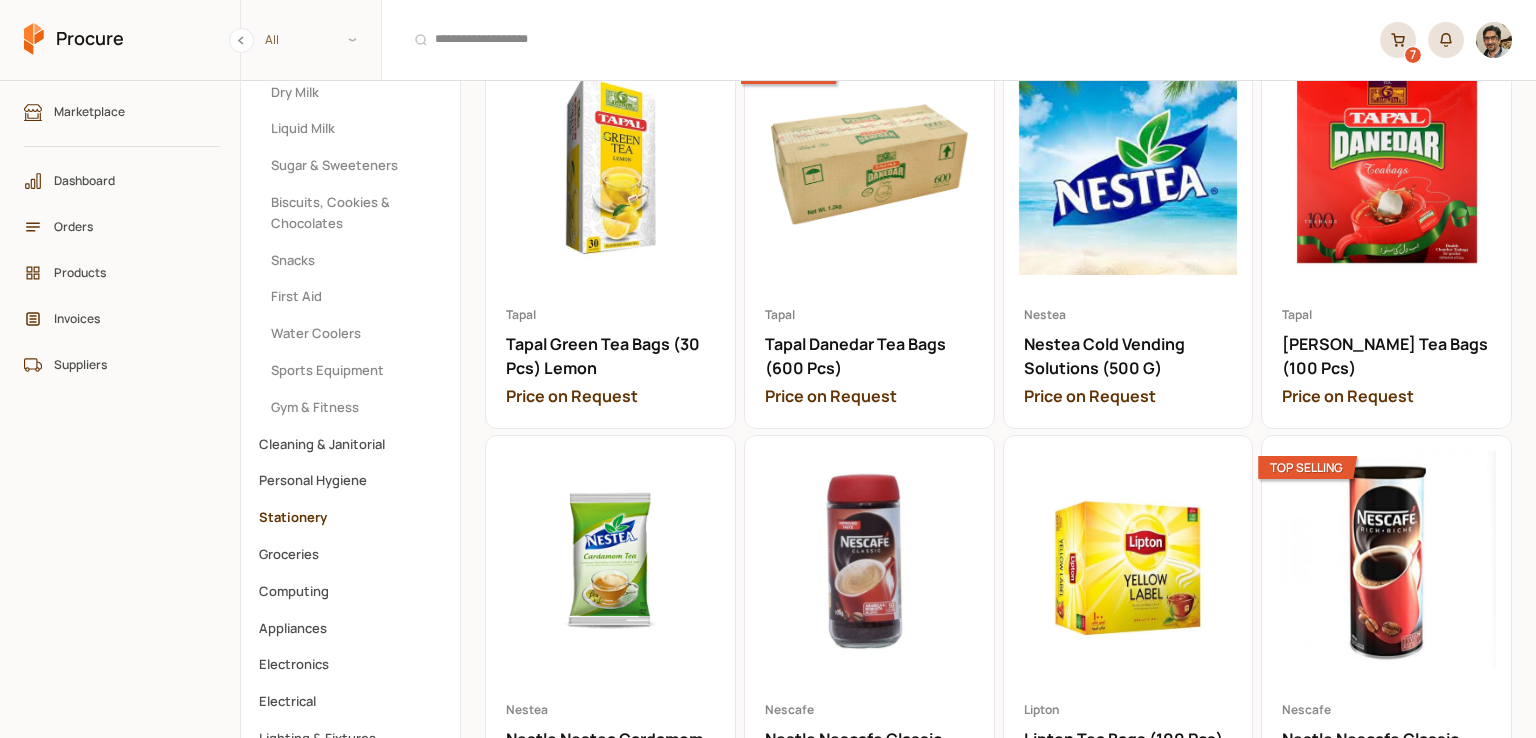 scroll, scrollTop: 200, scrollLeft: 0, axis: vertical 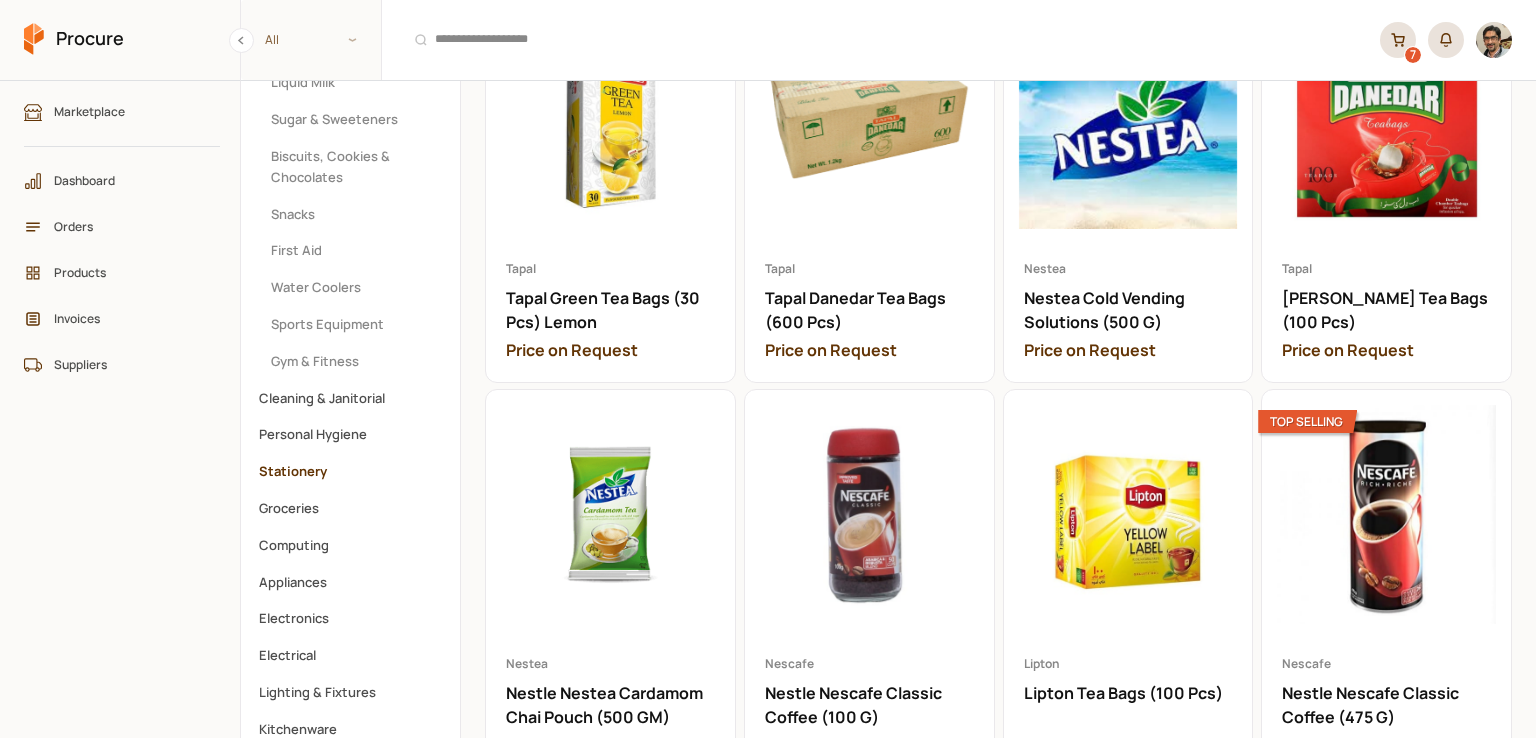 click on "Stationery" at bounding box center (350, 471) 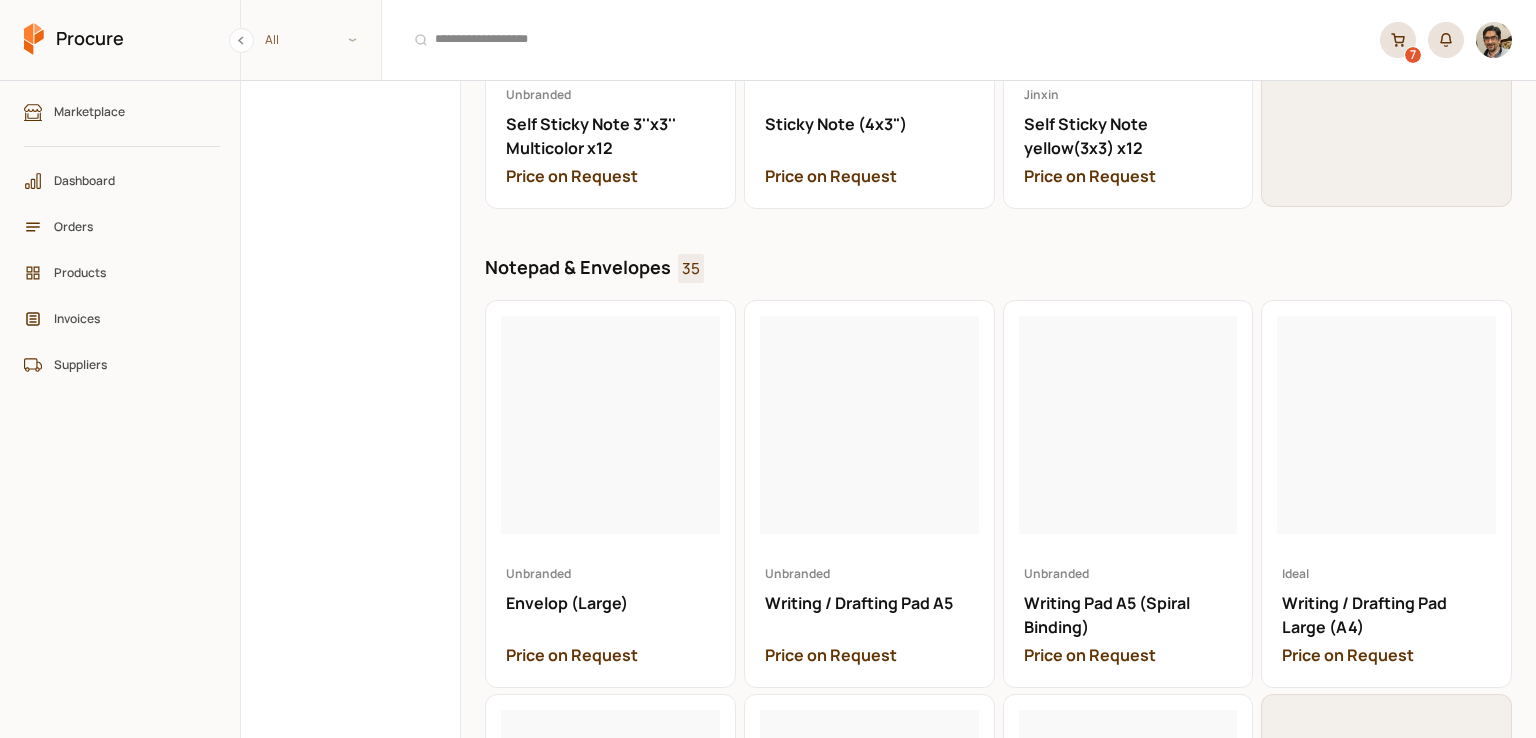 scroll, scrollTop: 4300, scrollLeft: 0, axis: vertical 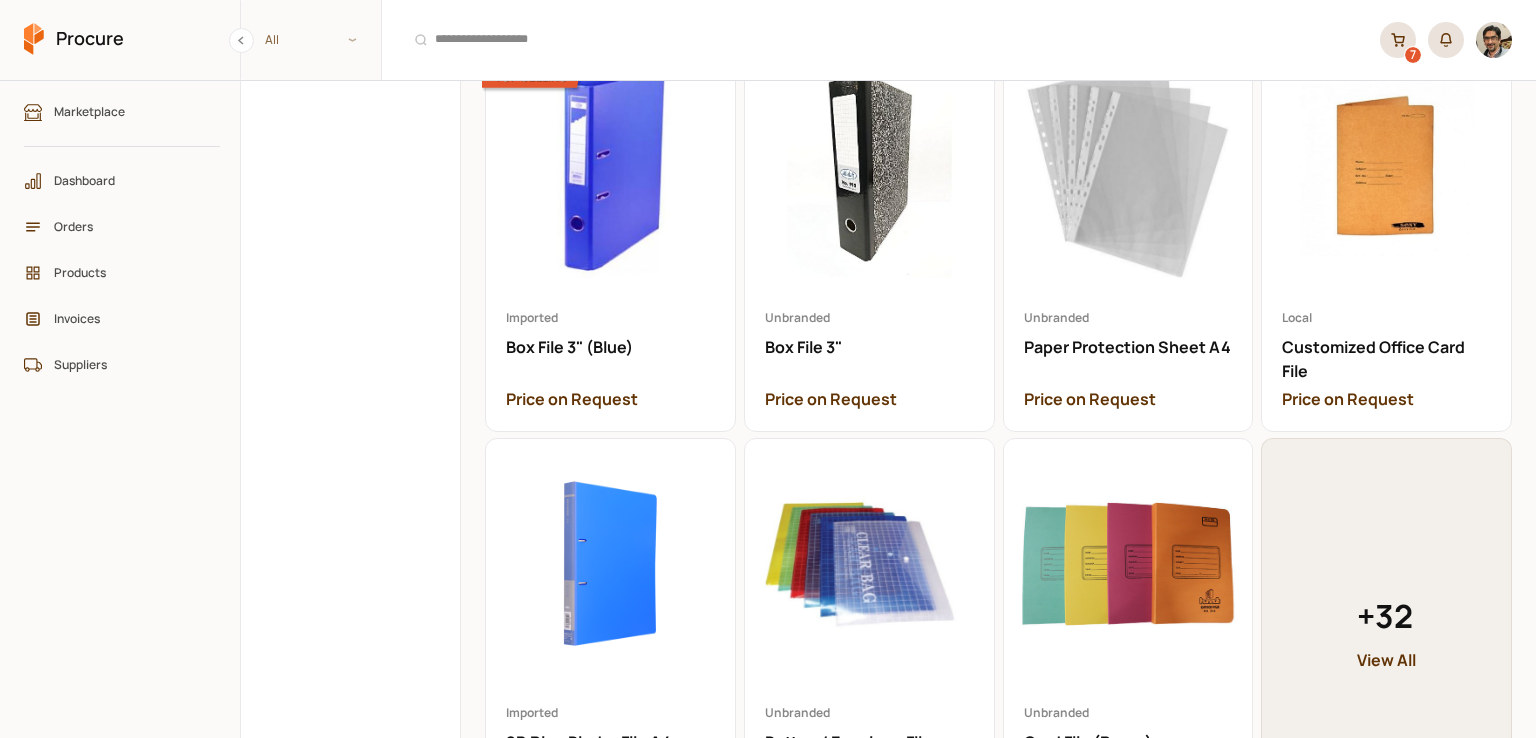 click on "7" at bounding box center [1398, 40] 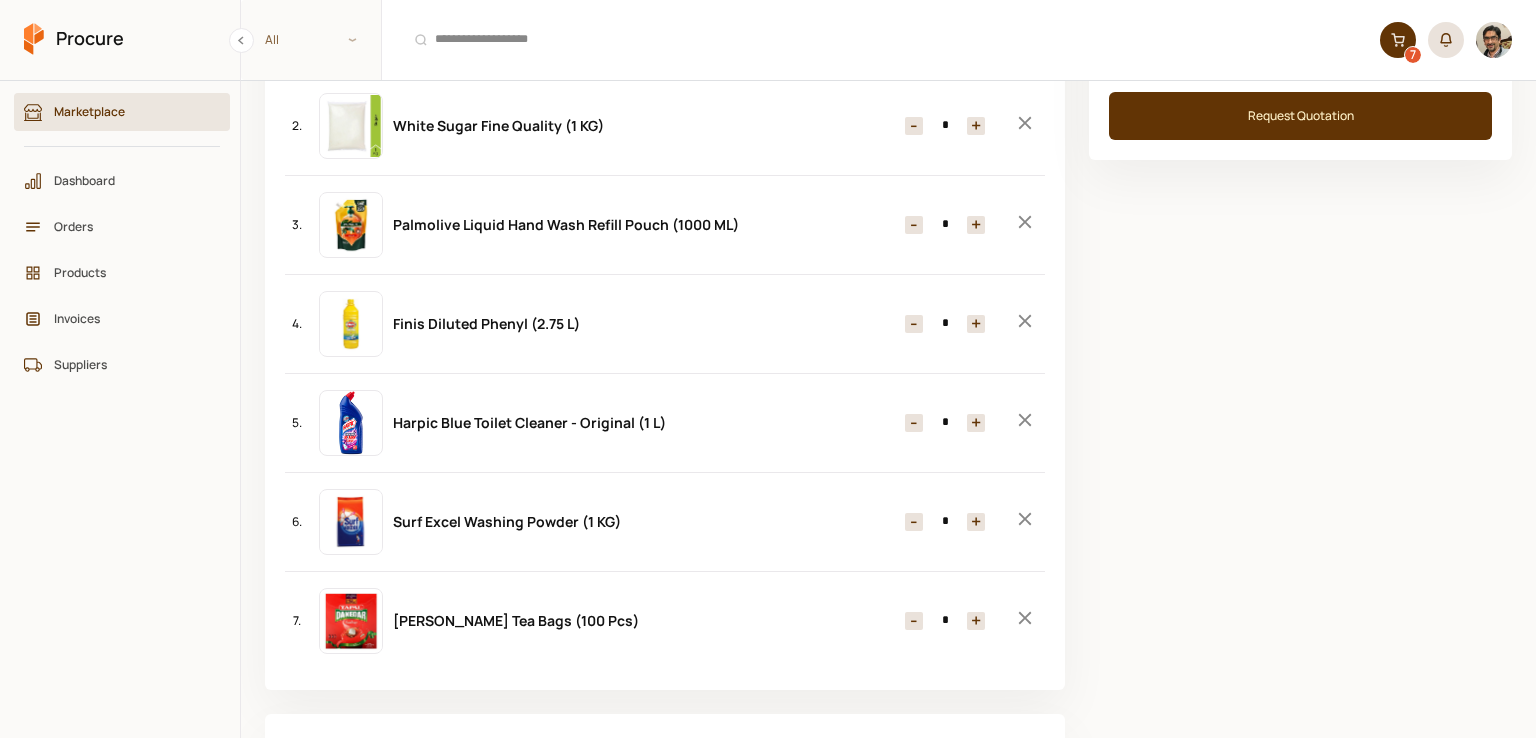 scroll, scrollTop: 0, scrollLeft: 0, axis: both 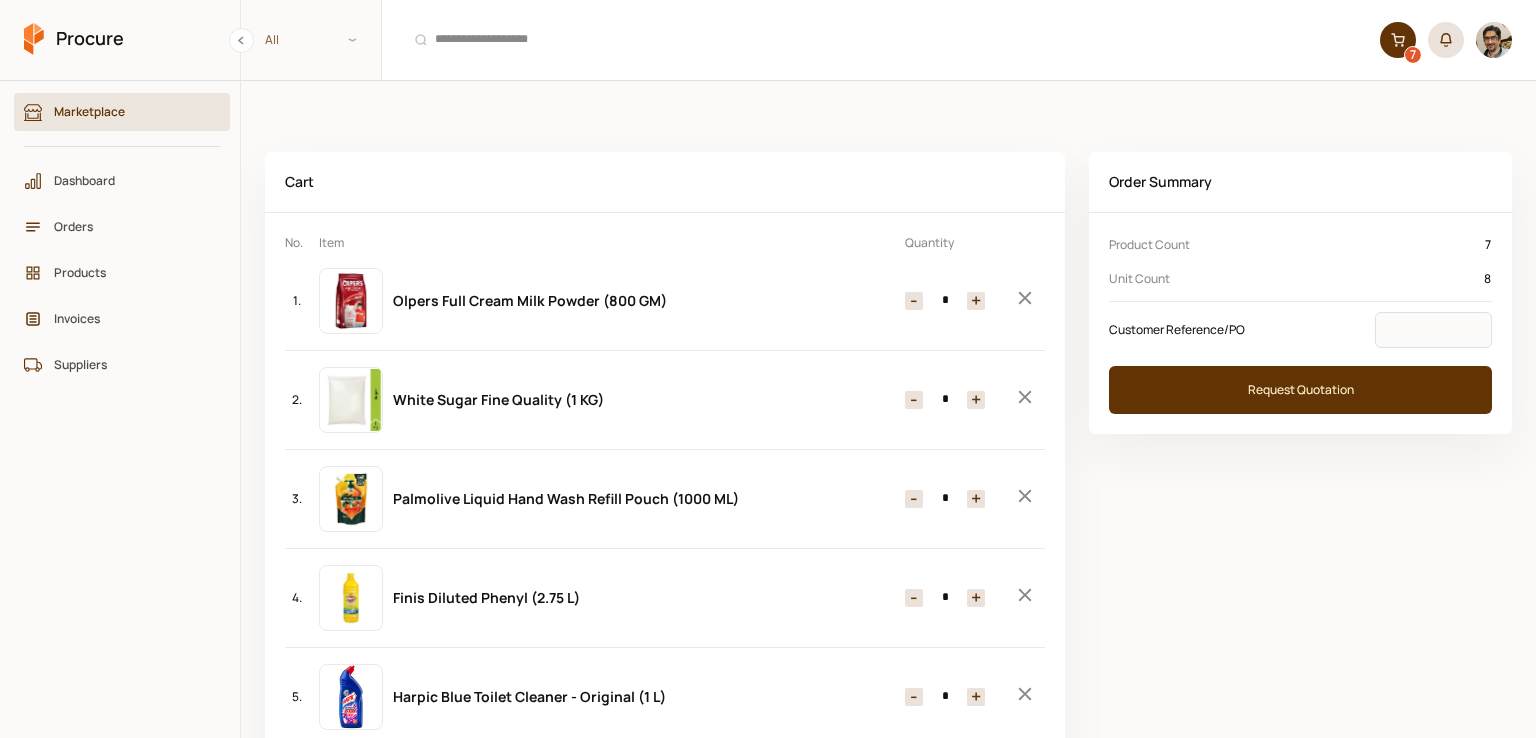 click on "+" at bounding box center [976, 301] 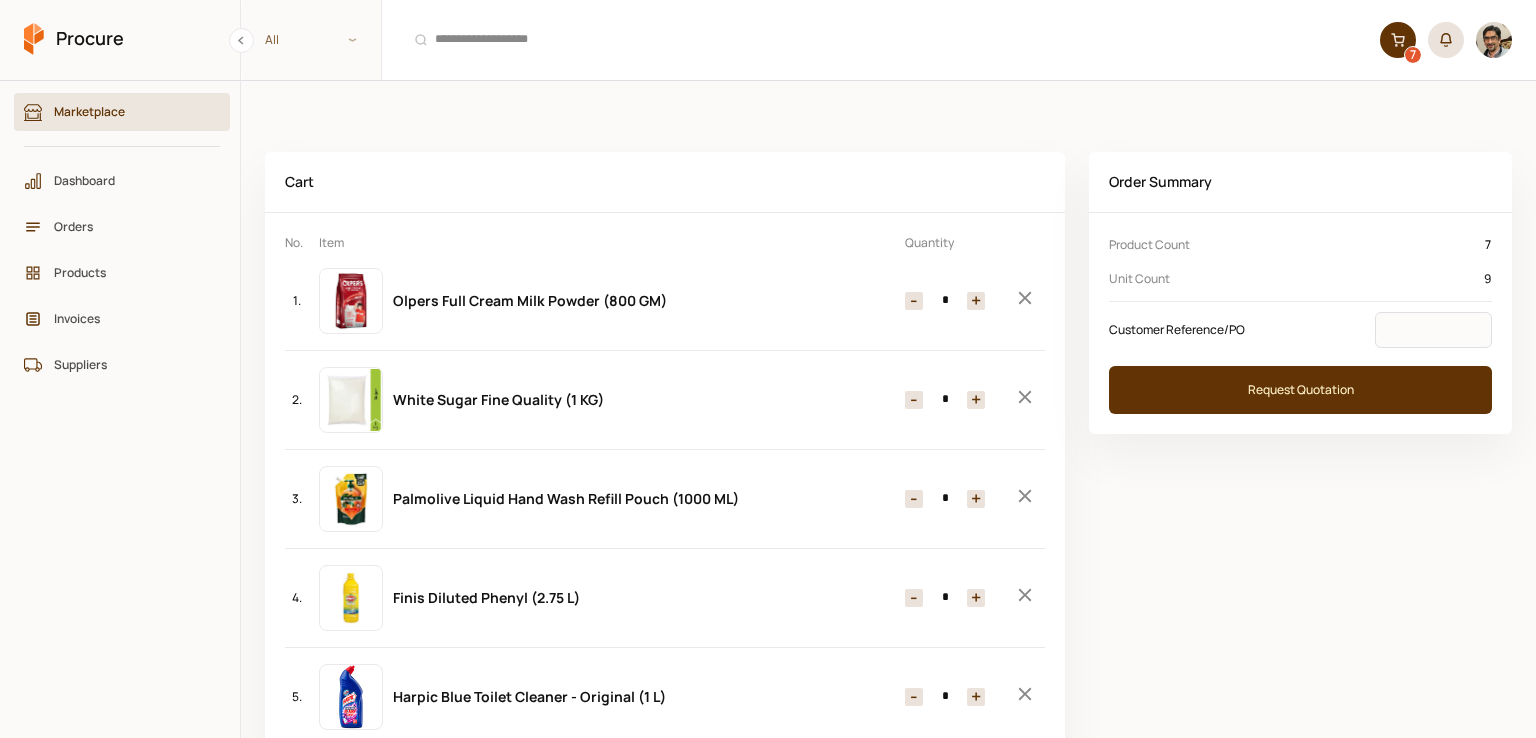 click on "+" at bounding box center (976, 301) 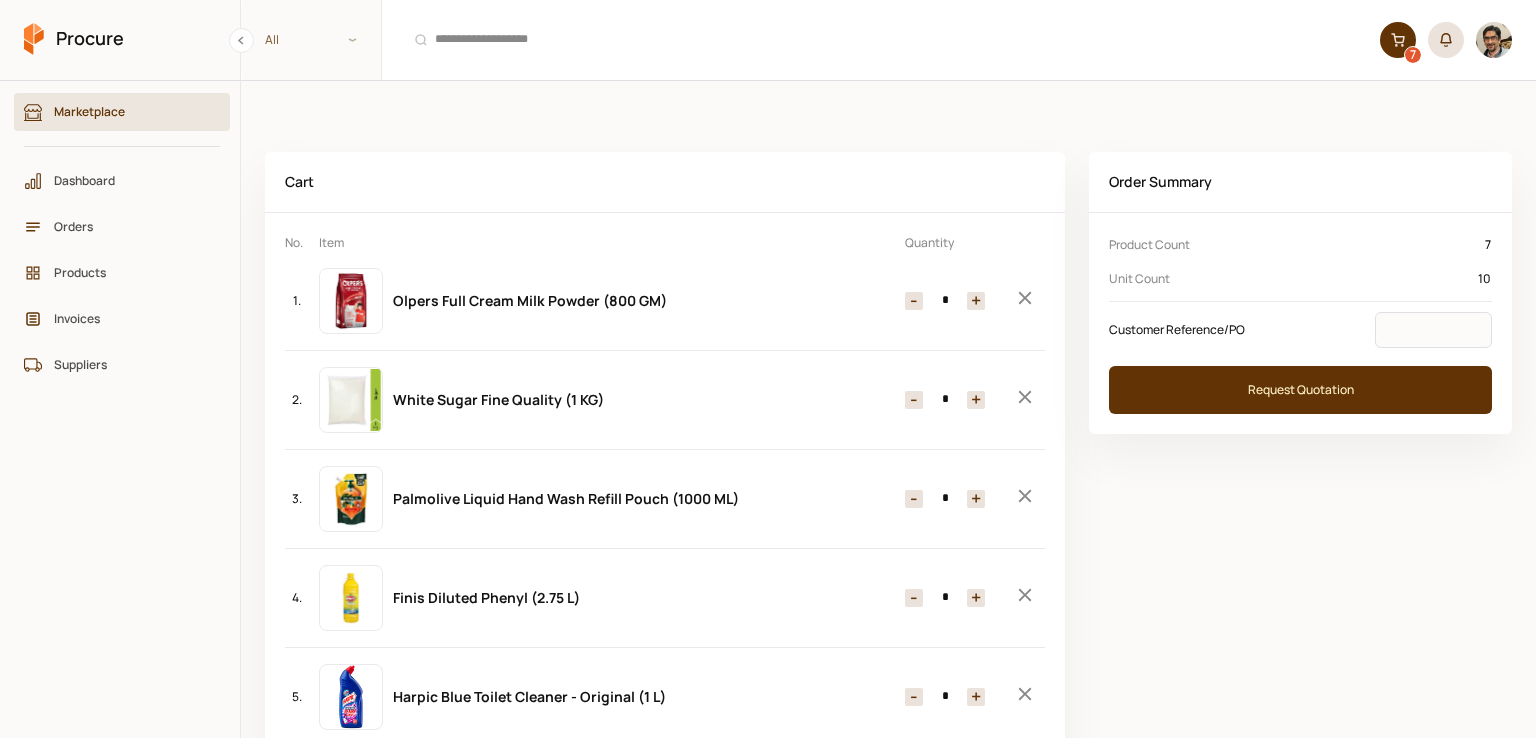 click on "+" at bounding box center [976, 301] 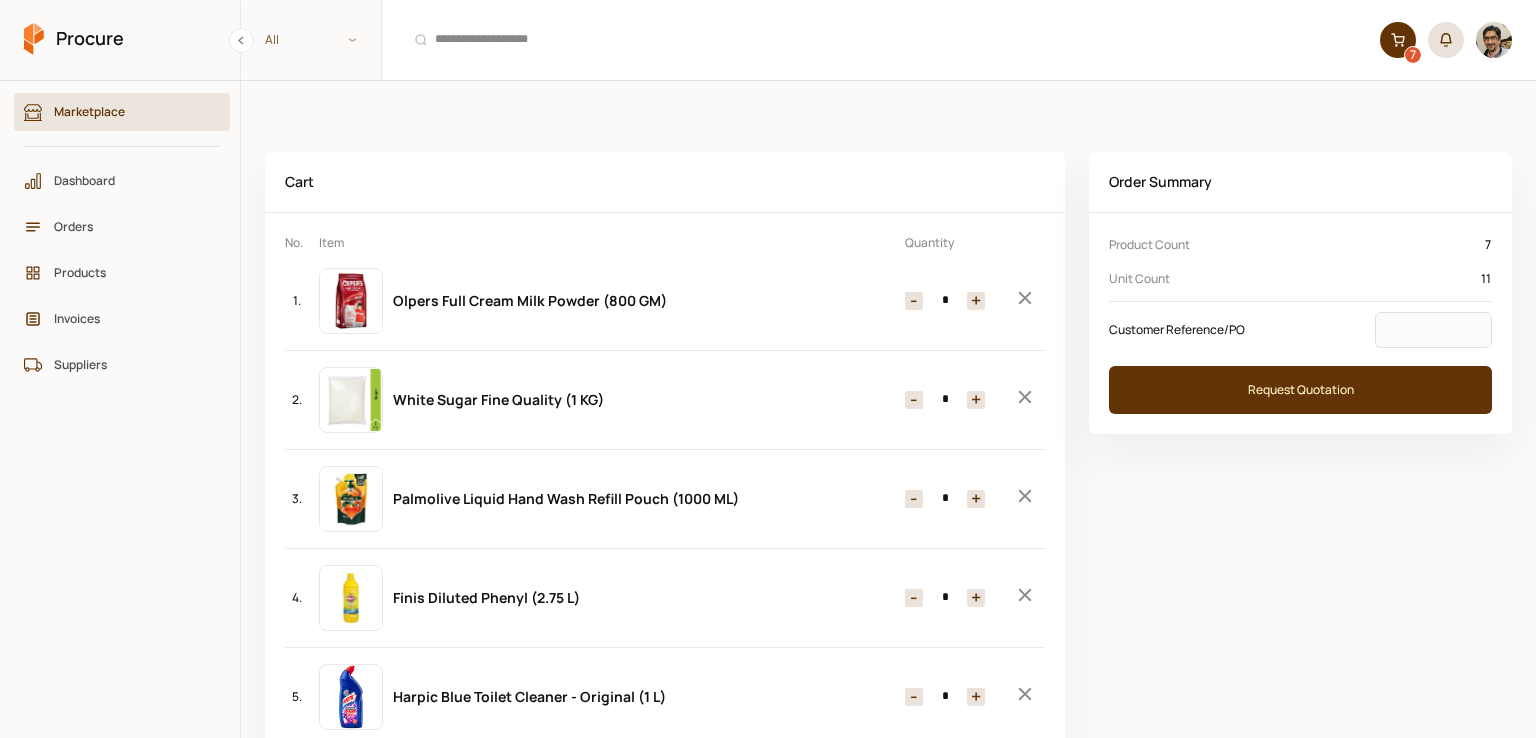 click on "+" at bounding box center (976, 301) 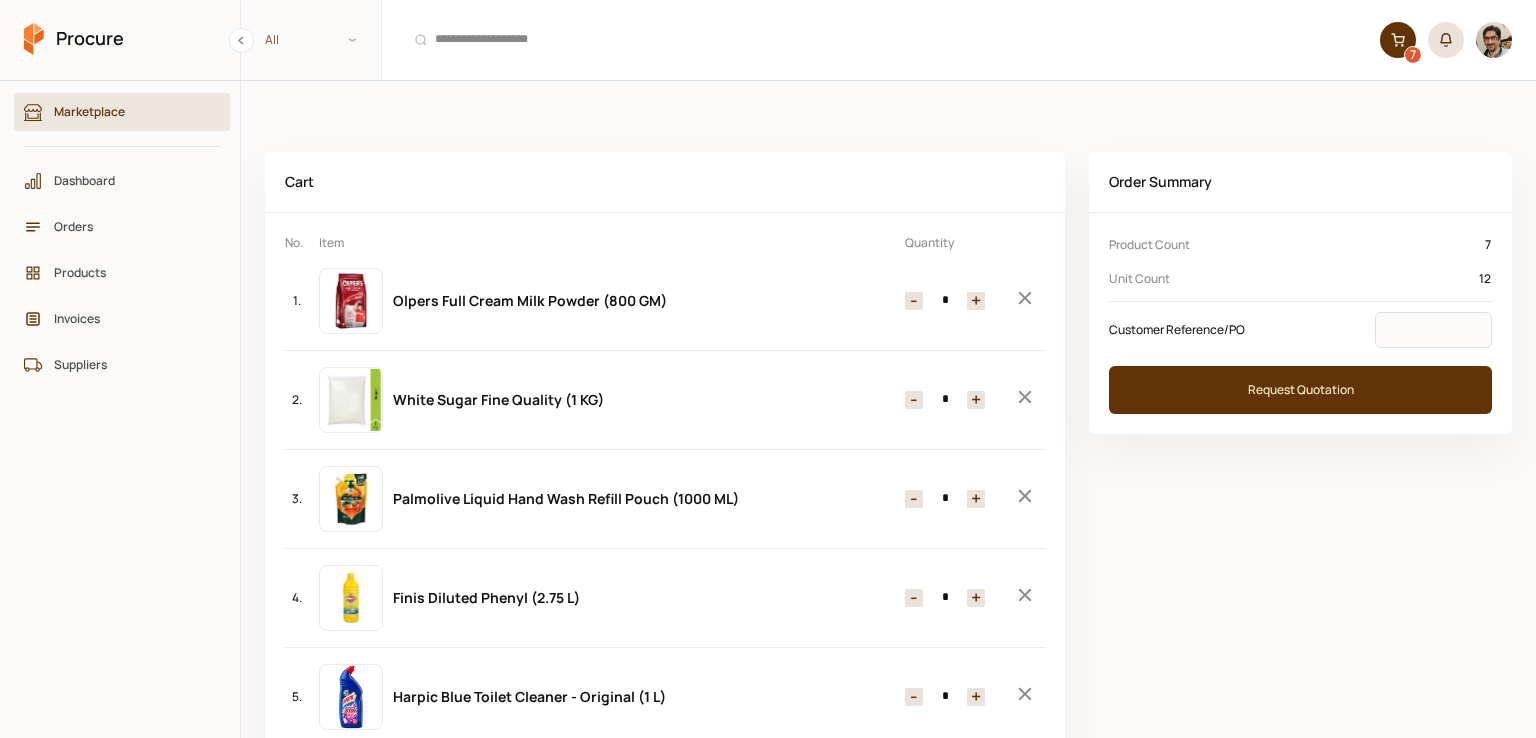 click on "+" at bounding box center [976, 301] 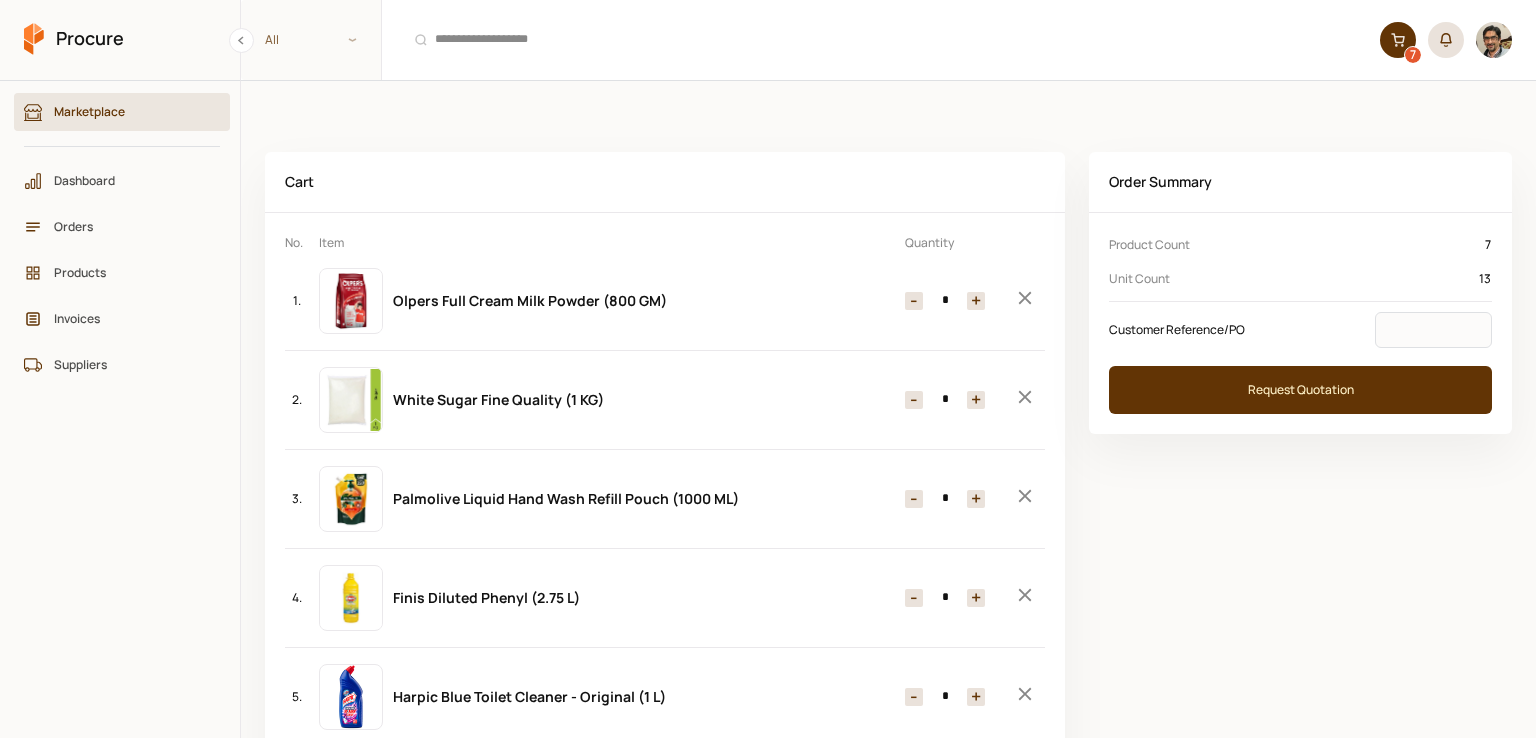 click on "-" at bounding box center (914, 301) 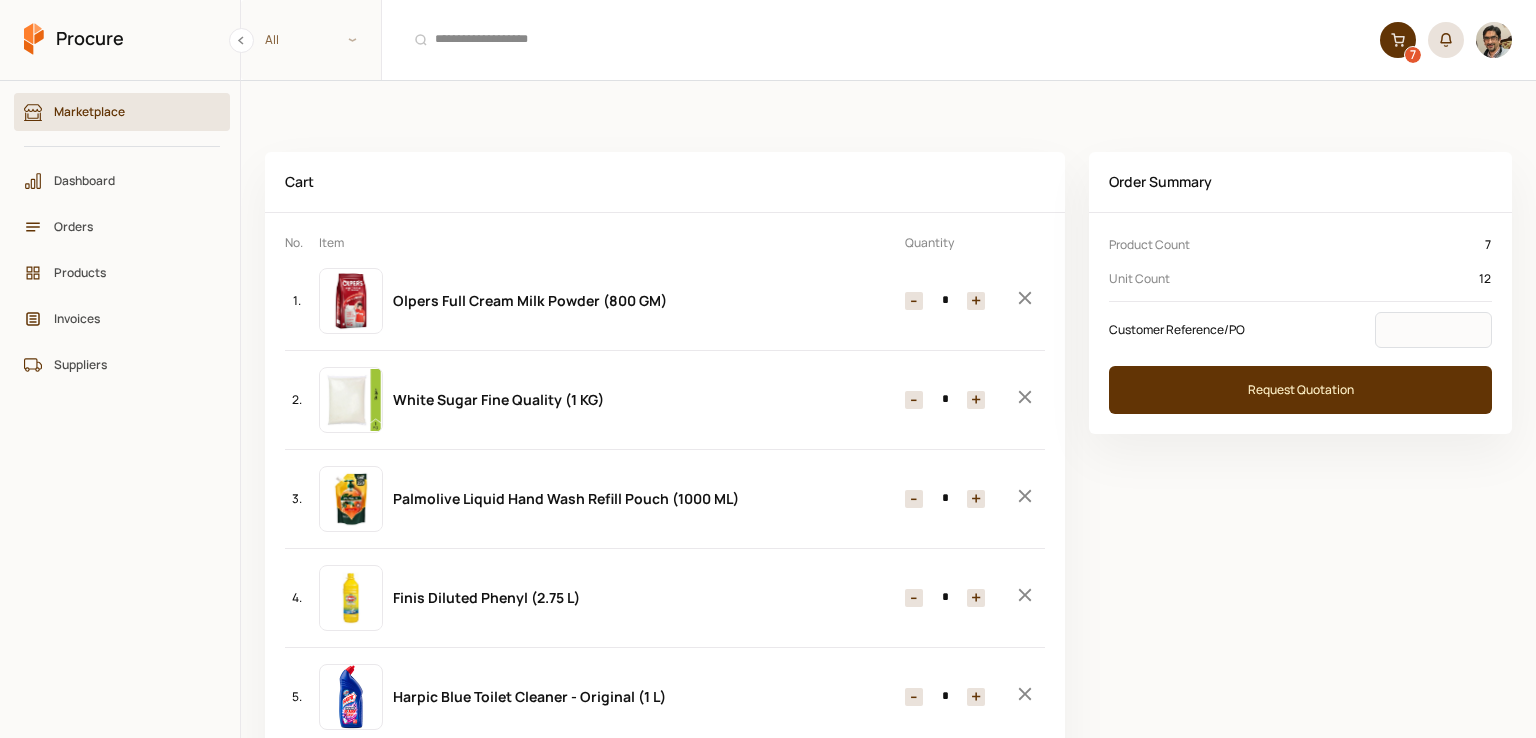 click on "+" at bounding box center (976, 400) 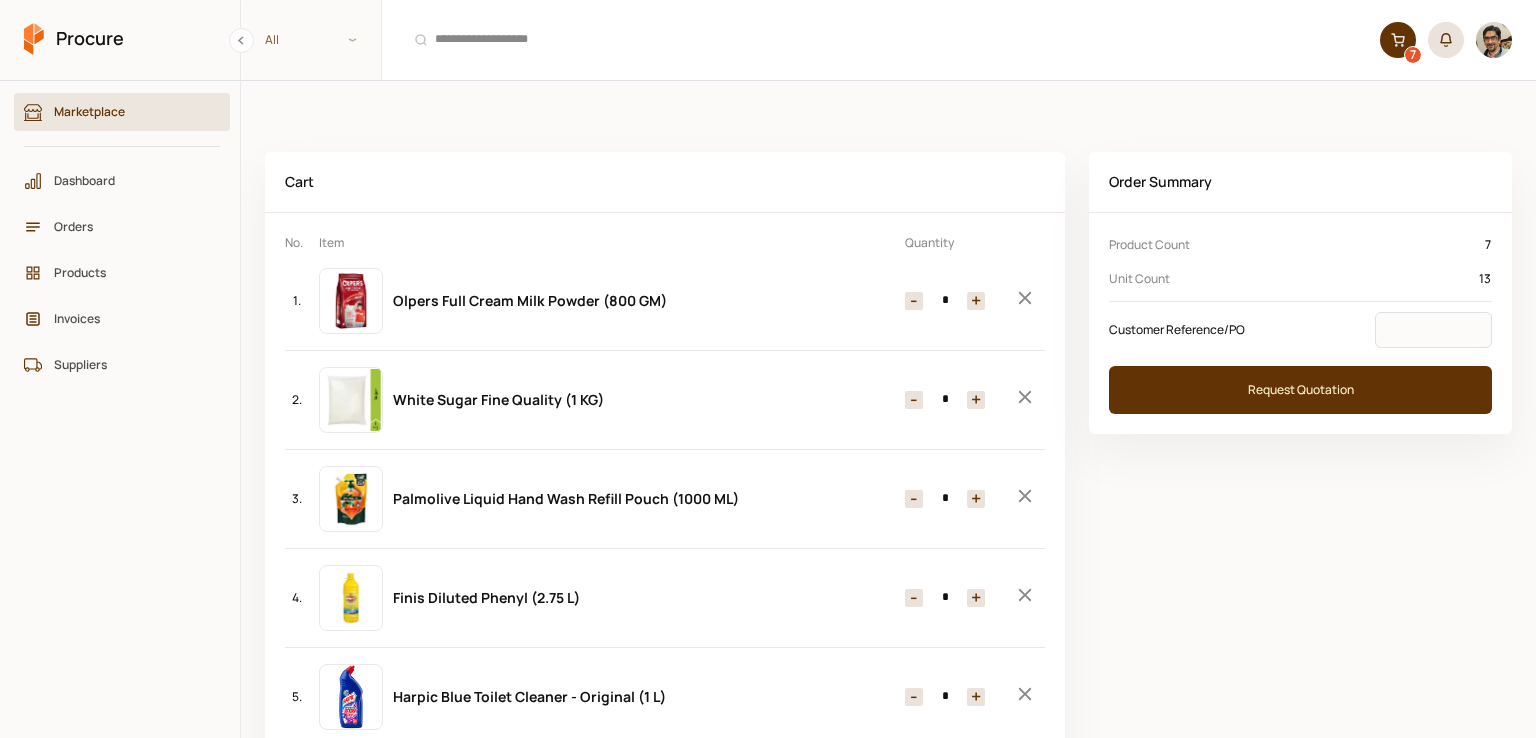 click on "+" at bounding box center (976, 400) 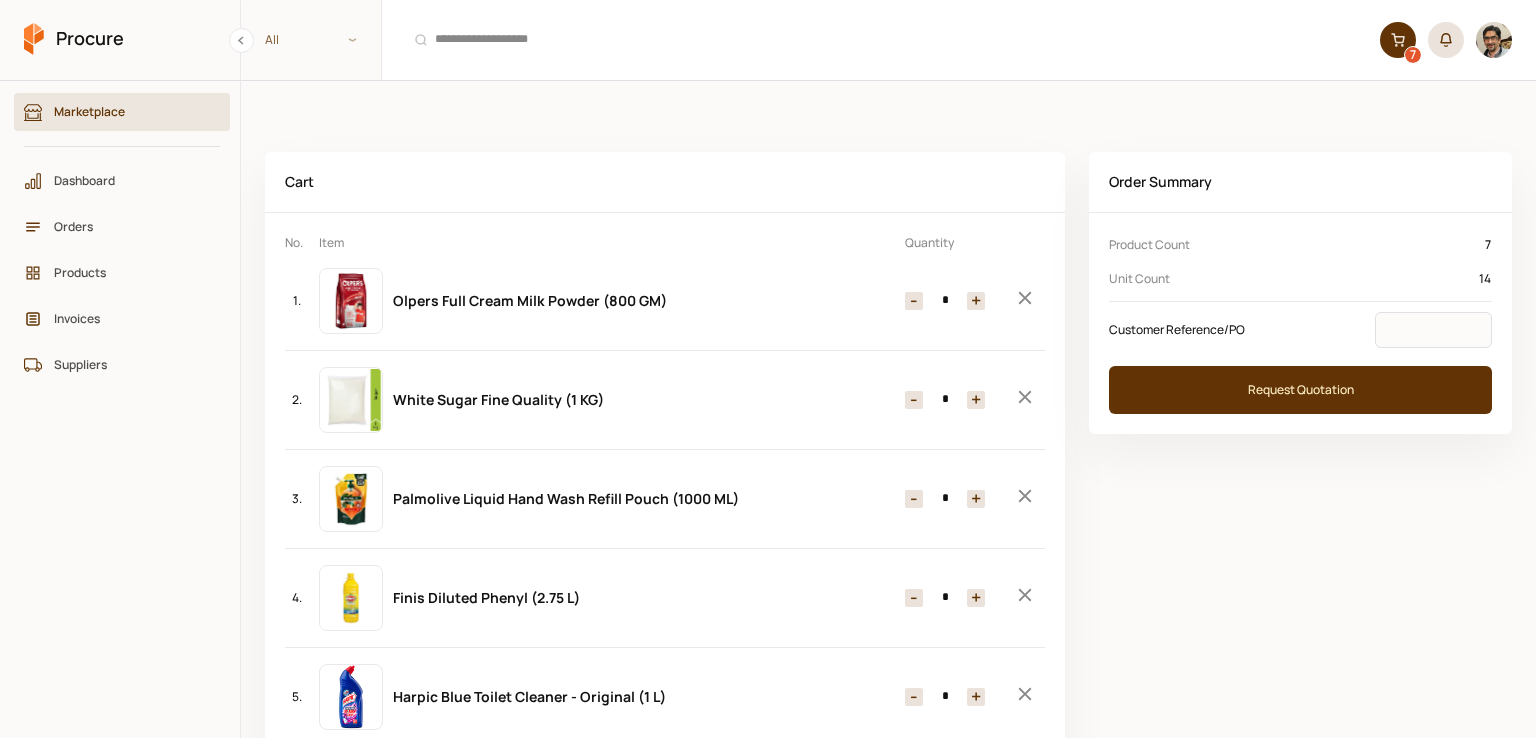 click on "+" at bounding box center [976, 400] 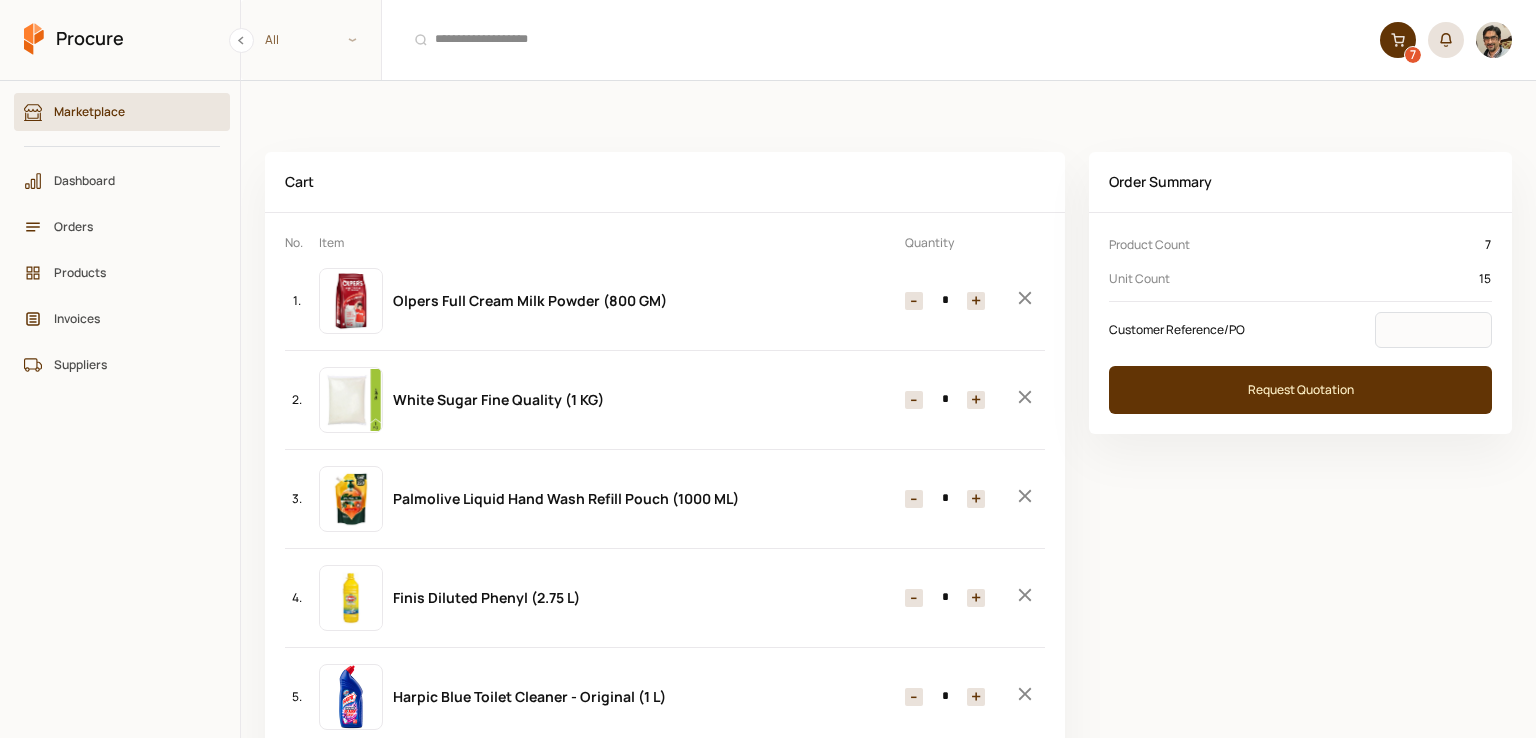 click on "+" at bounding box center [976, 400] 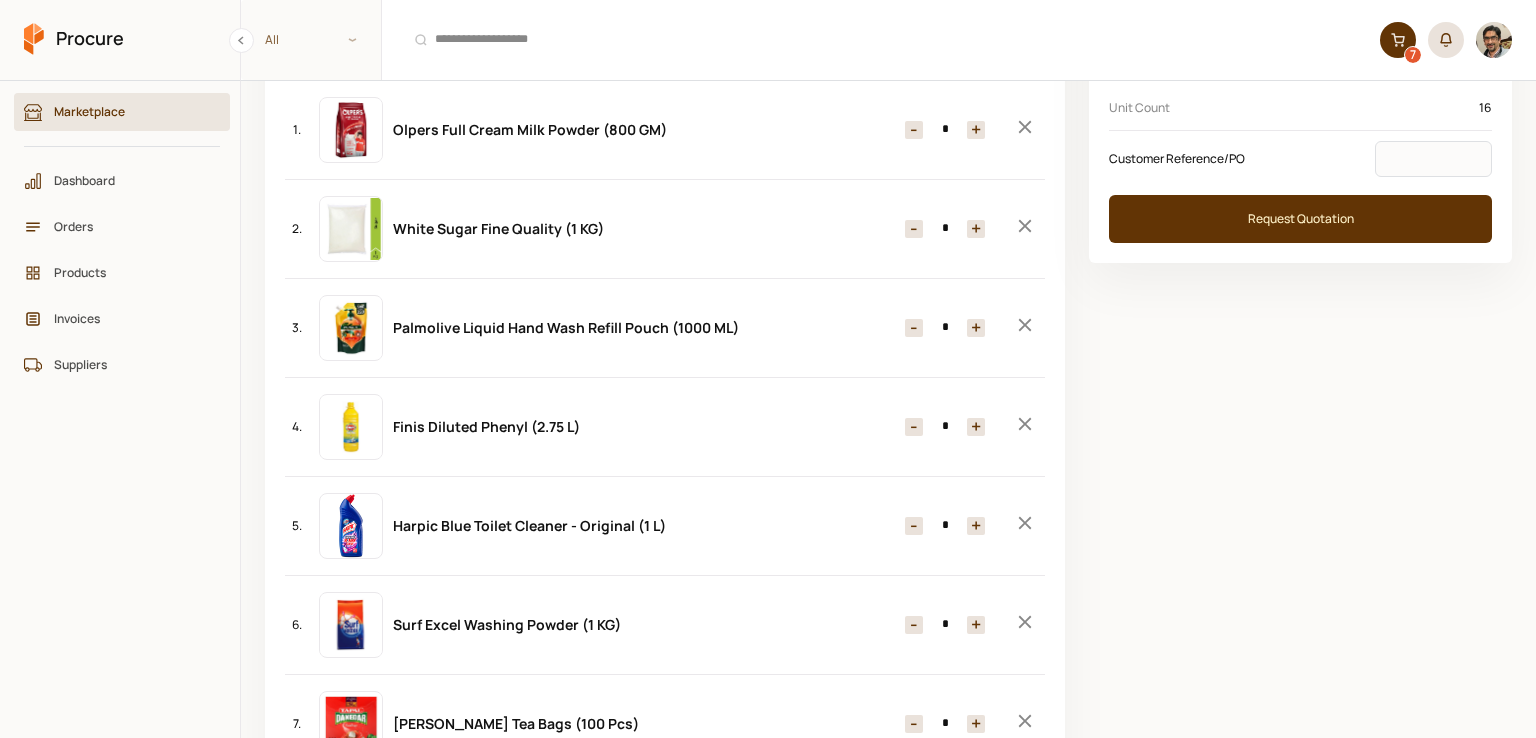 scroll, scrollTop: 200, scrollLeft: 0, axis: vertical 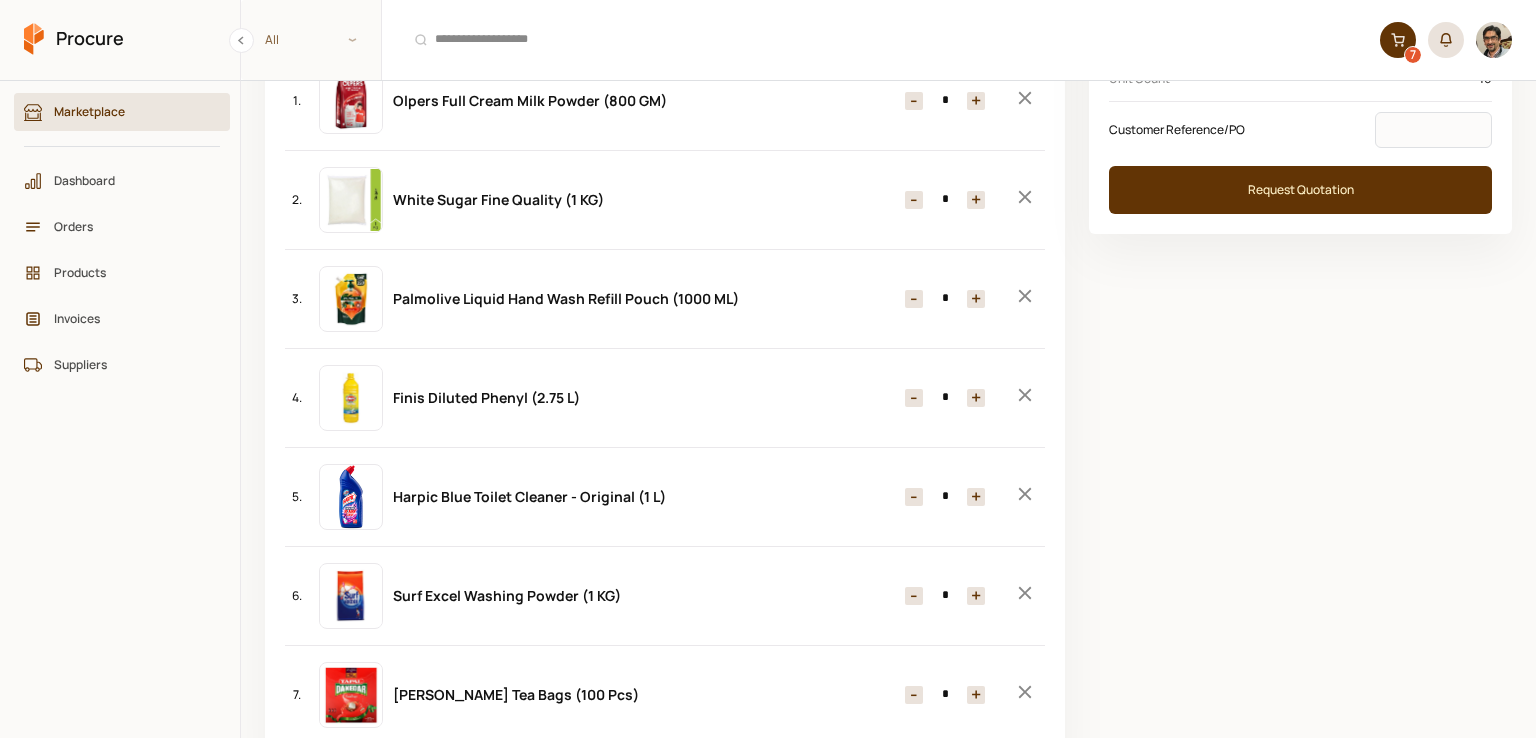 click on "-" at bounding box center [914, 398] 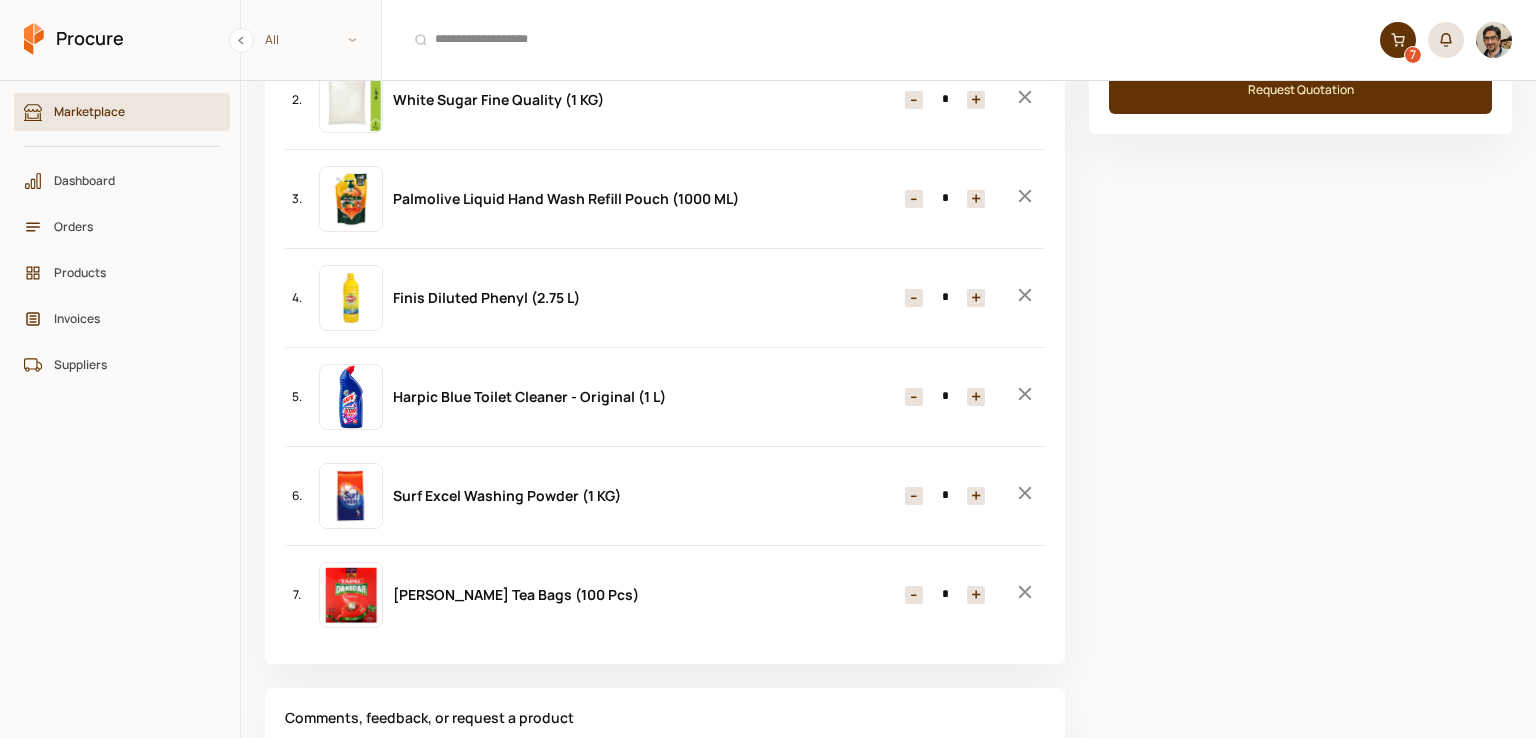 scroll, scrollTop: 400, scrollLeft: 0, axis: vertical 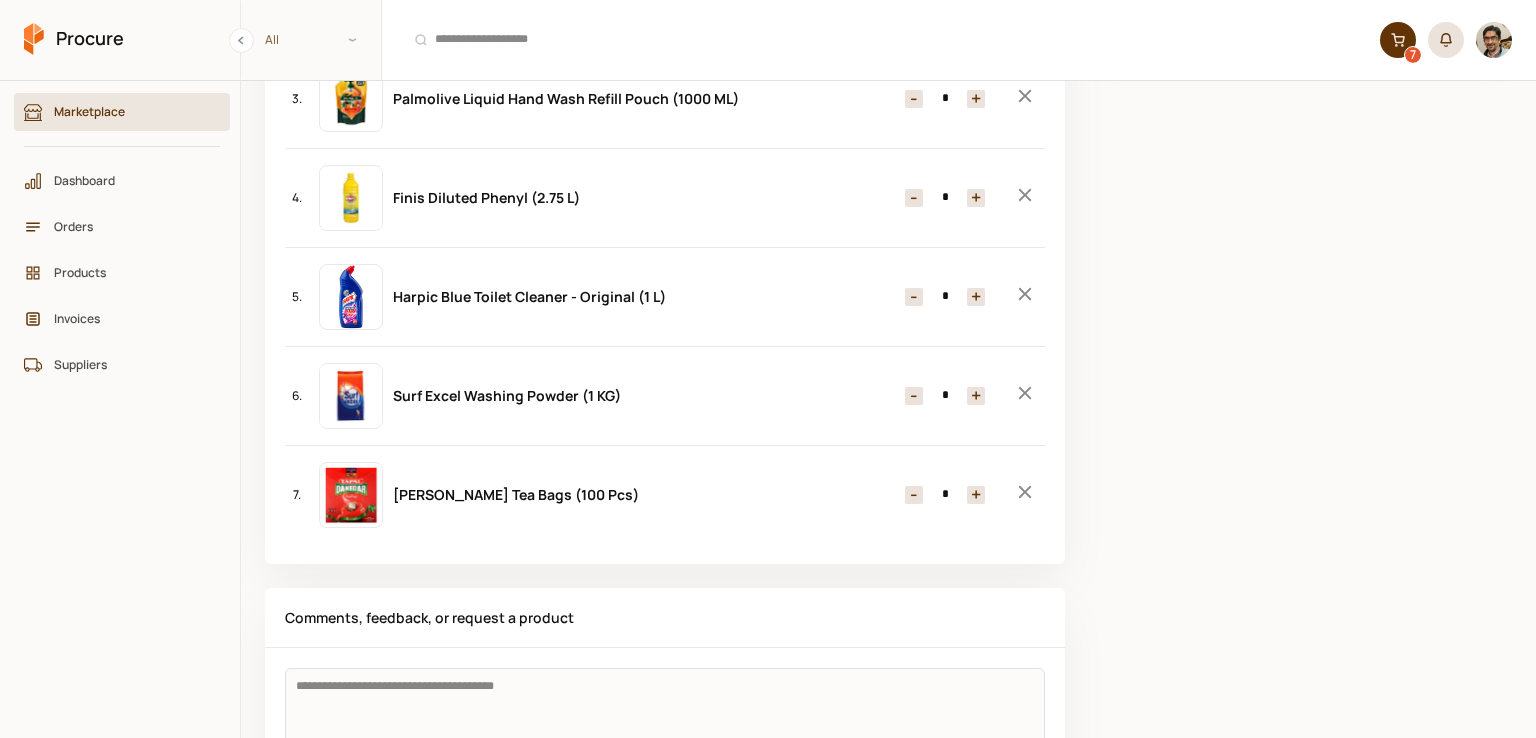 click on "+" at bounding box center [976, 495] 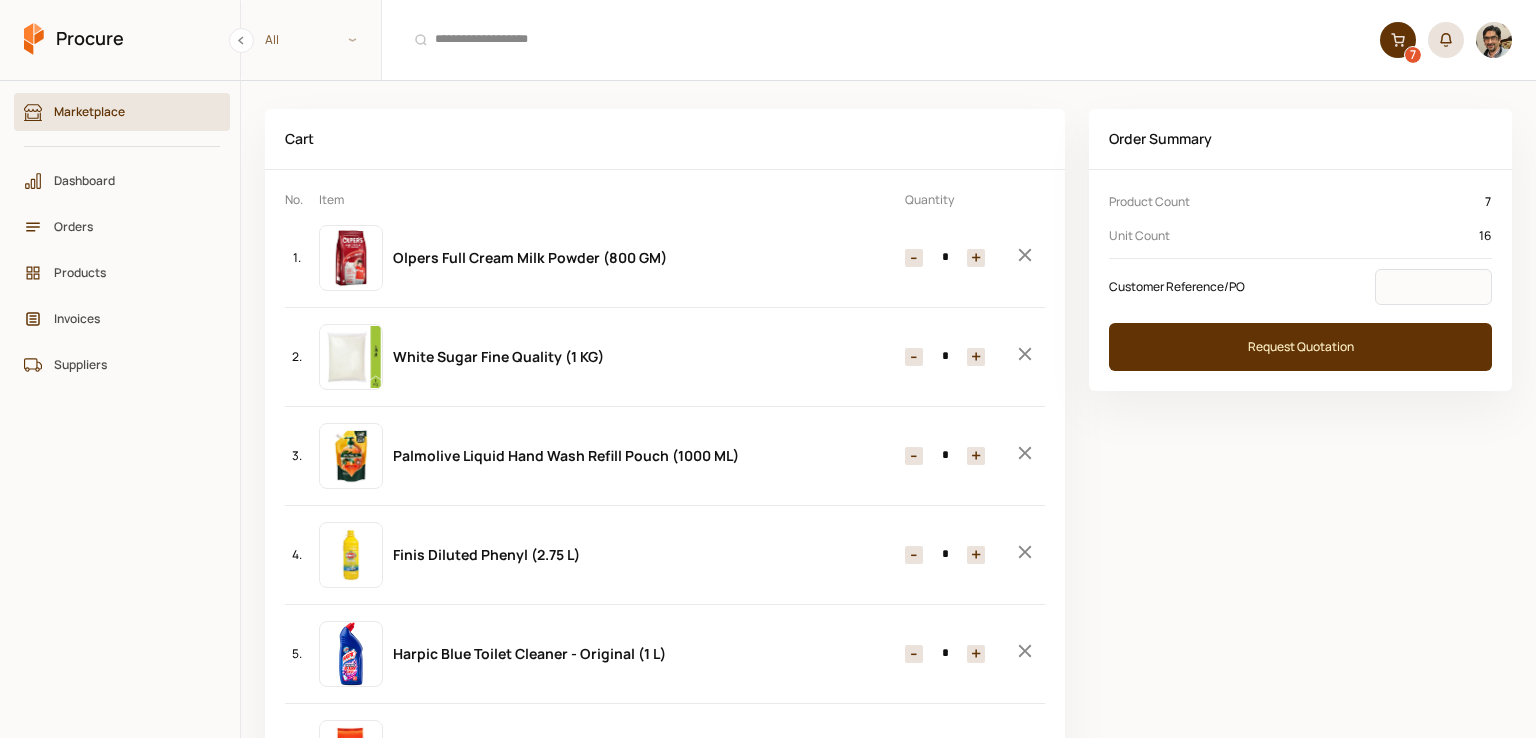 scroll, scrollTop: 0, scrollLeft: 0, axis: both 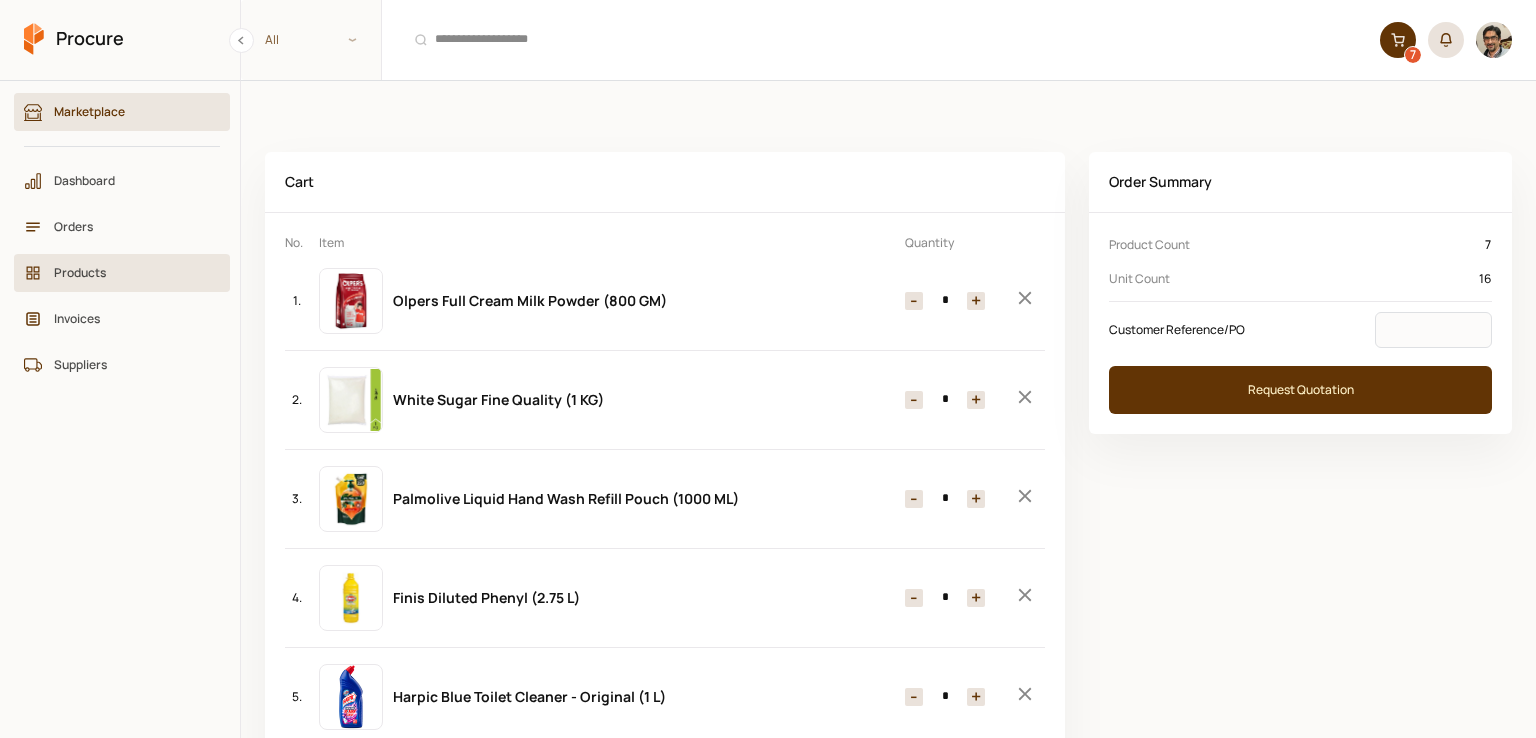 click on "Products" at bounding box center (129, 272) 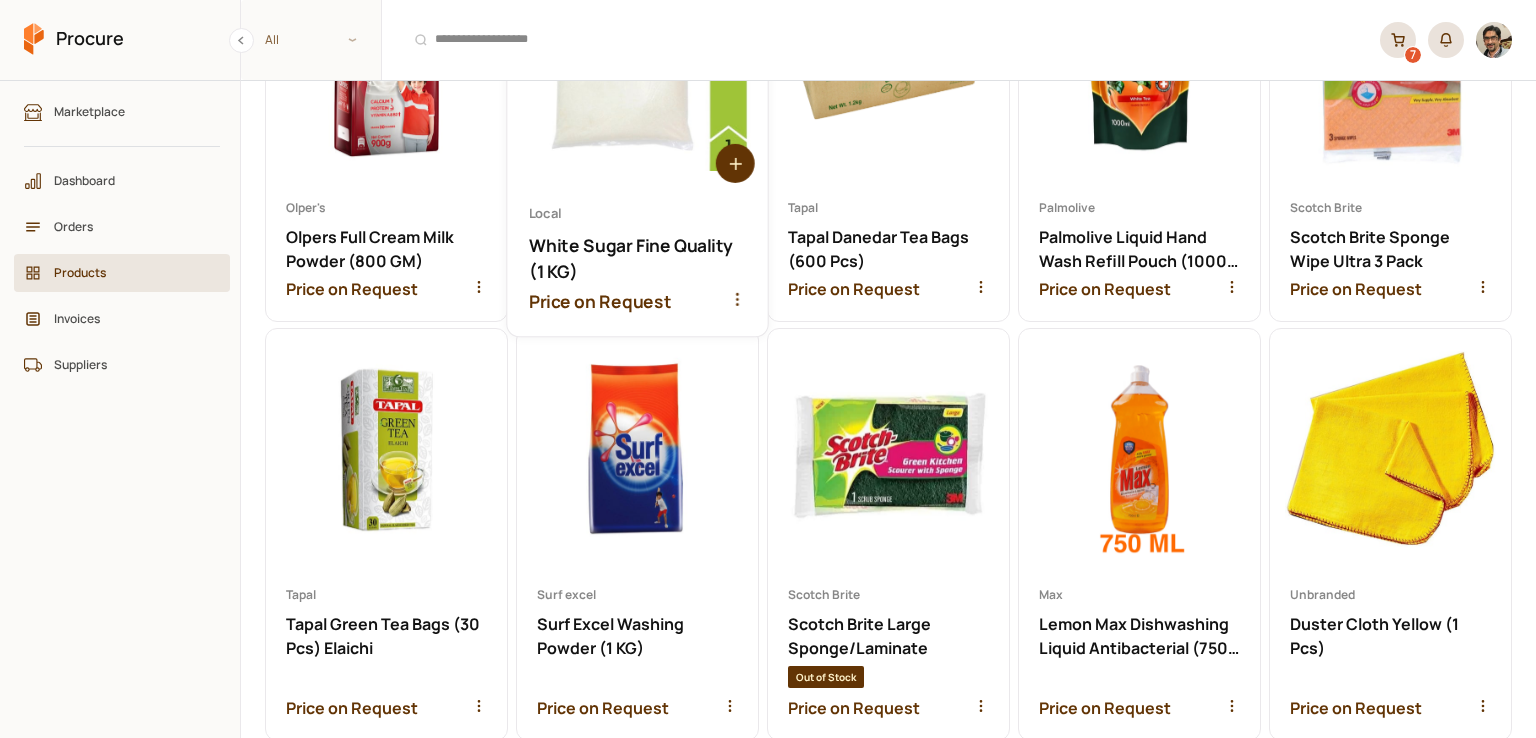 scroll, scrollTop: 300, scrollLeft: 0, axis: vertical 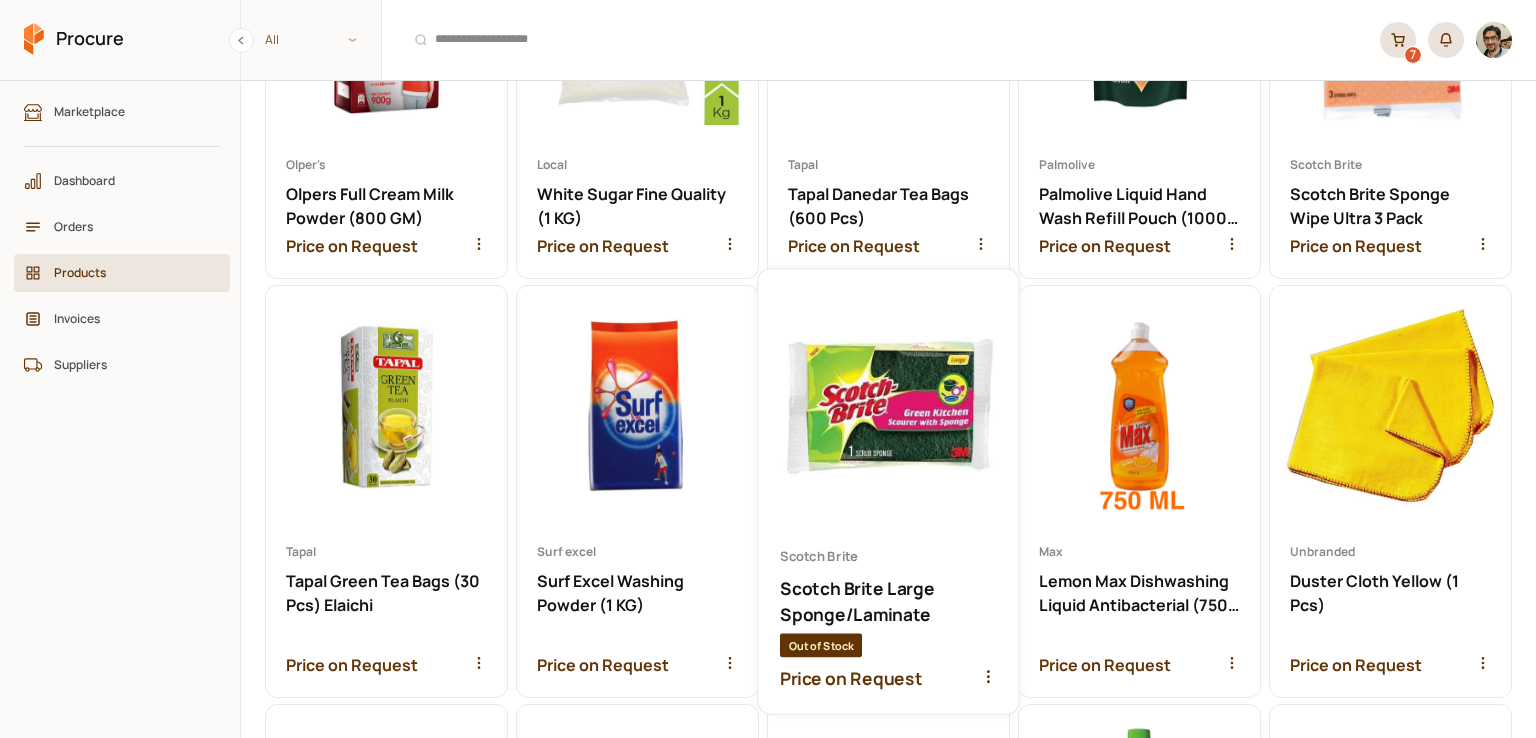 click on "Out of Stock" at bounding box center [821, 645] 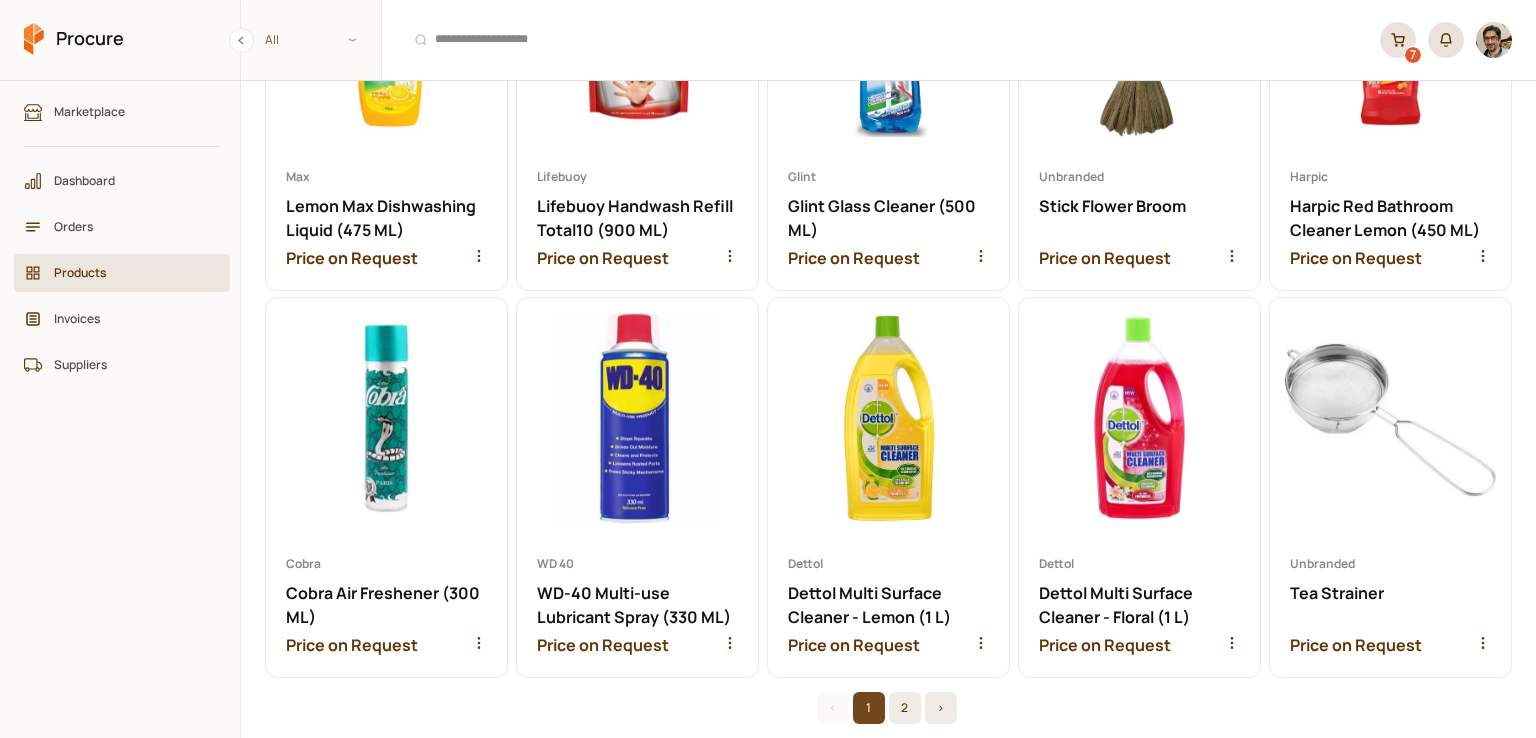 scroll, scrollTop: 2743, scrollLeft: 0, axis: vertical 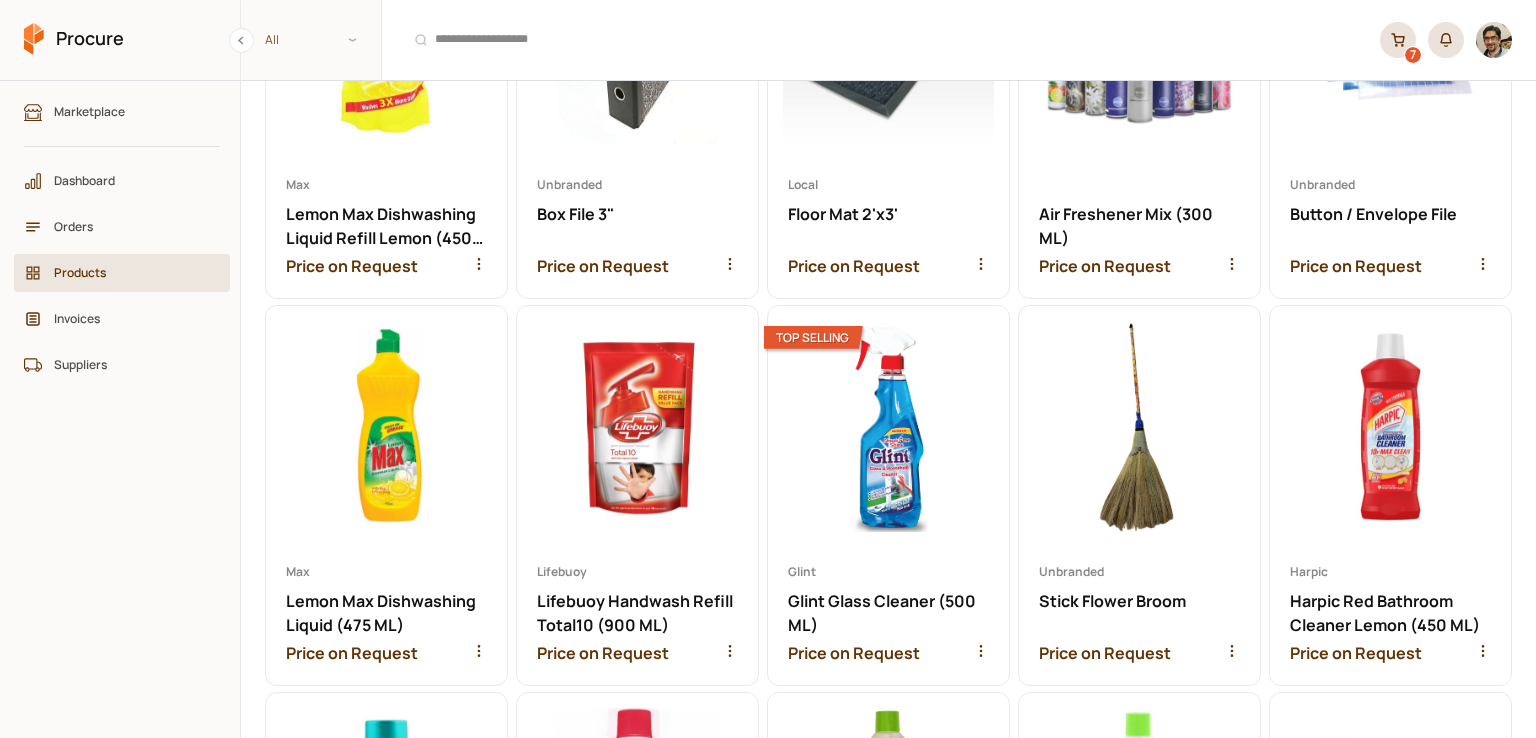click on "7" at bounding box center (1398, 40) 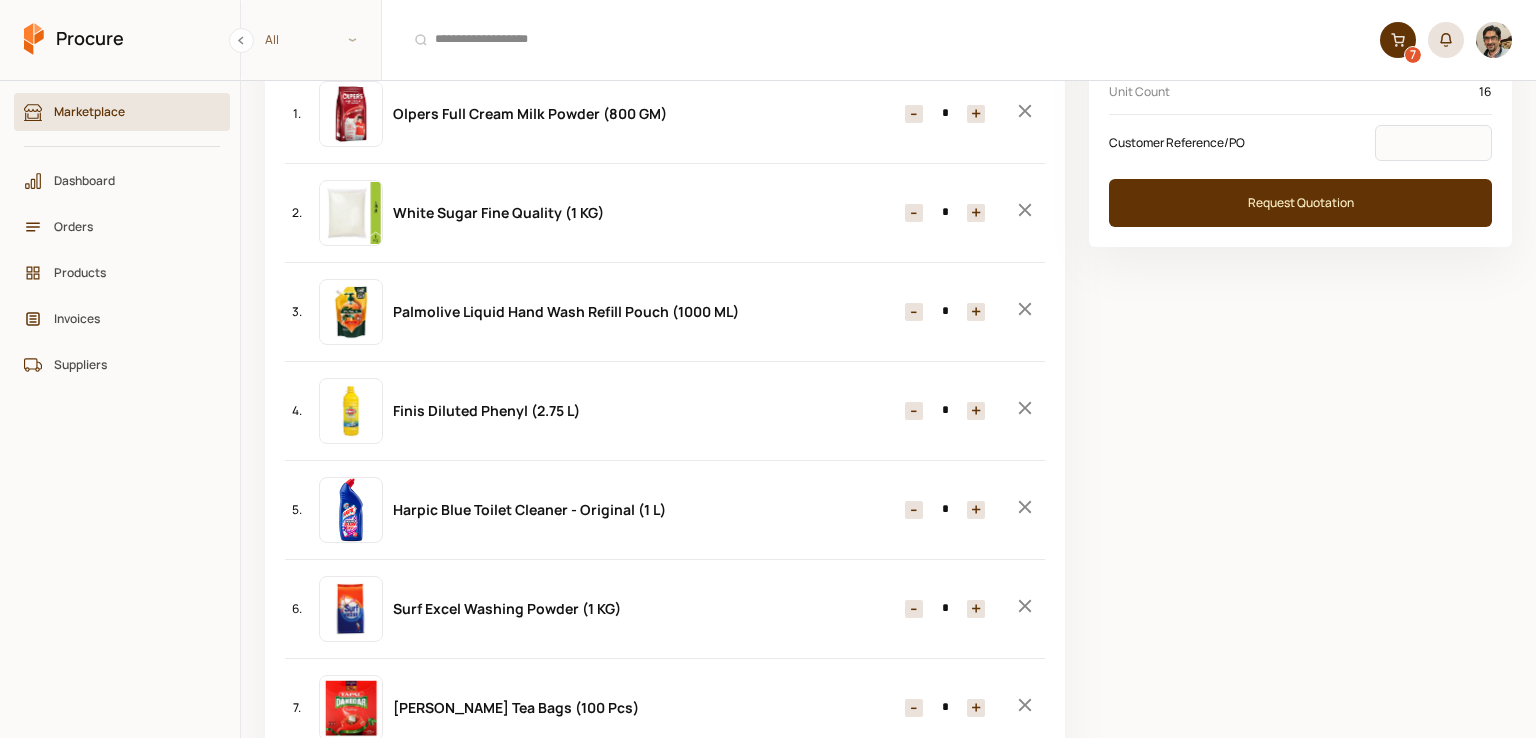 scroll, scrollTop: 425, scrollLeft: 0, axis: vertical 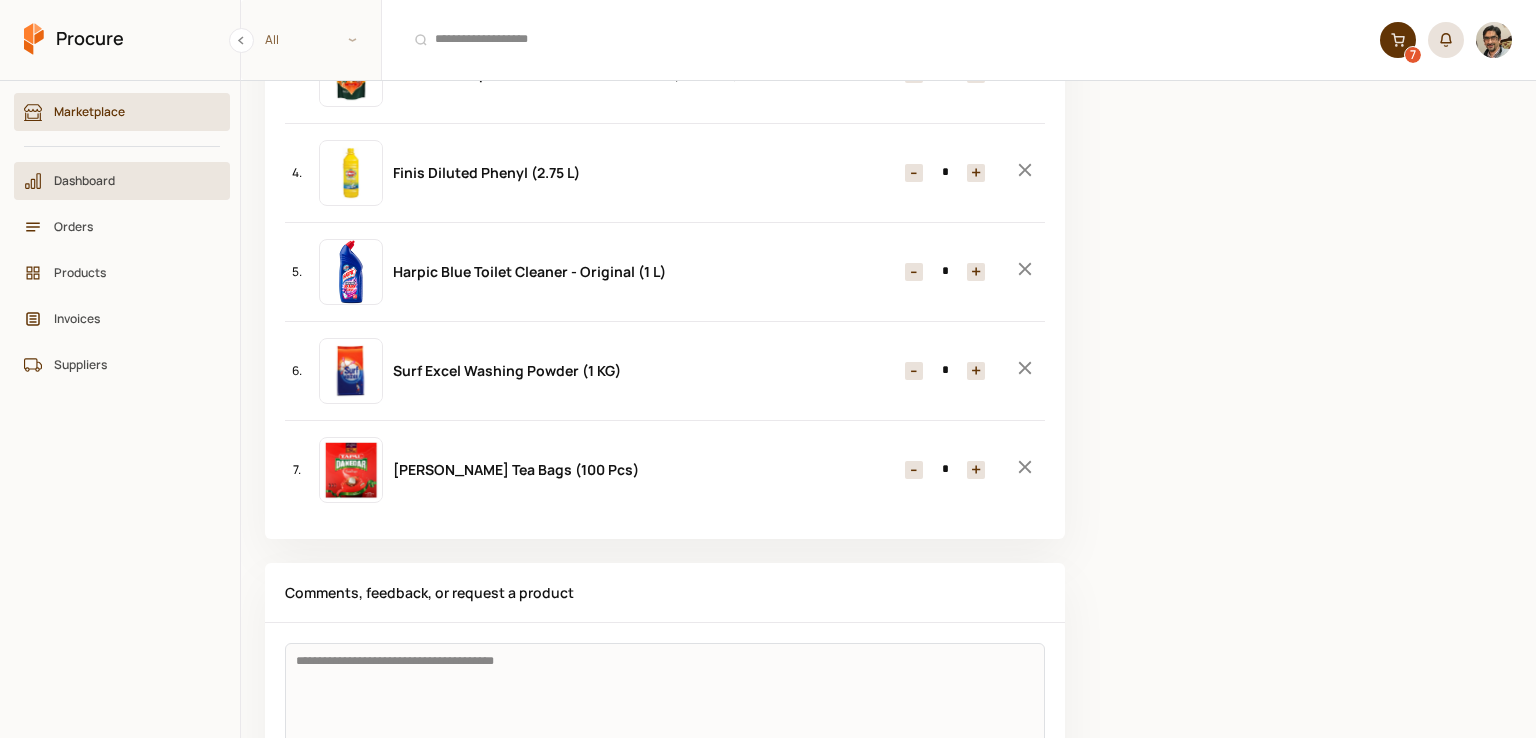 click on "Dashboard" at bounding box center [129, 180] 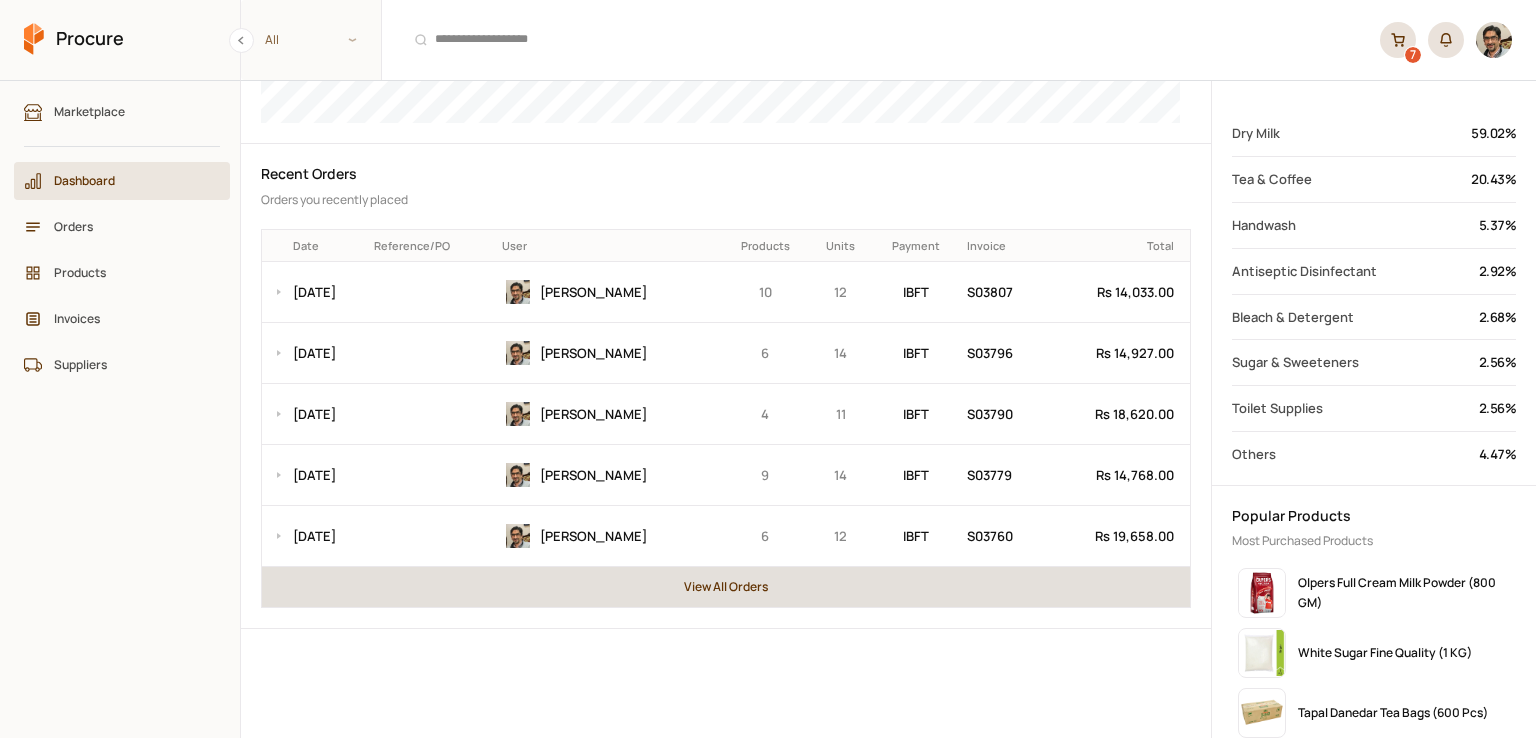 scroll, scrollTop: 670, scrollLeft: 0, axis: vertical 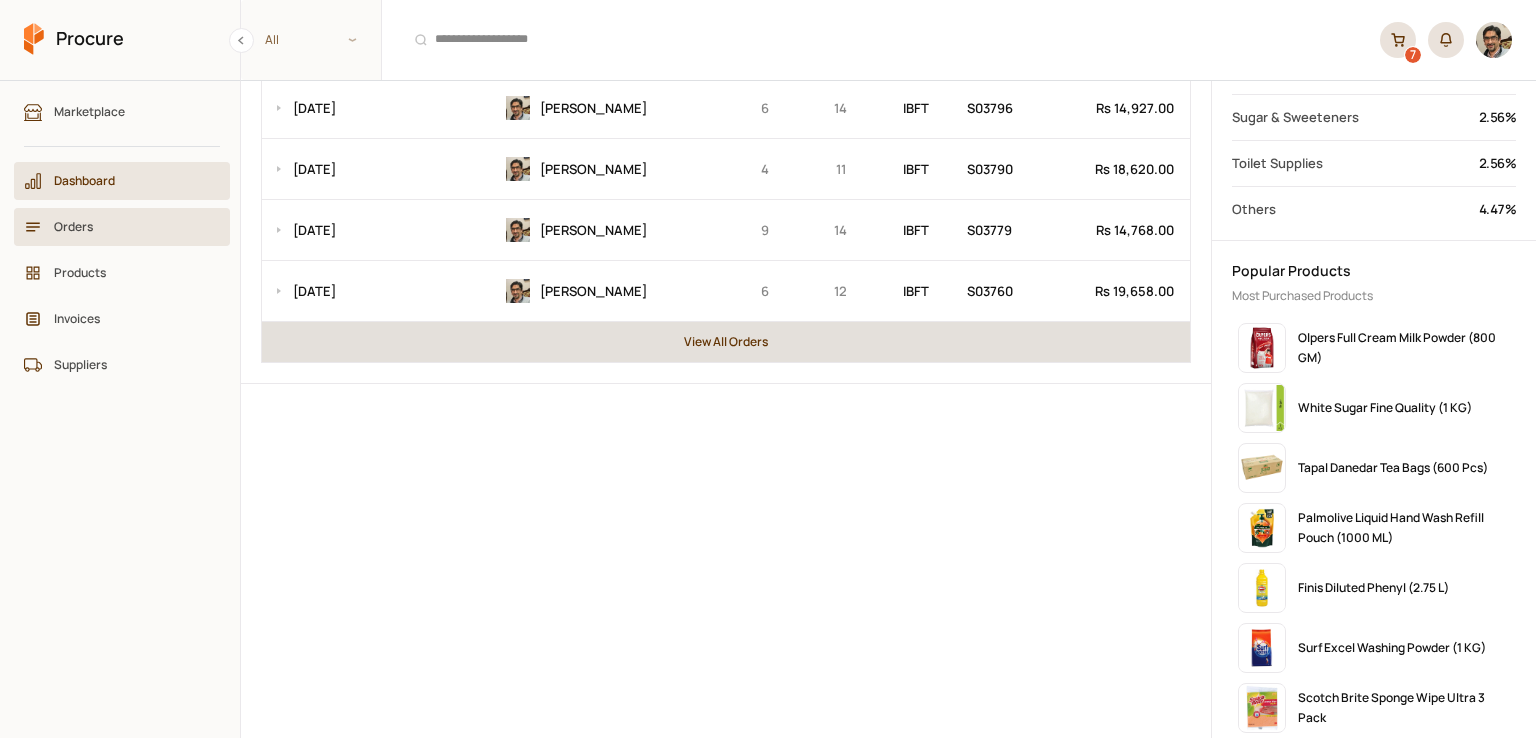 click on "Orders" at bounding box center (129, 226) 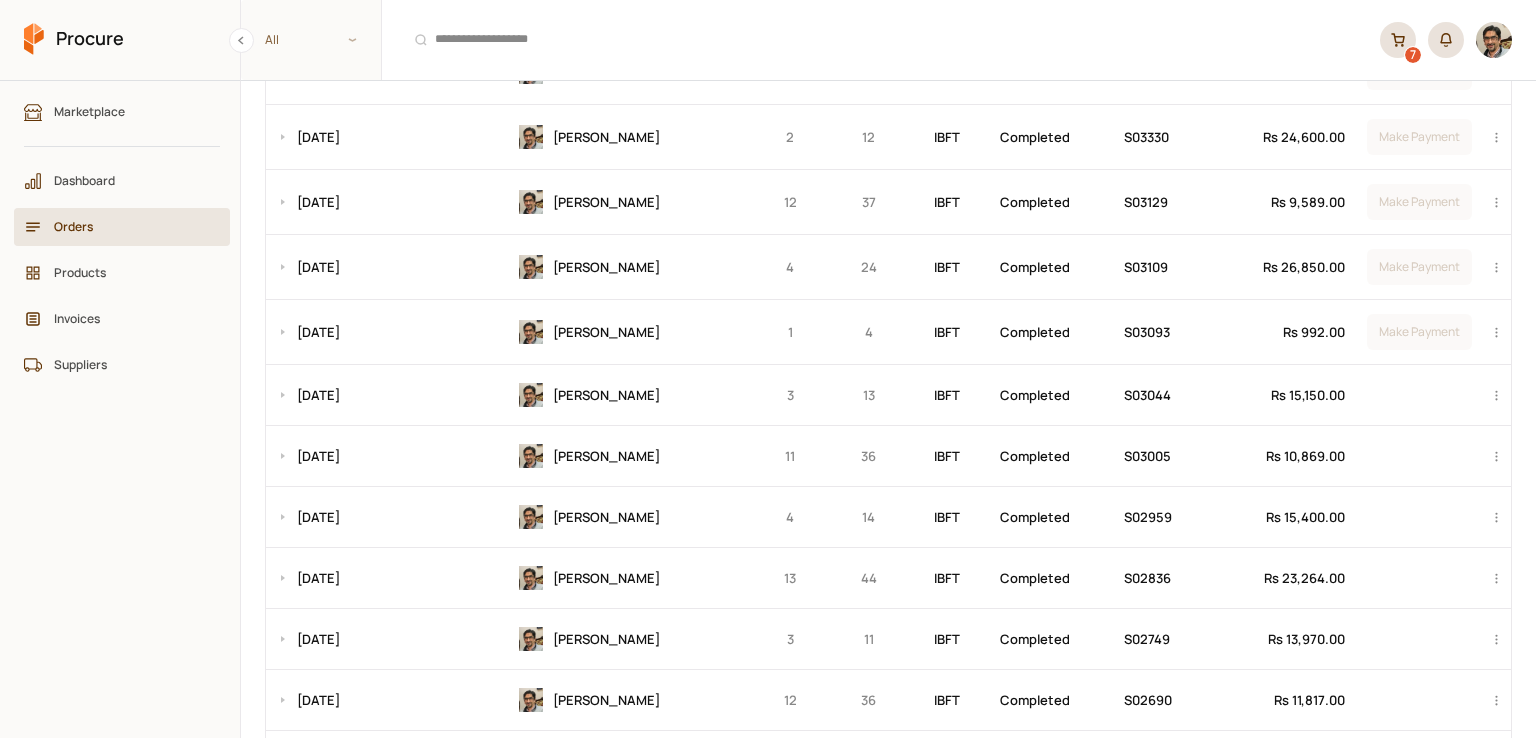 scroll, scrollTop: 0, scrollLeft: 0, axis: both 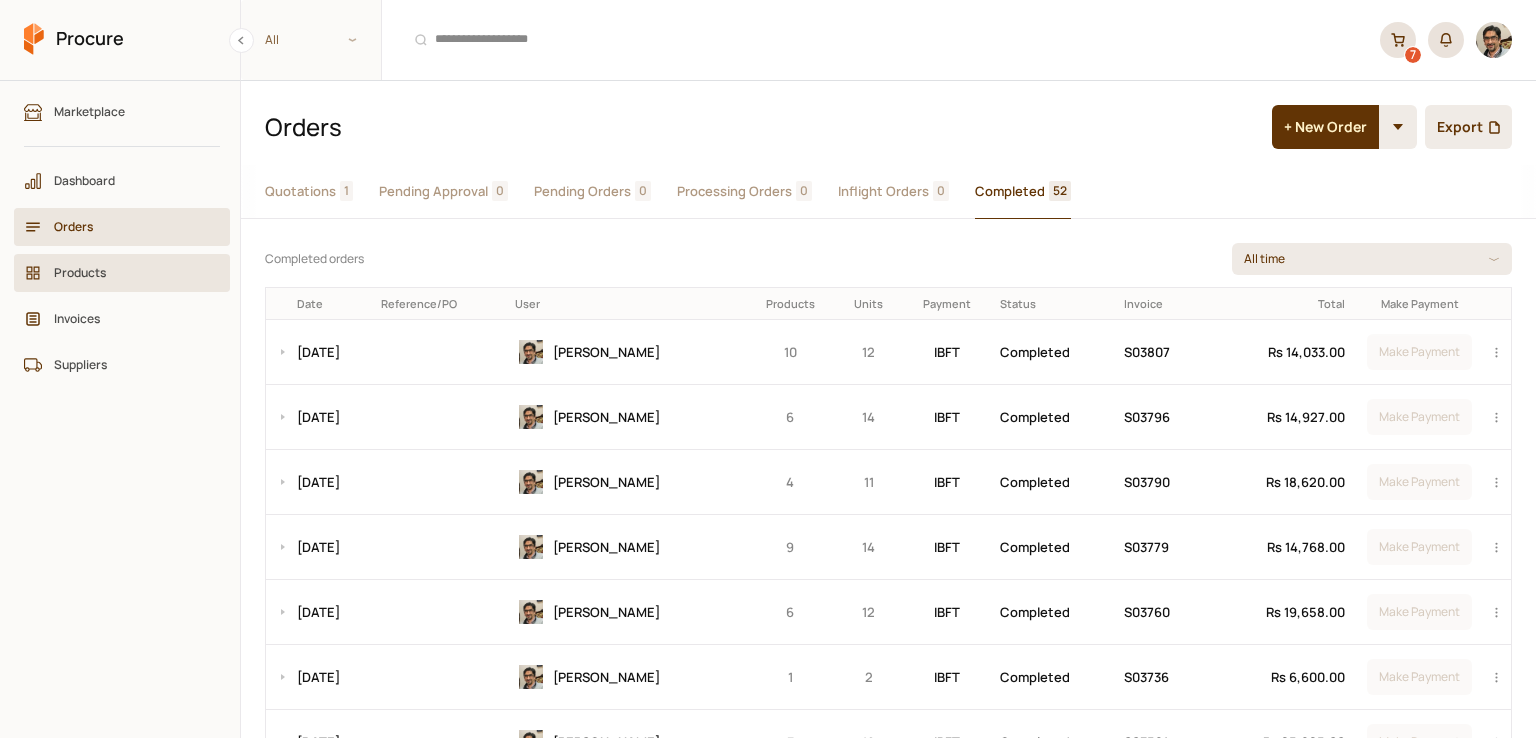 click on "Products" at bounding box center (129, 272) 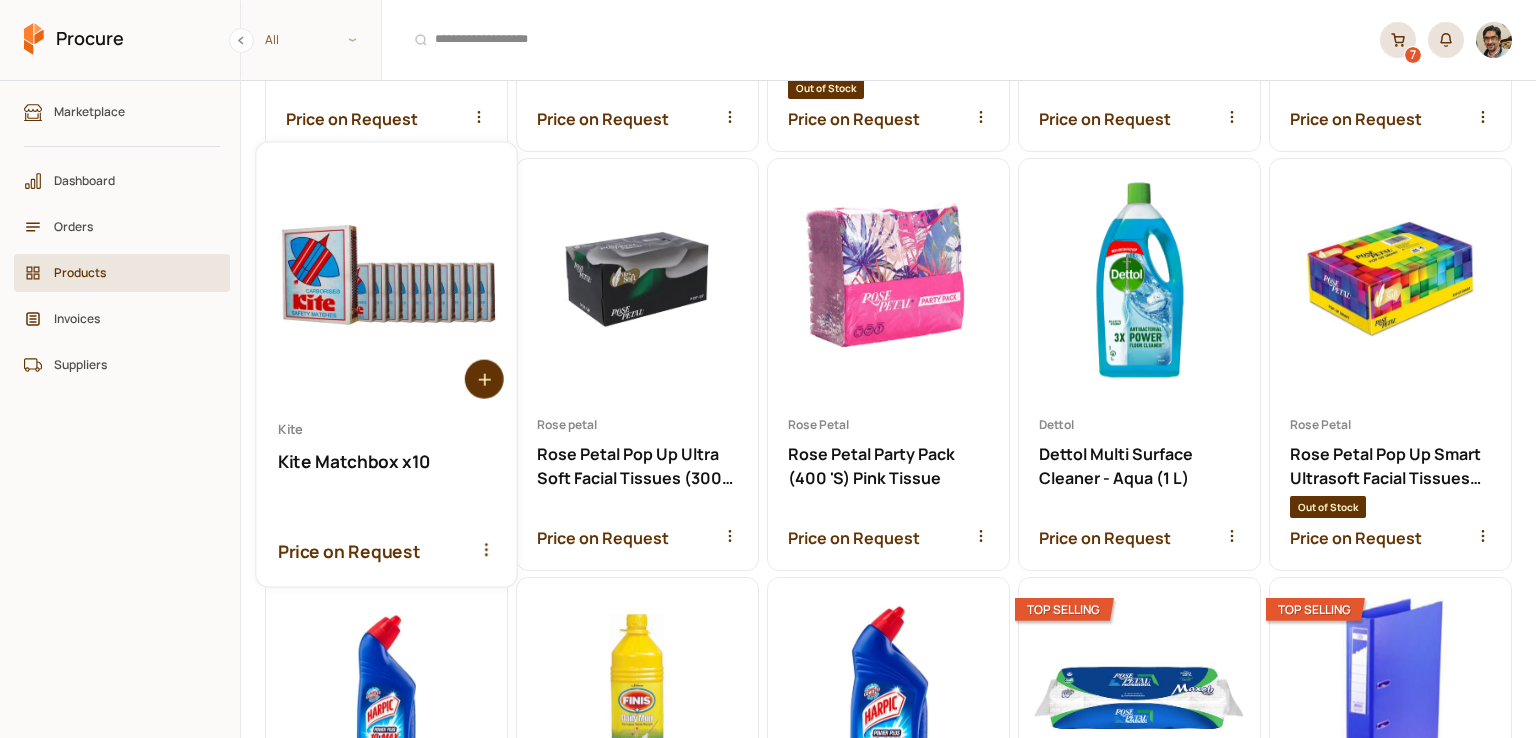 scroll, scrollTop: 843, scrollLeft: 0, axis: vertical 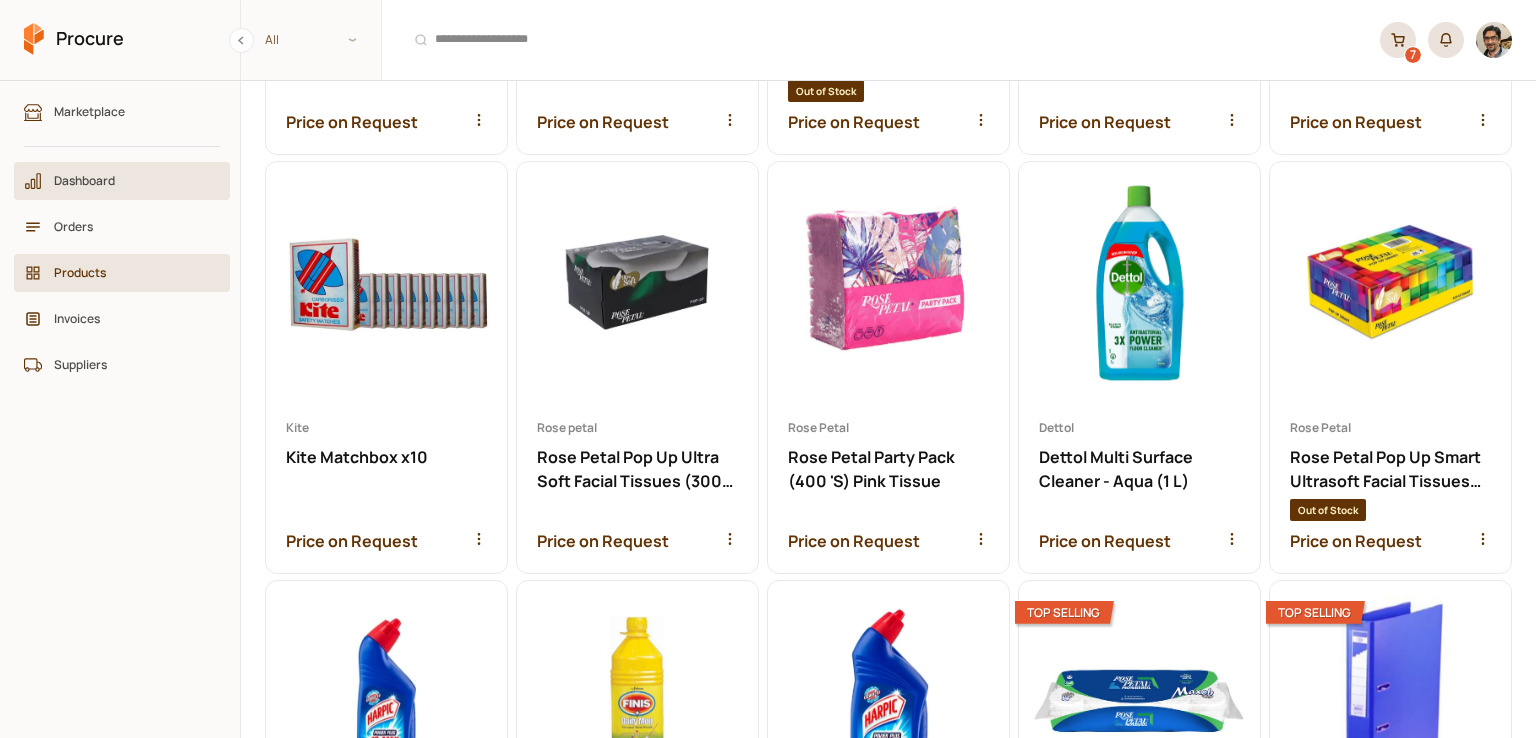 click on "Dashboard" at bounding box center (122, 181) 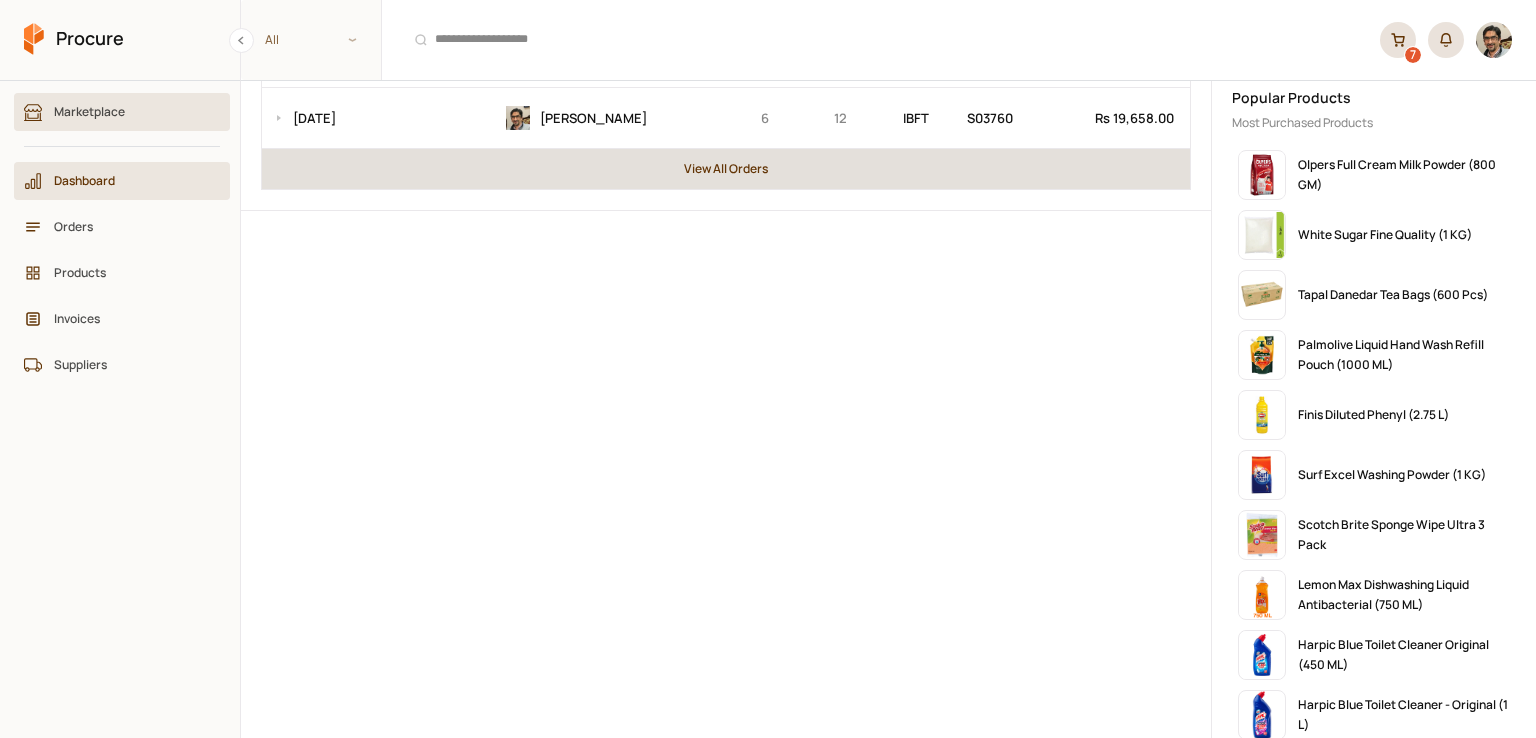click on "Marketplace" at bounding box center [129, 111] 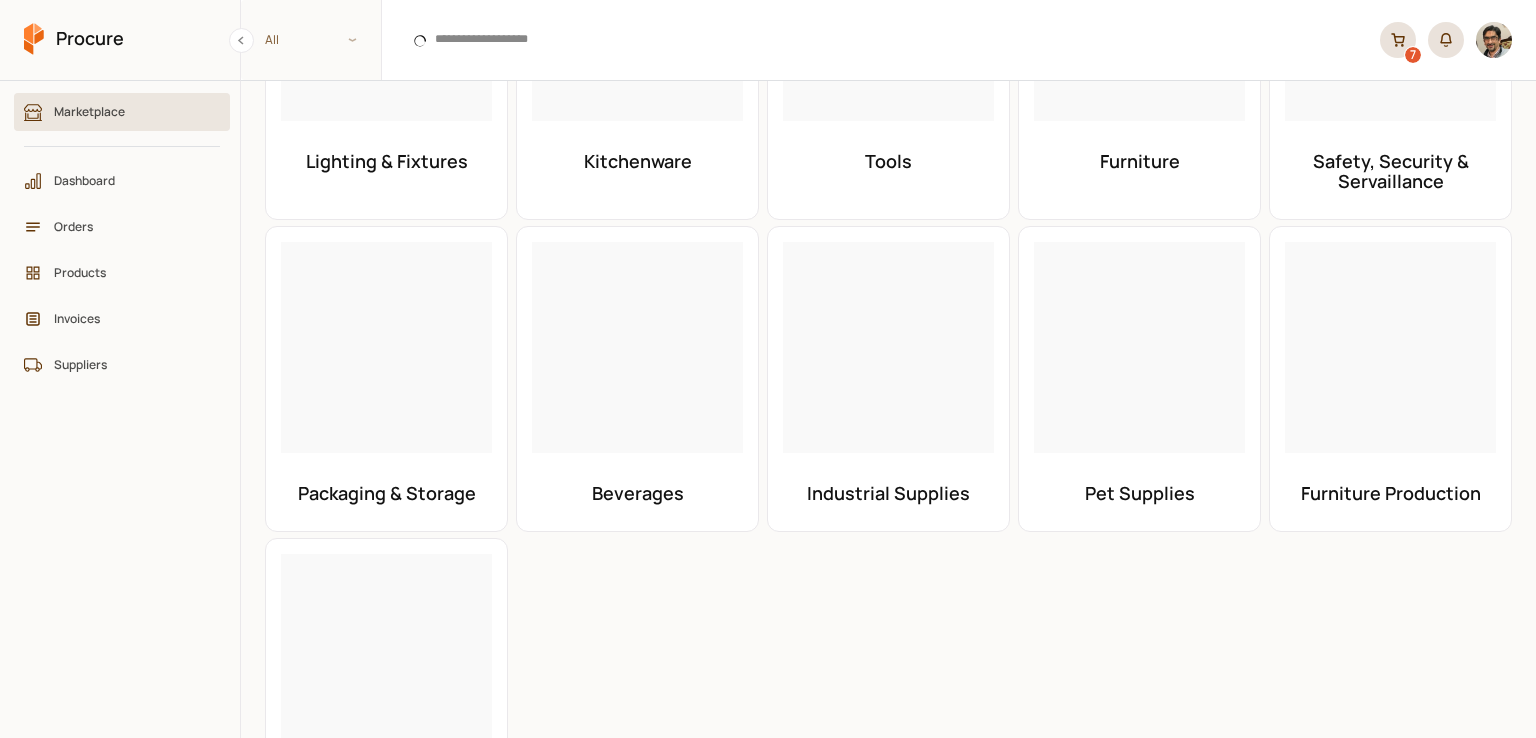 scroll, scrollTop: 0, scrollLeft: 0, axis: both 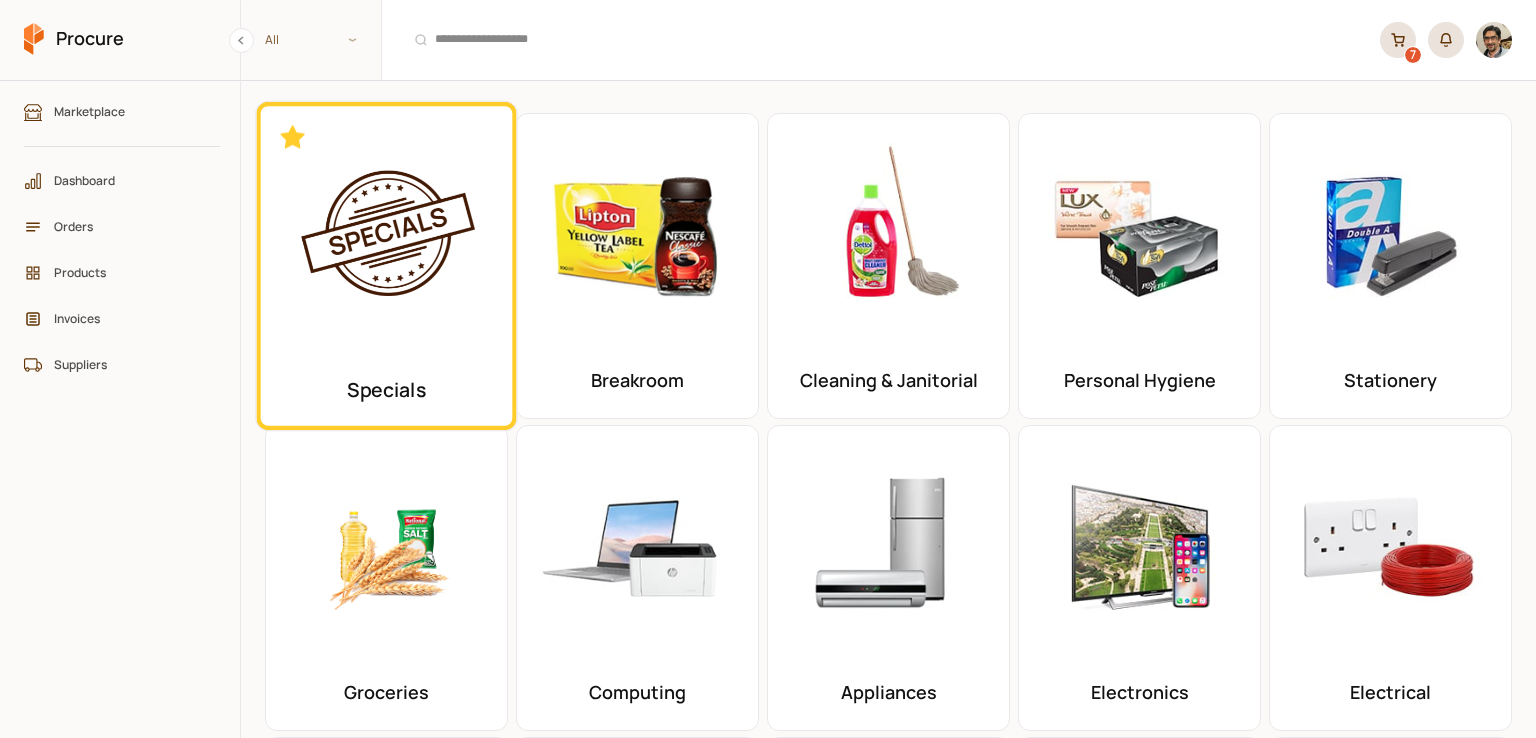 click at bounding box center (387, 232) 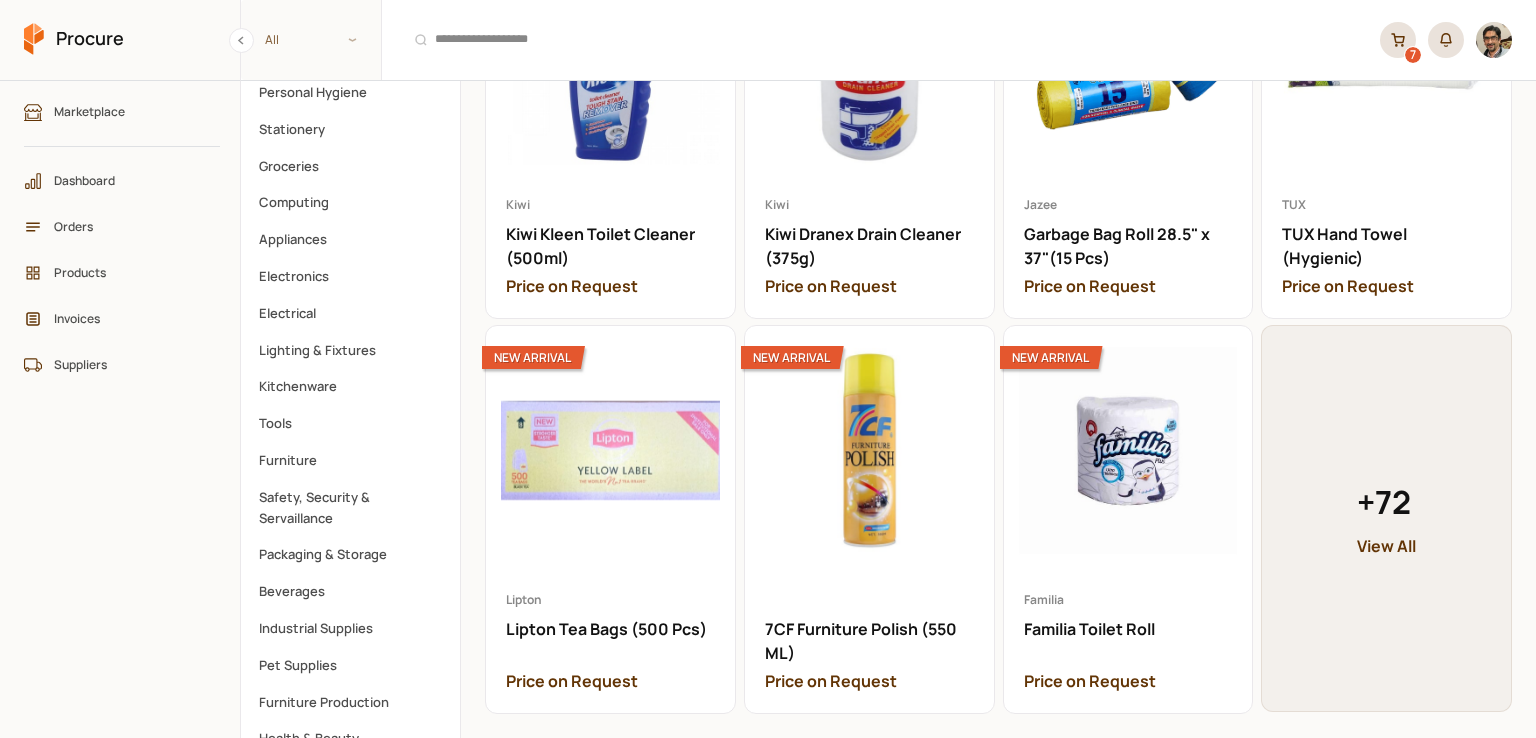 scroll, scrollTop: 300, scrollLeft: 0, axis: vertical 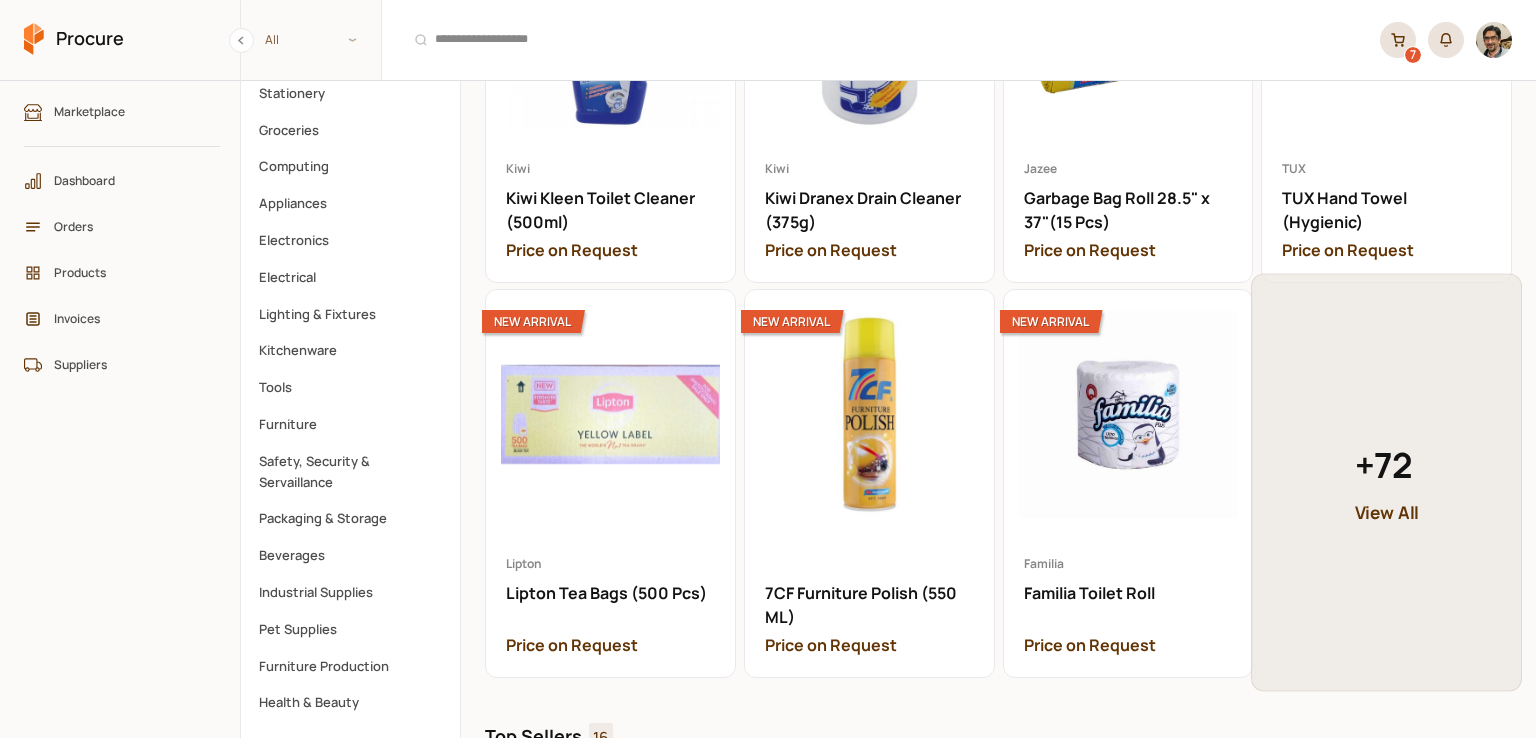 click on "+  72" at bounding box center [1387, 465] 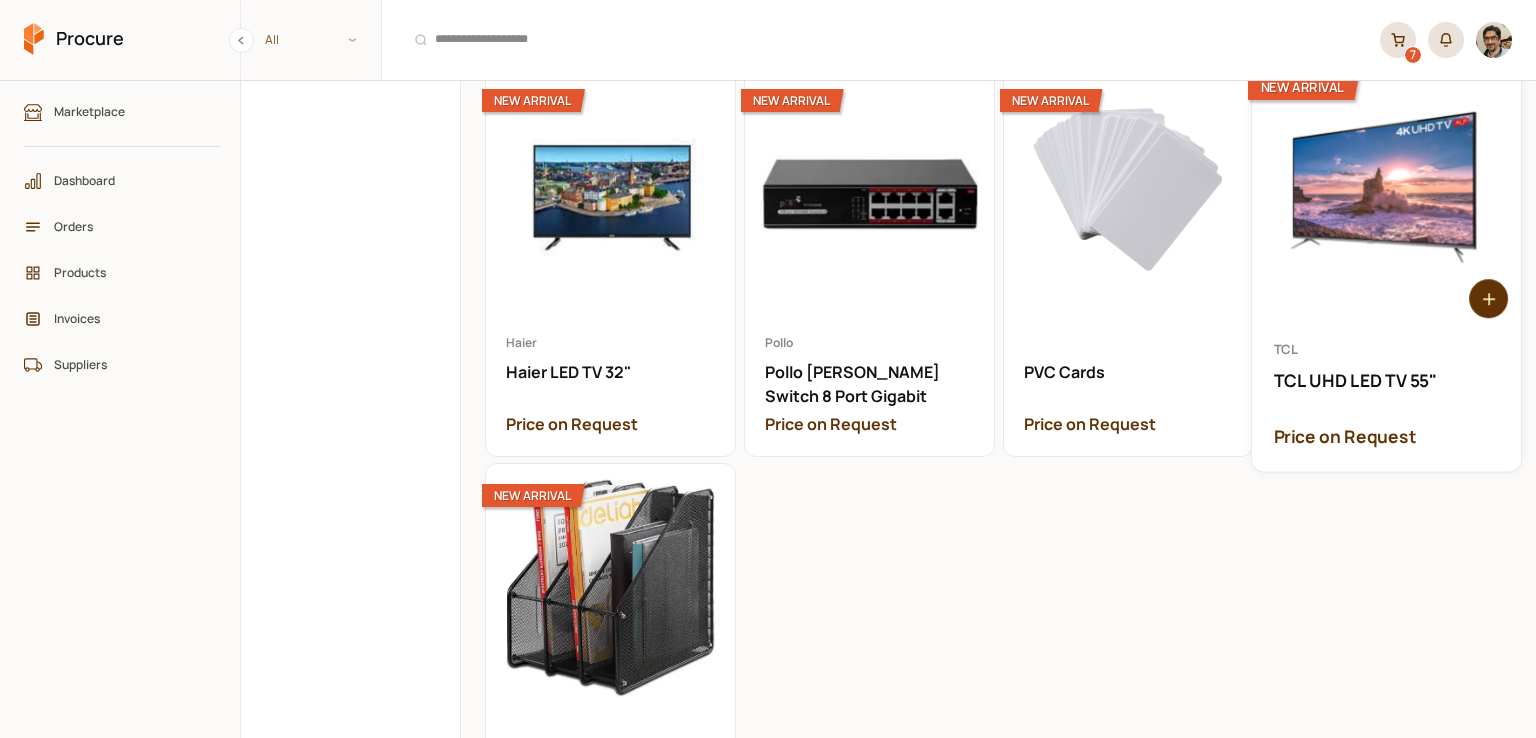 scroll, scrollTop: 2296, scrollLeft: 0, axis: vertical 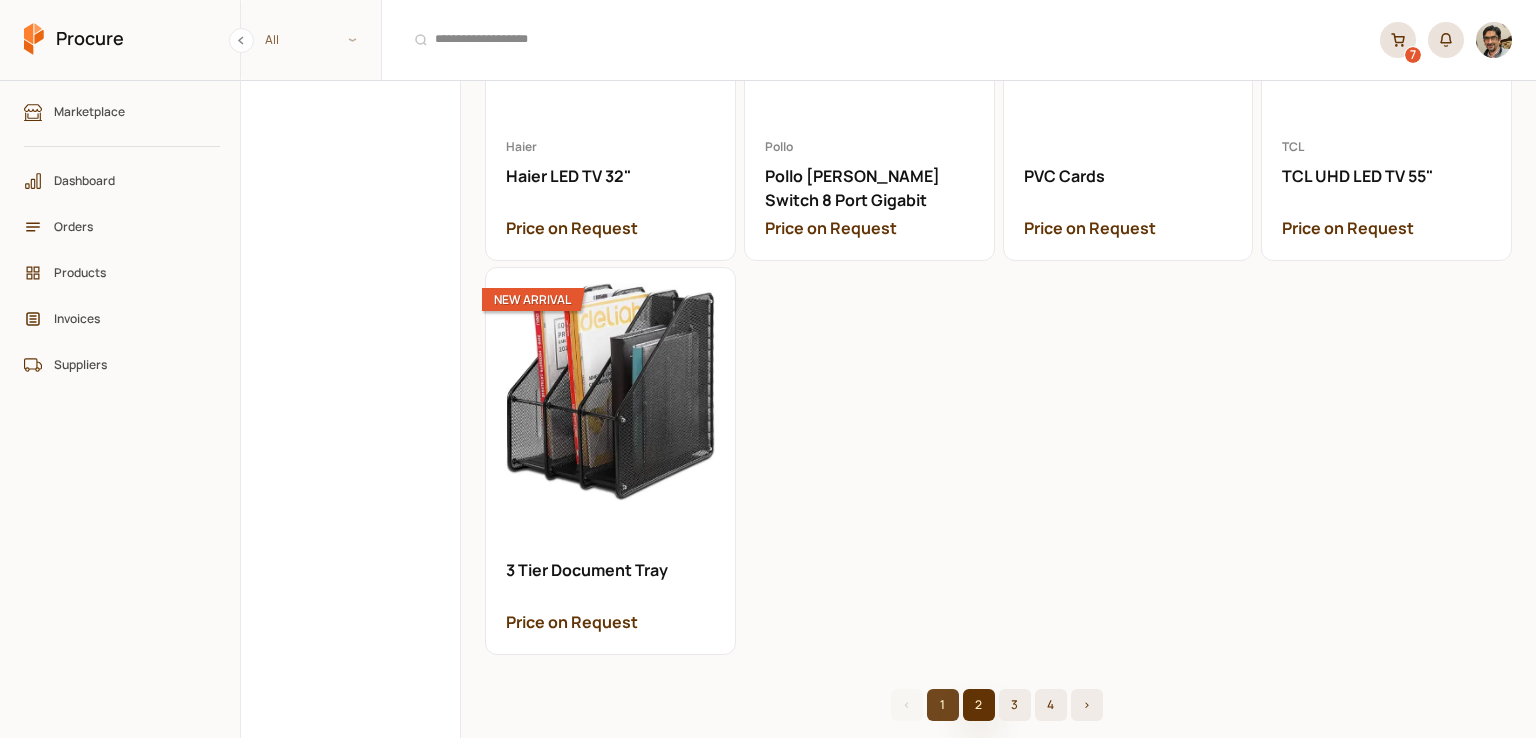 click on "2" at bounding box center [979, 705] 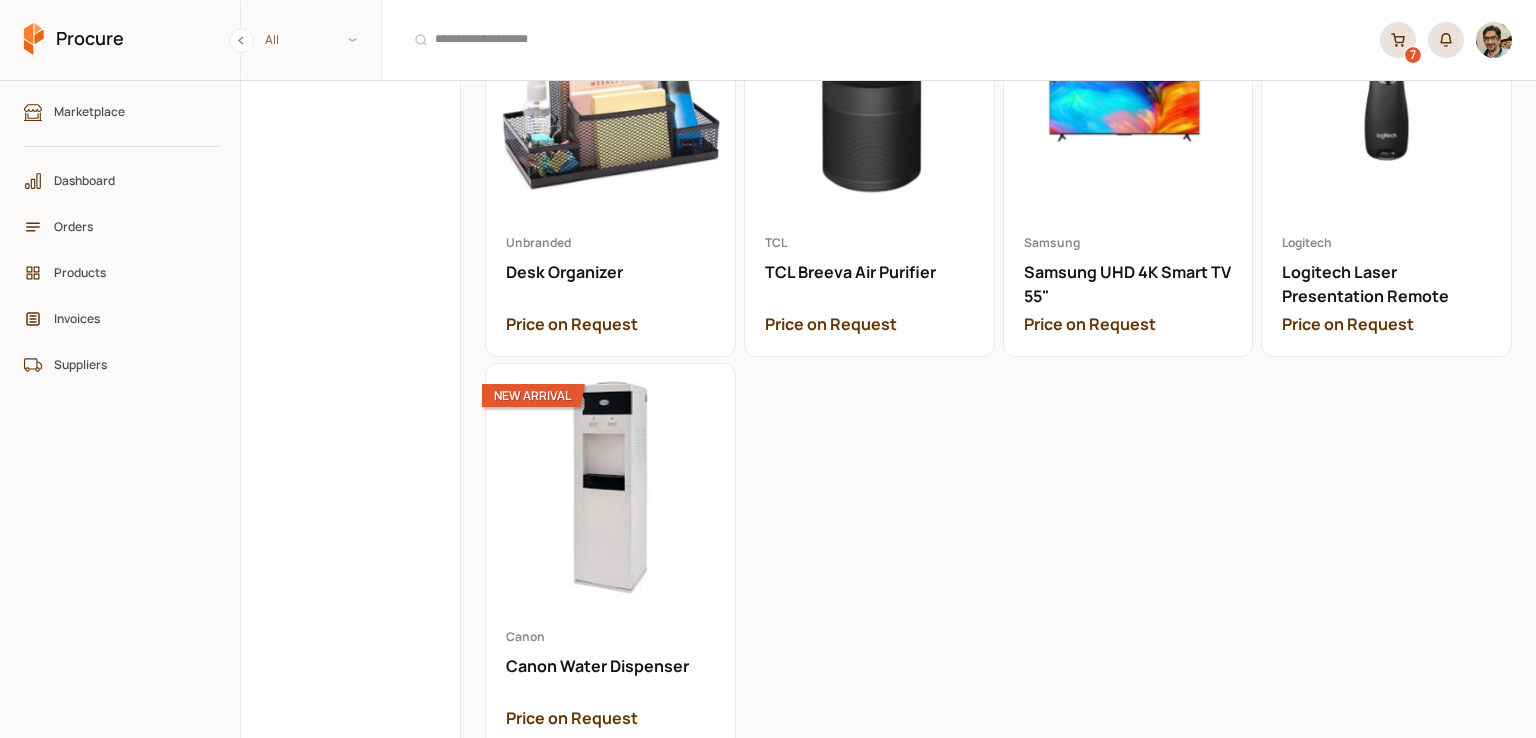 scroll, scrollTop: 2296, scrollLeft: 0, axis: vertical 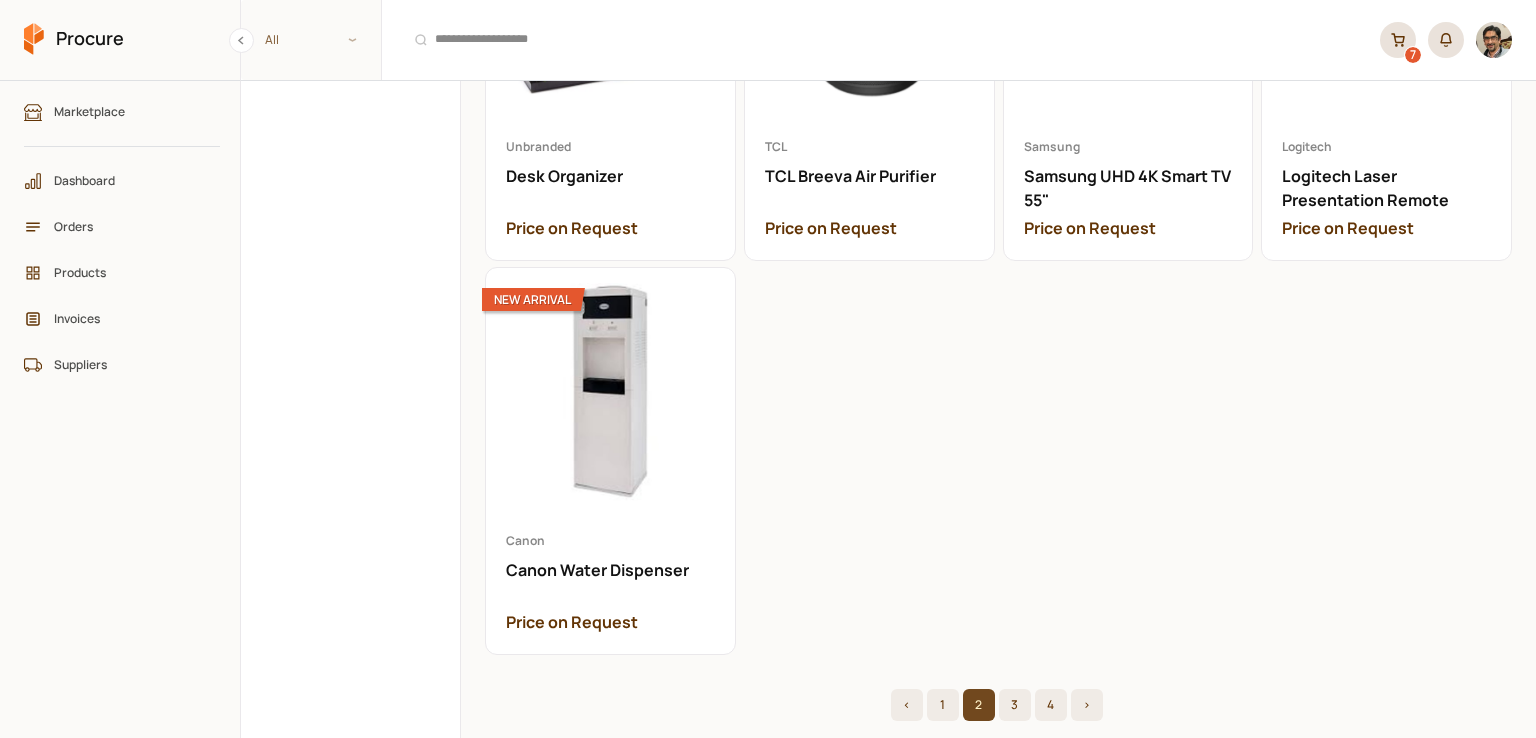 click on "< 1 2 3 4 >" at bounding box center (996, 705) 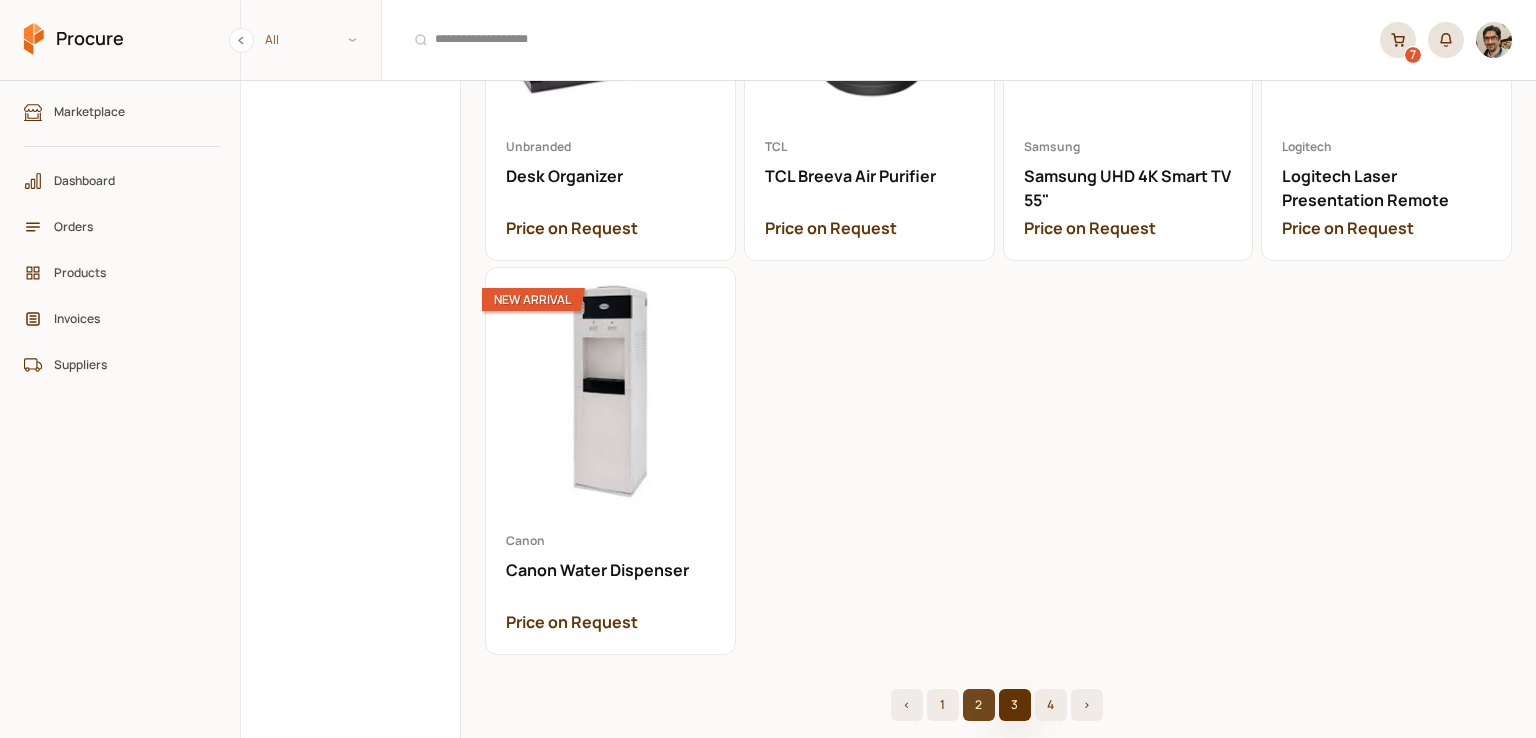 click on "3" at bounding box center [1015, 705] 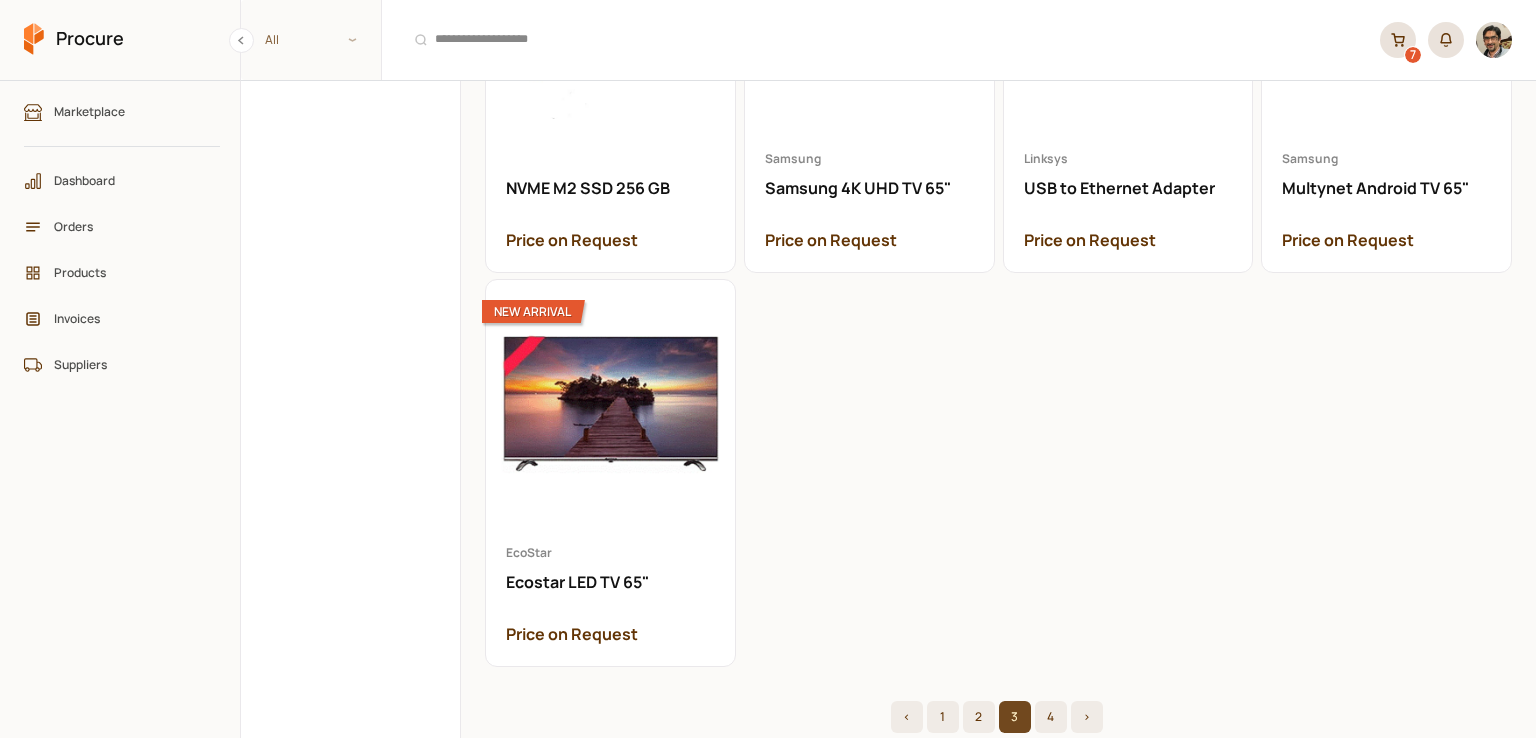 scroll, scrollTop: 2296, scrollLeft: 0, axis: vertical 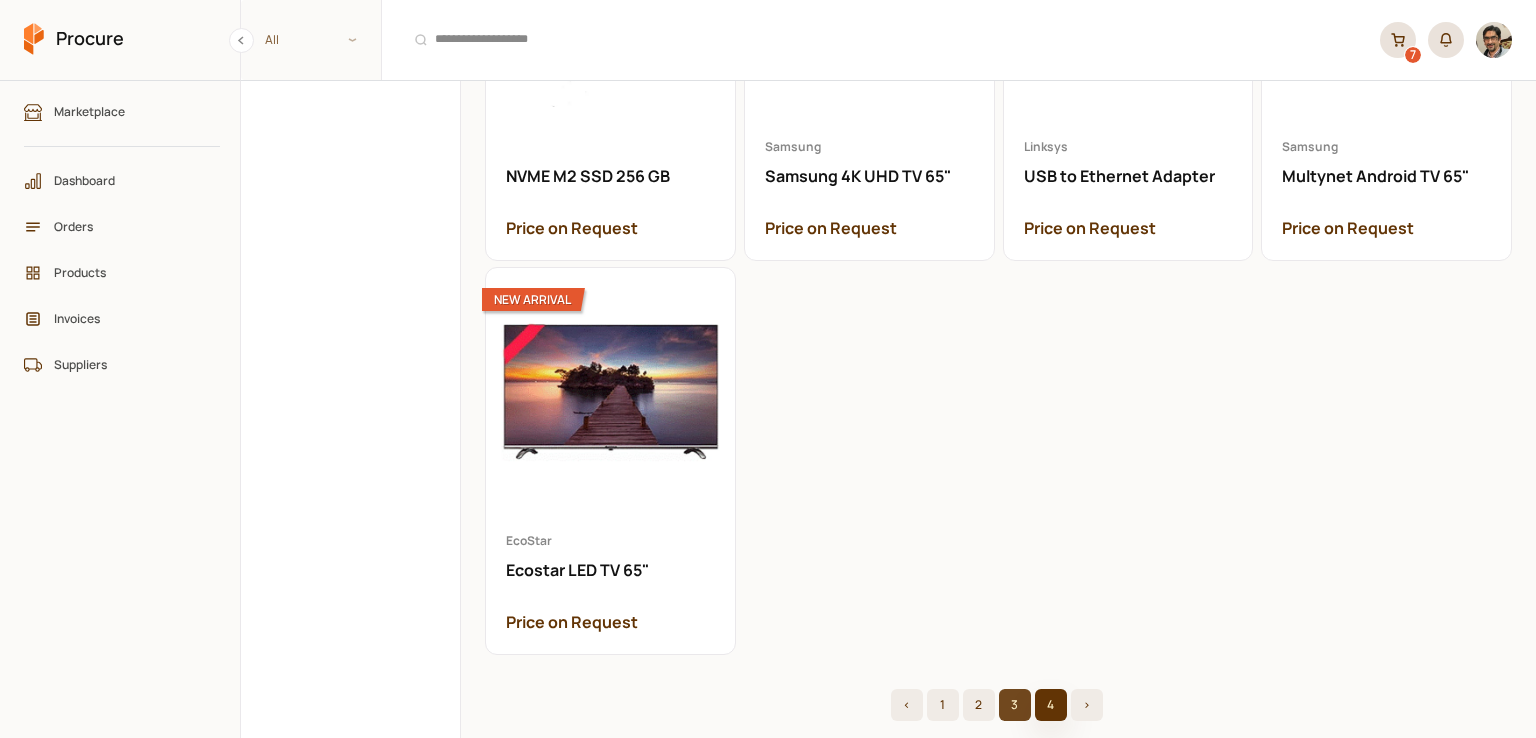 drag, startPoint x: 1046, startPoint y: 678, endPoint x: 1035, endPoint y: 672, distance: 12.529964 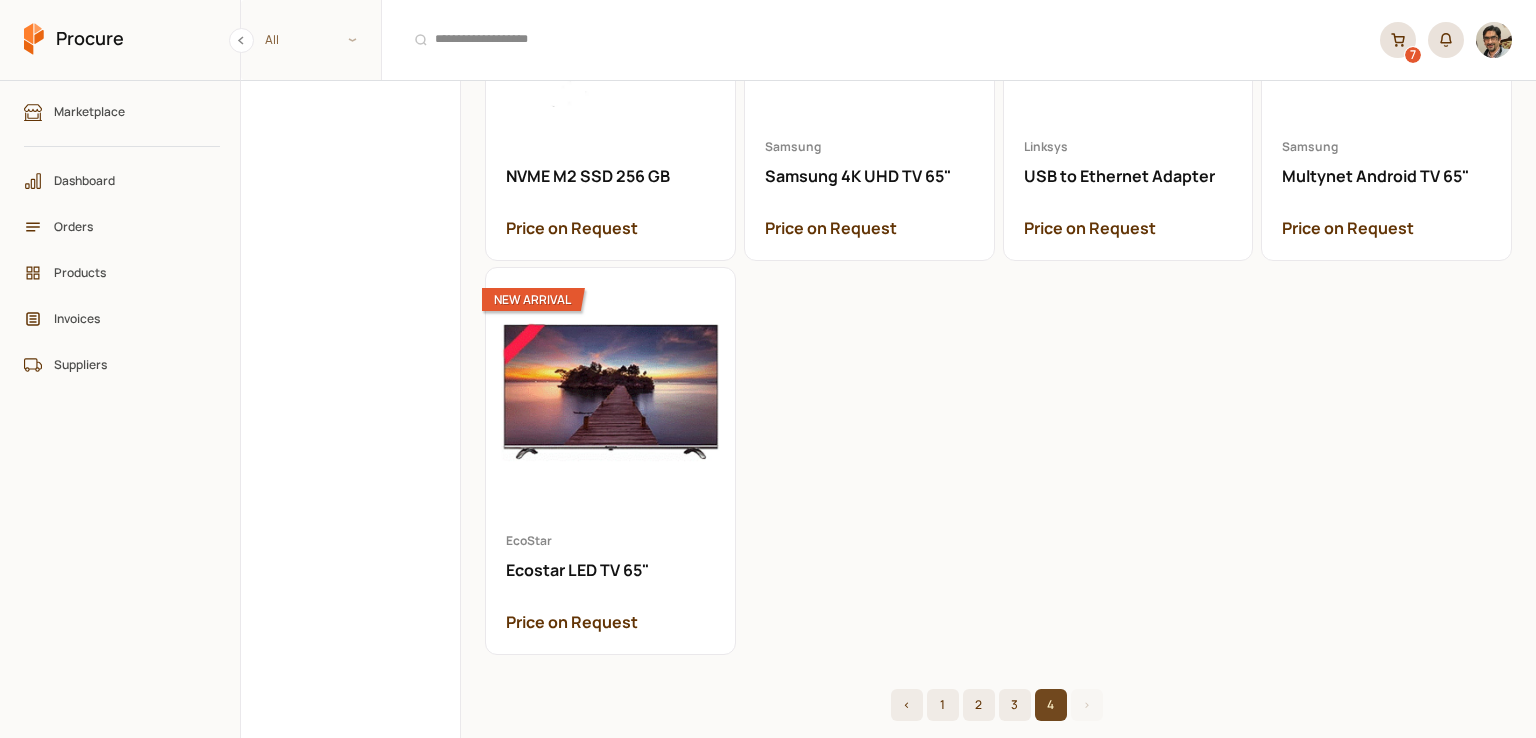 scroll, scrollTop: 0, scrollLeft: 0, axis: both 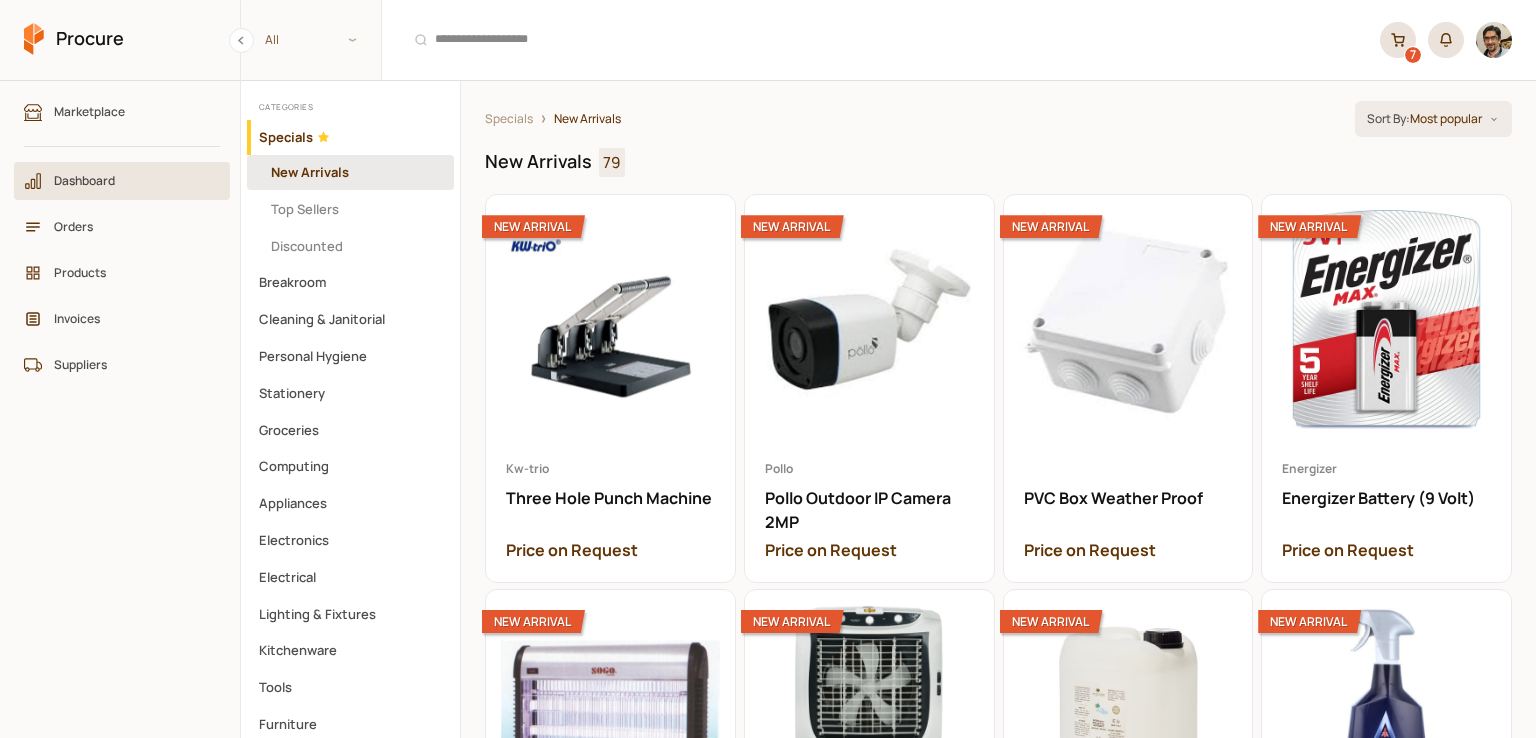 click on "Dashboard" at bounding box center [129, 180] 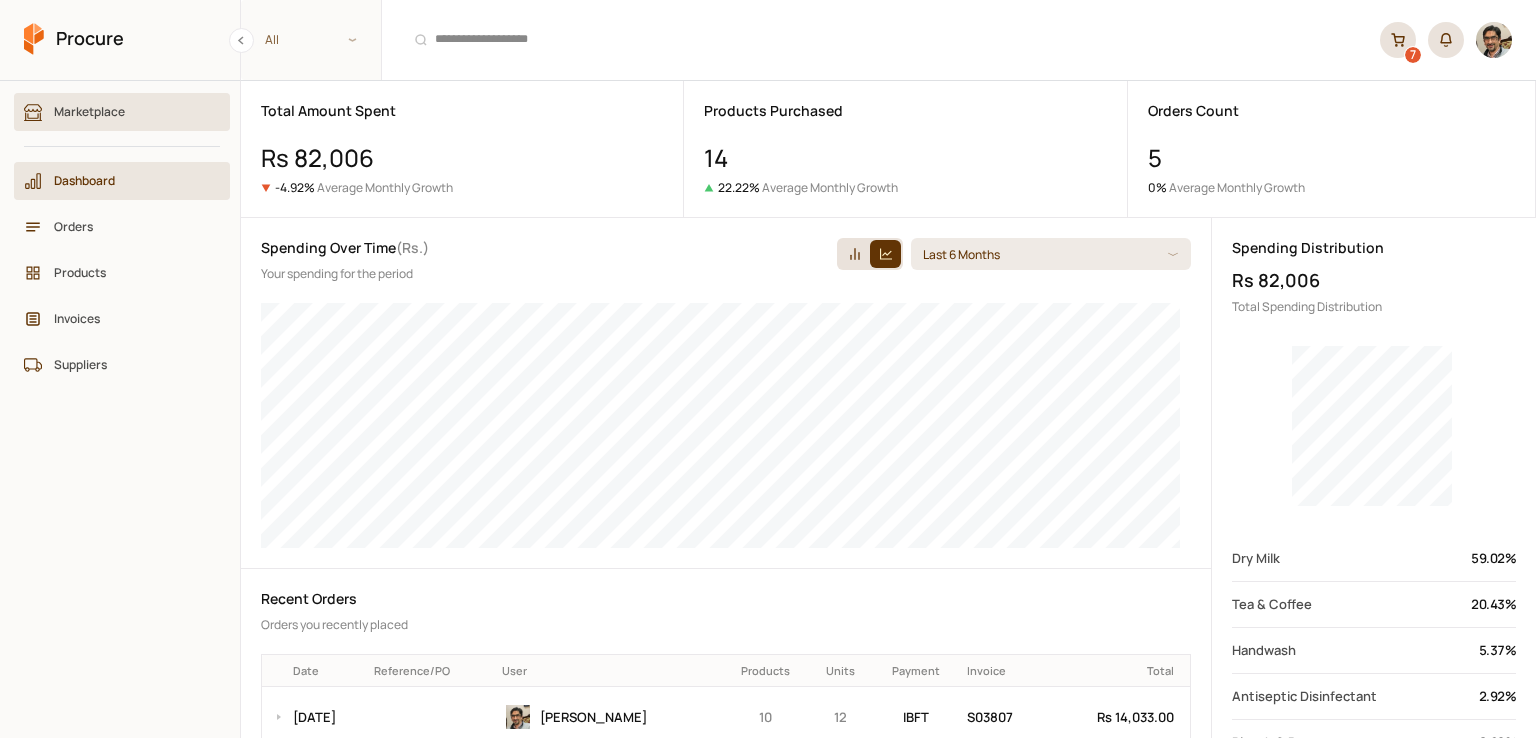 click on "Marketplace" at bounding box center [122, 112] 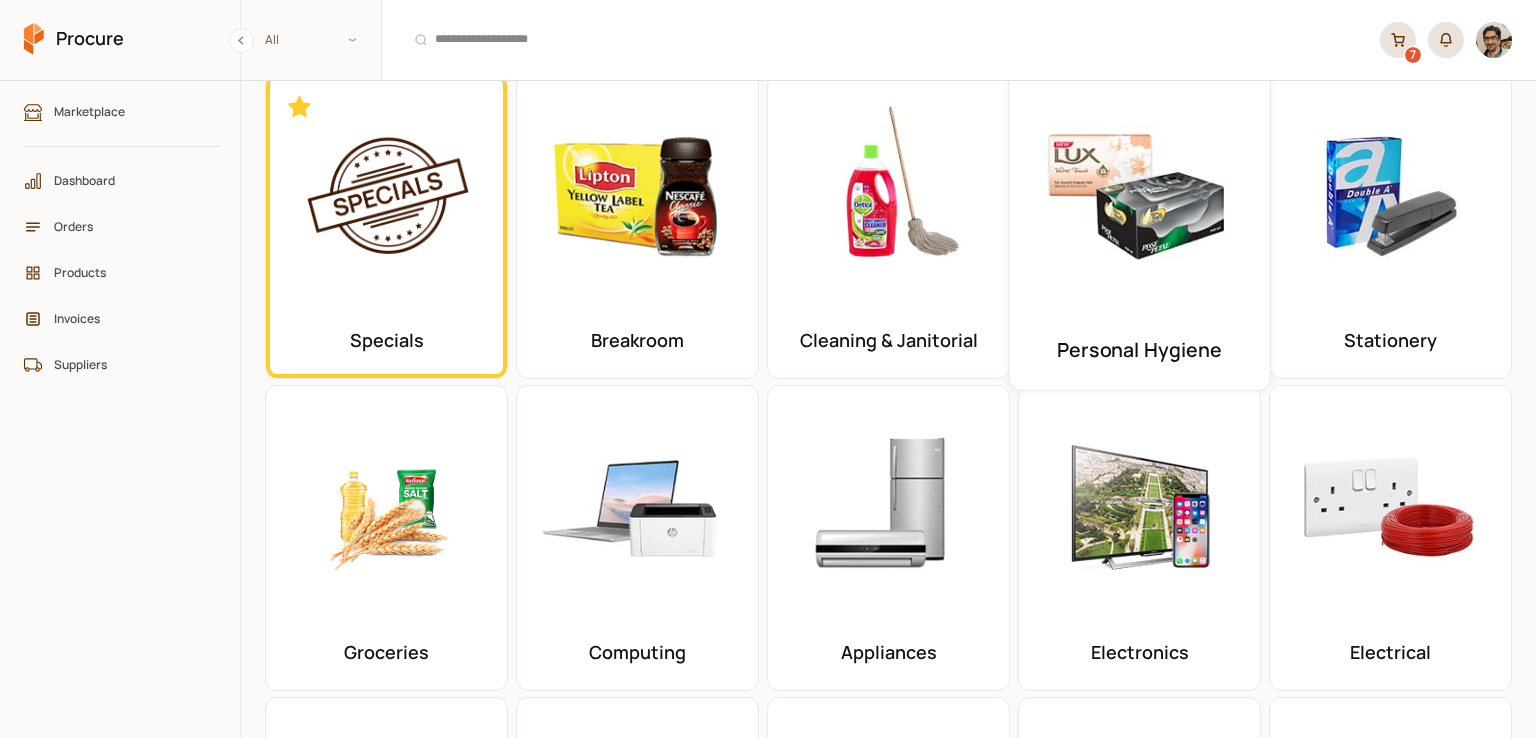 scroll, scrollTop: 100, scrollLeft: 0, axis: vertical 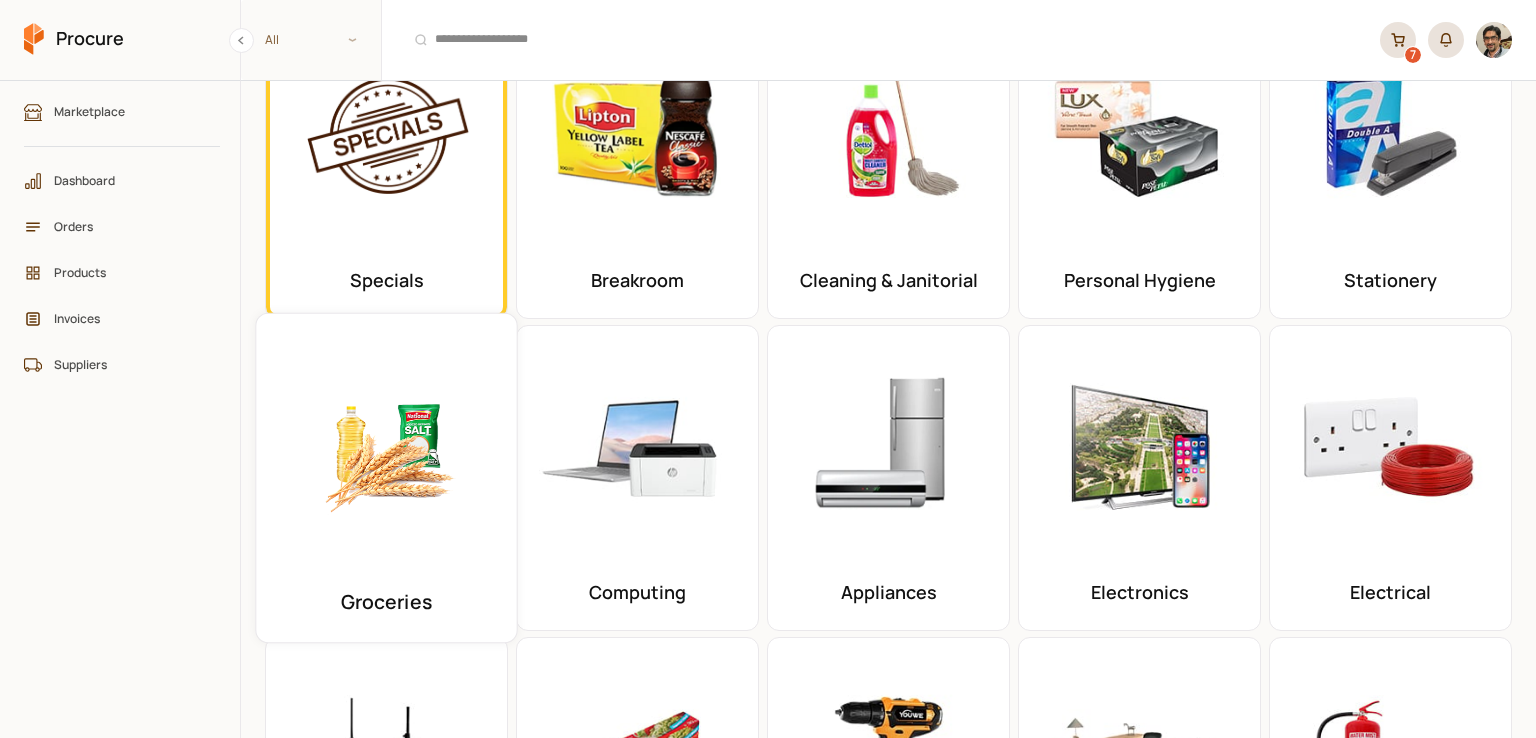 click on "Groceries" at bounding box center (386, 607) 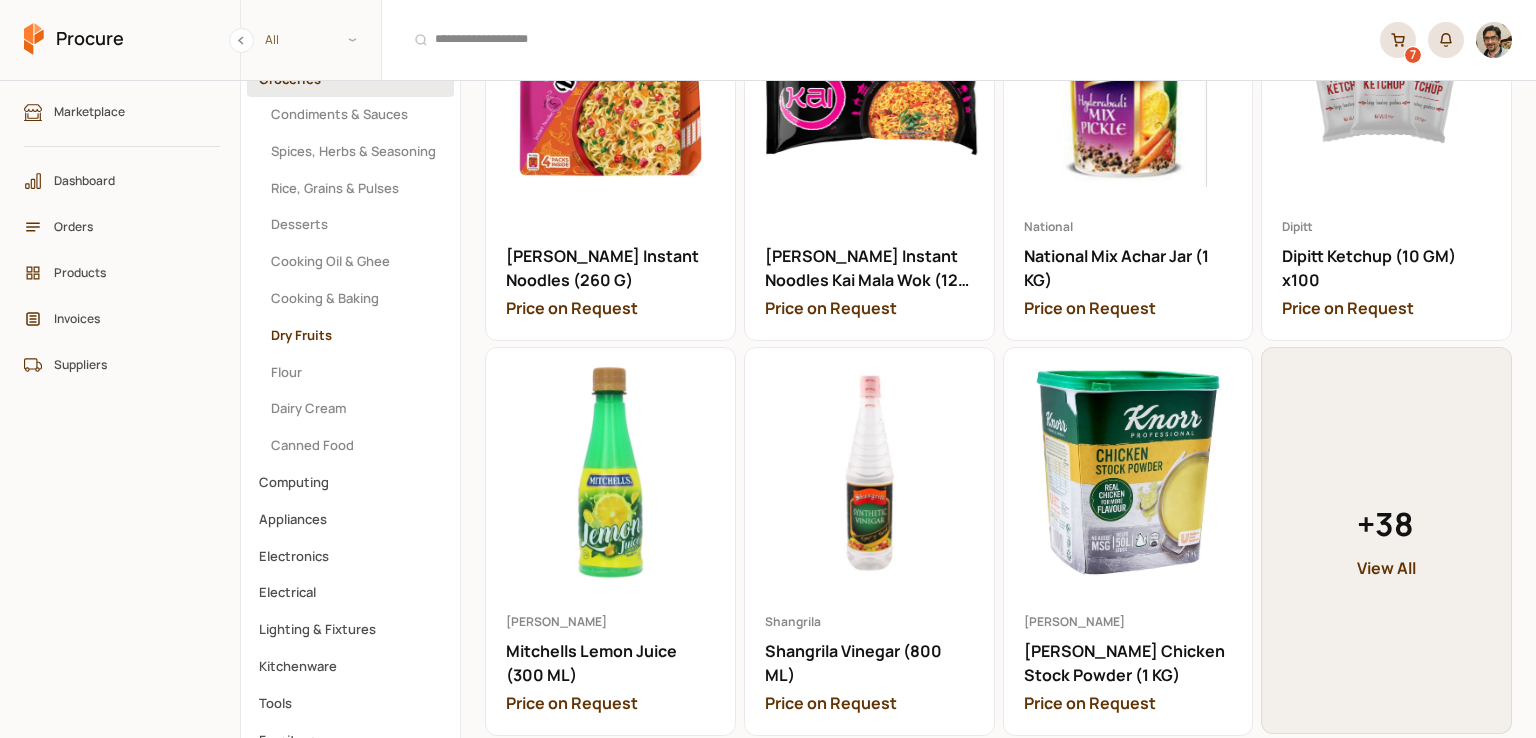 scroll, scrollTop: 300, scrollLeft: 0, axis: vertical 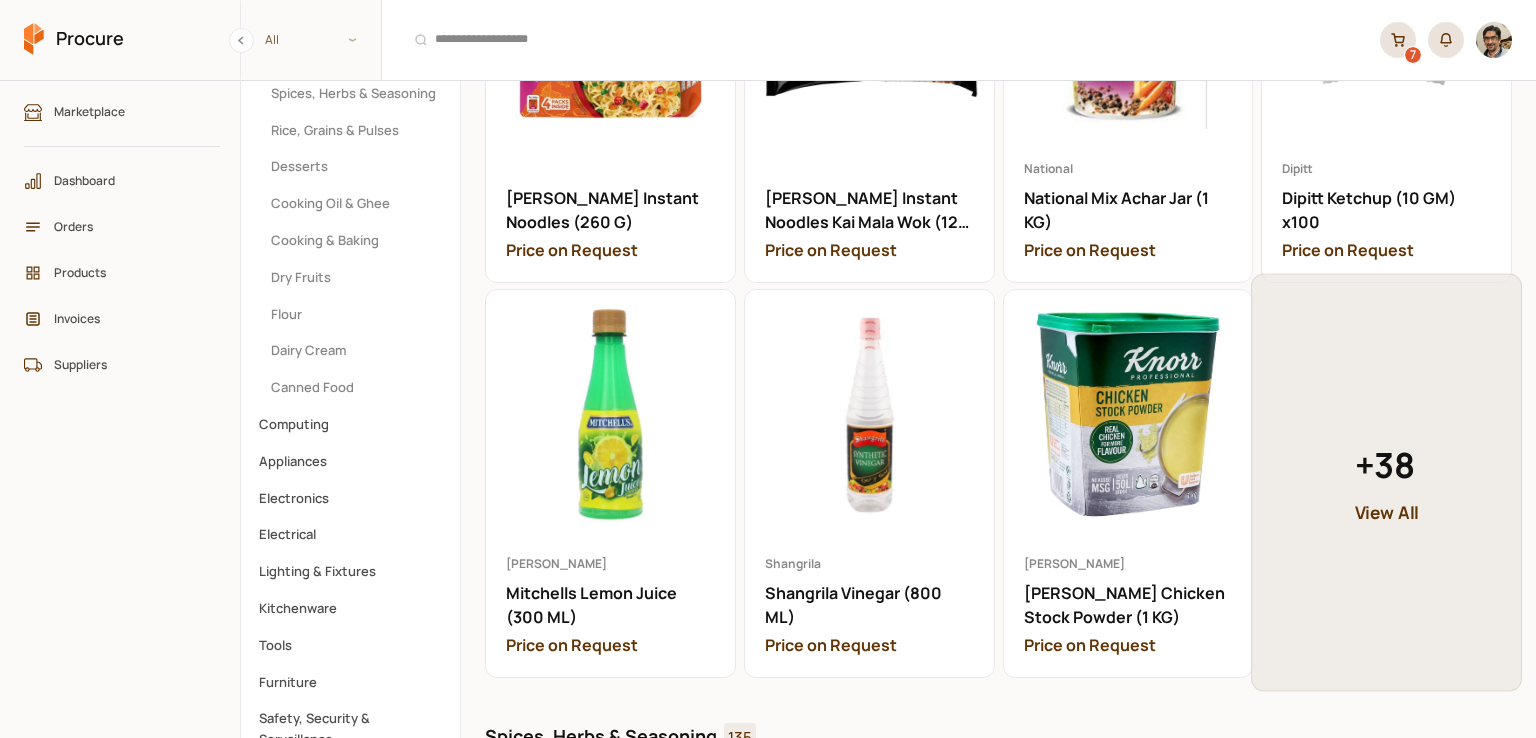 click on "View All" at bounding box center (1387, 513) 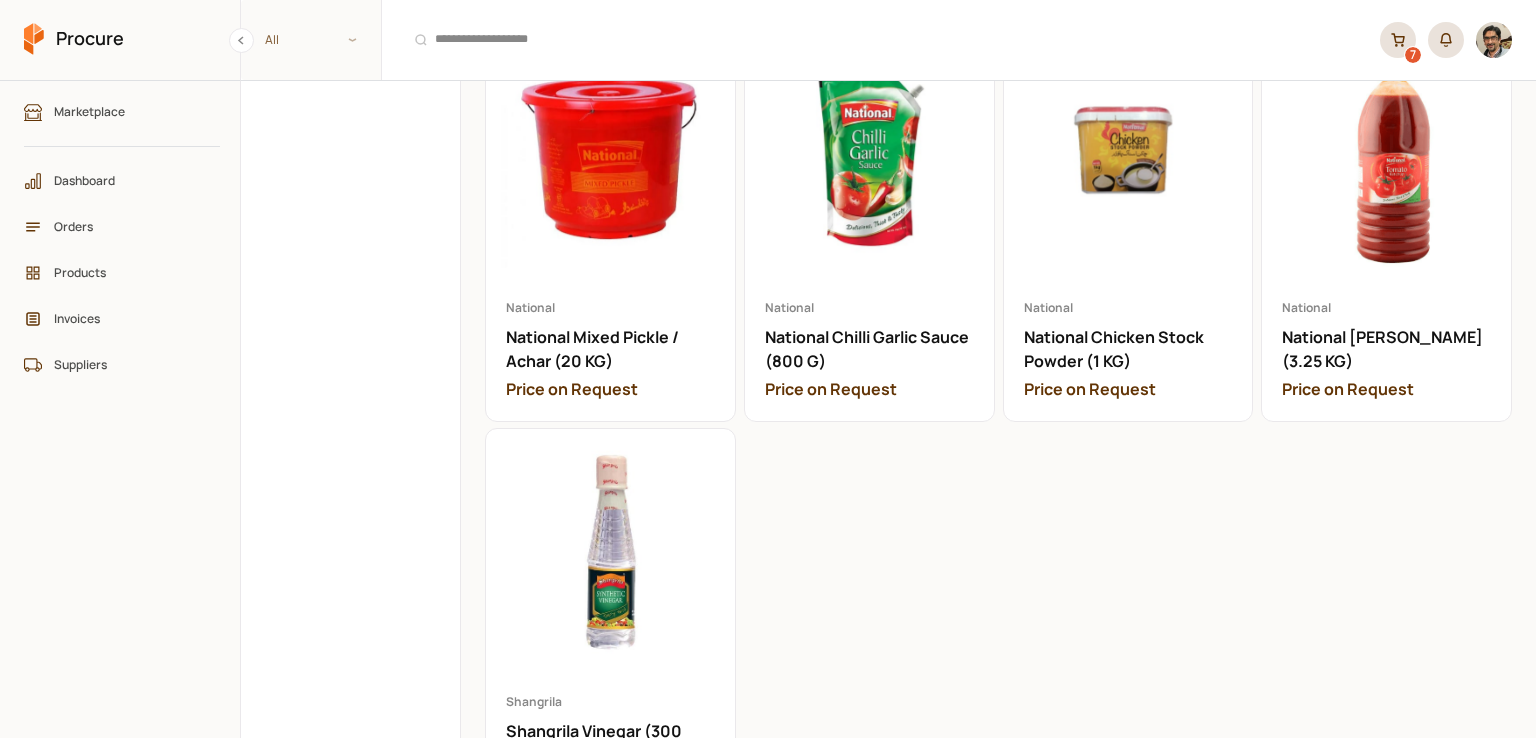 scroll, scrollTop: 2296, scrollLeft: 0, axis: vertical 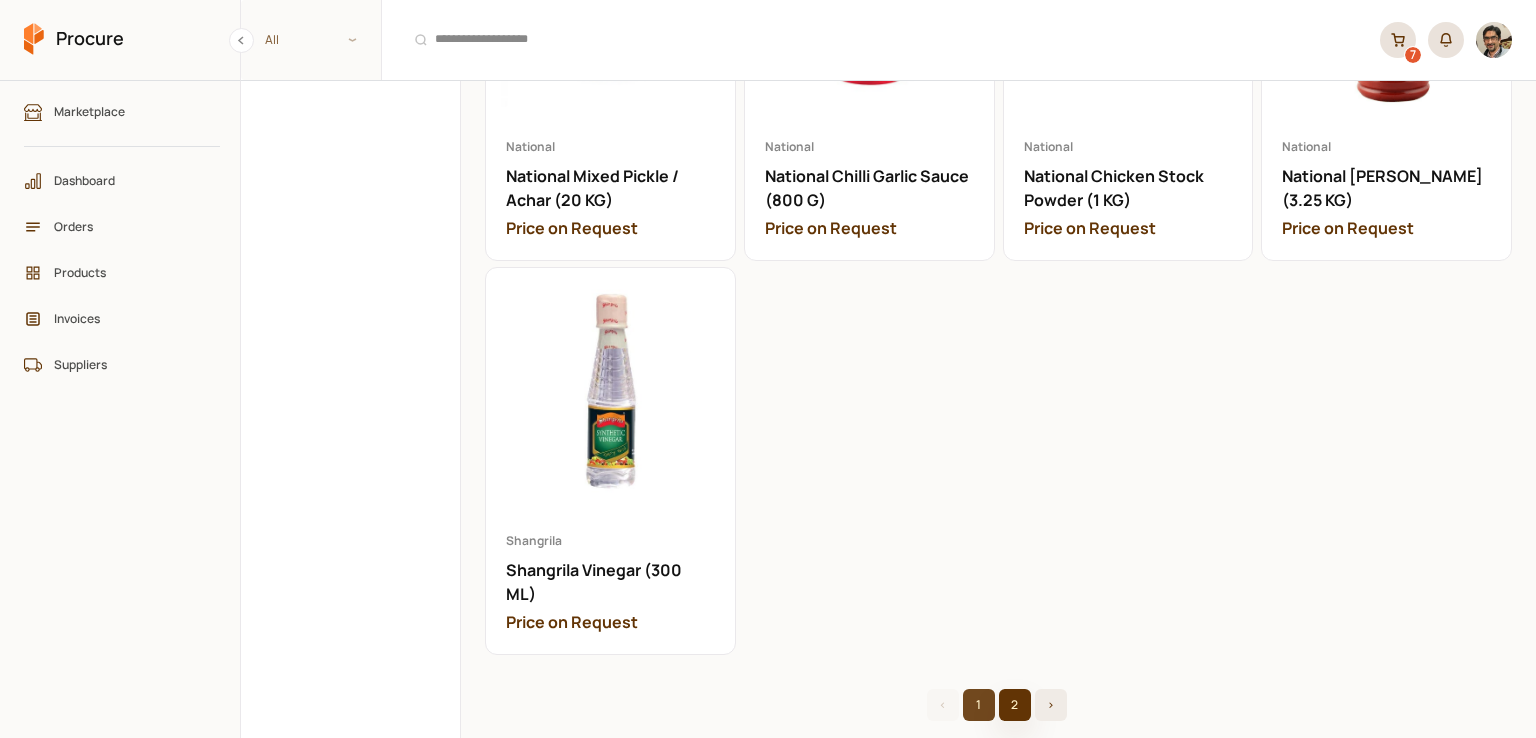 click on "2" at bounding box center (1015, 705) 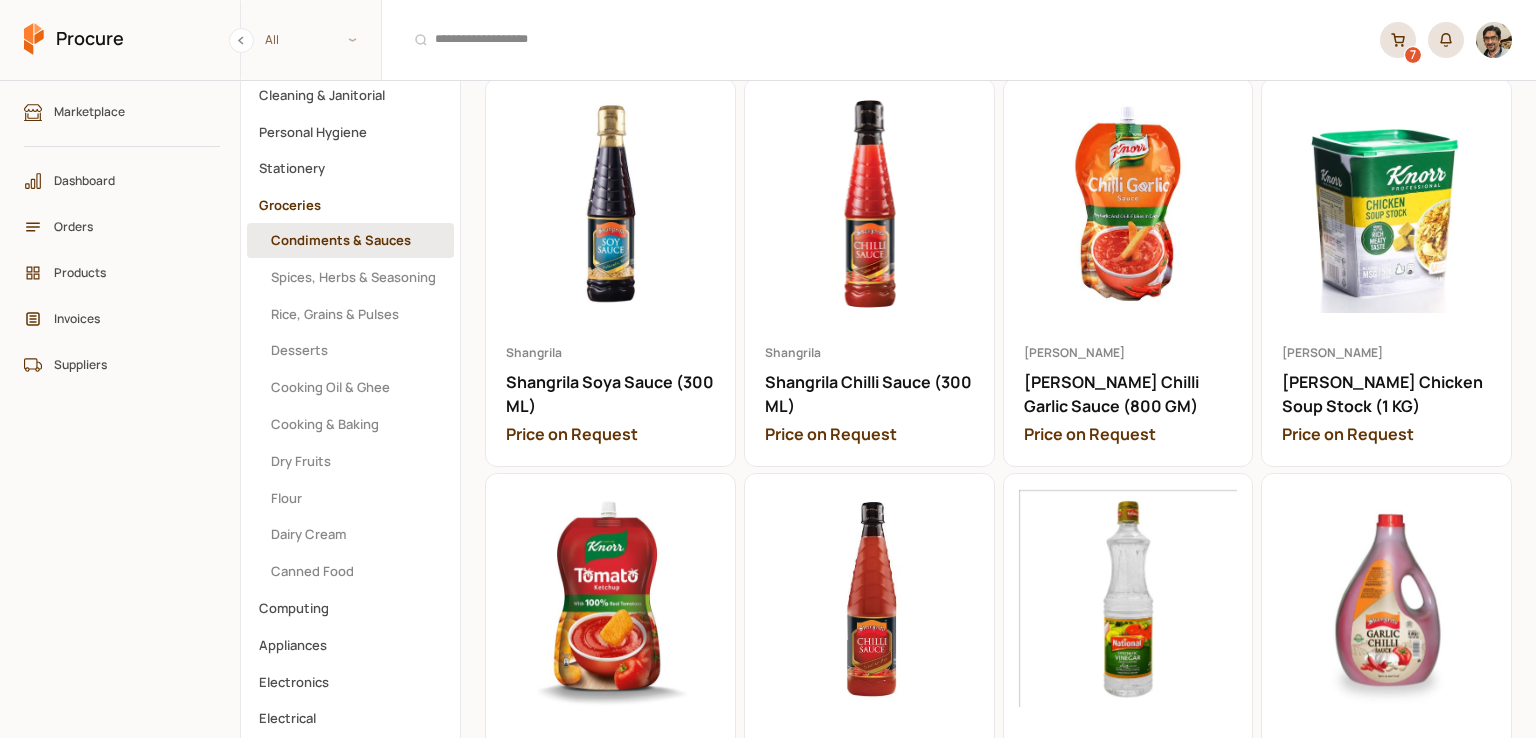 scroll, scrollTop: 0, scrollLeft: 0, axis: both 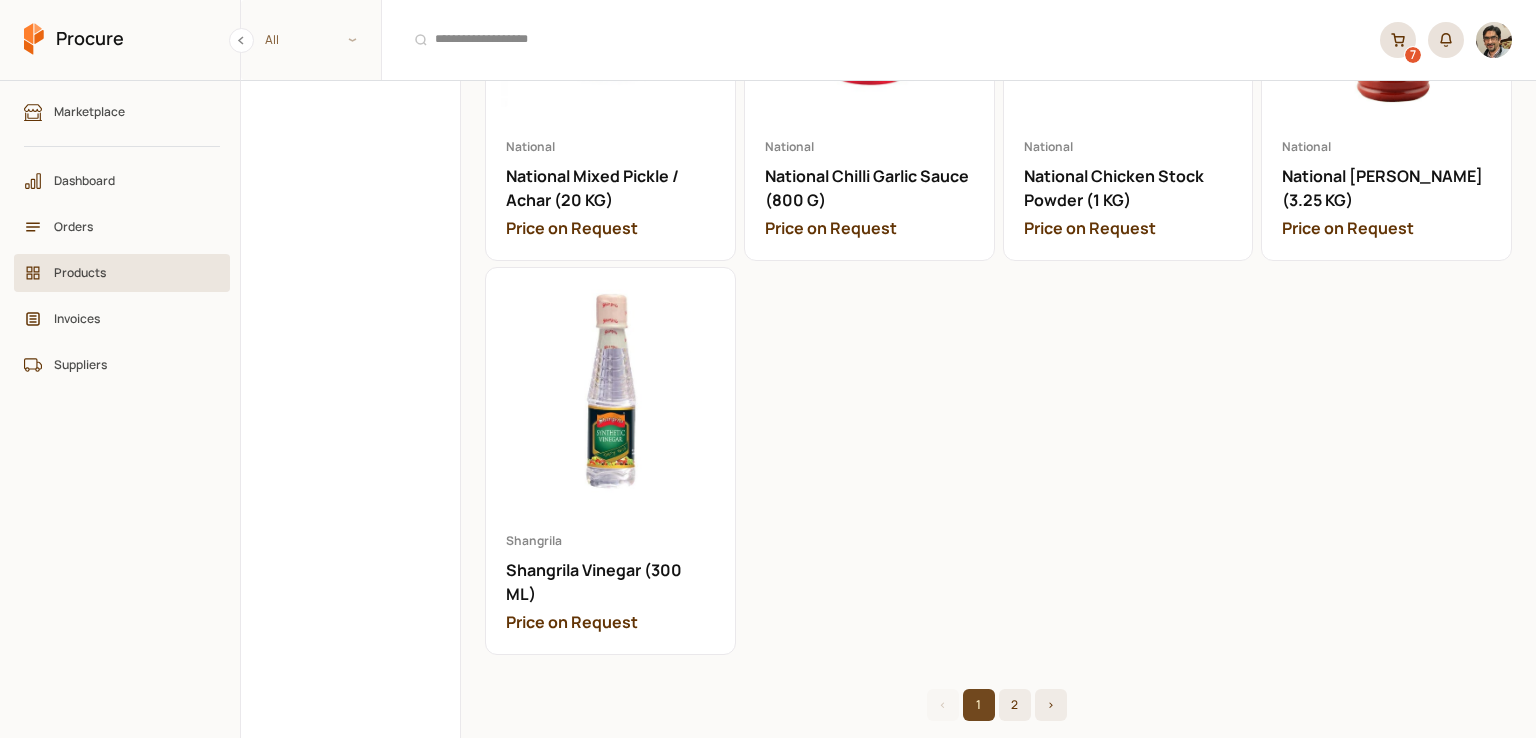 click on "Products" at bounding box center (129, 272) 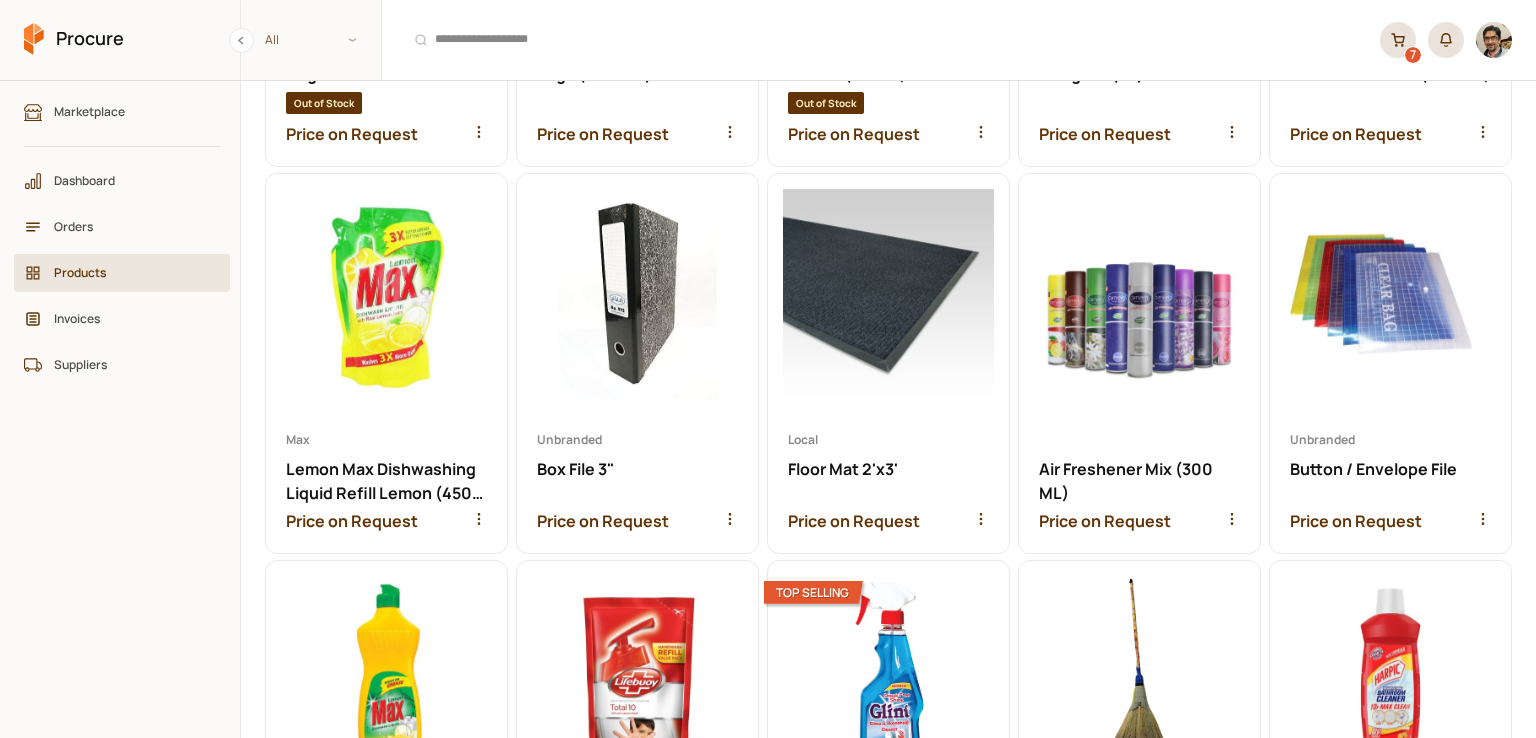 scroll, scrollTop: 2100, scrollLeft: 0, axis: vertical 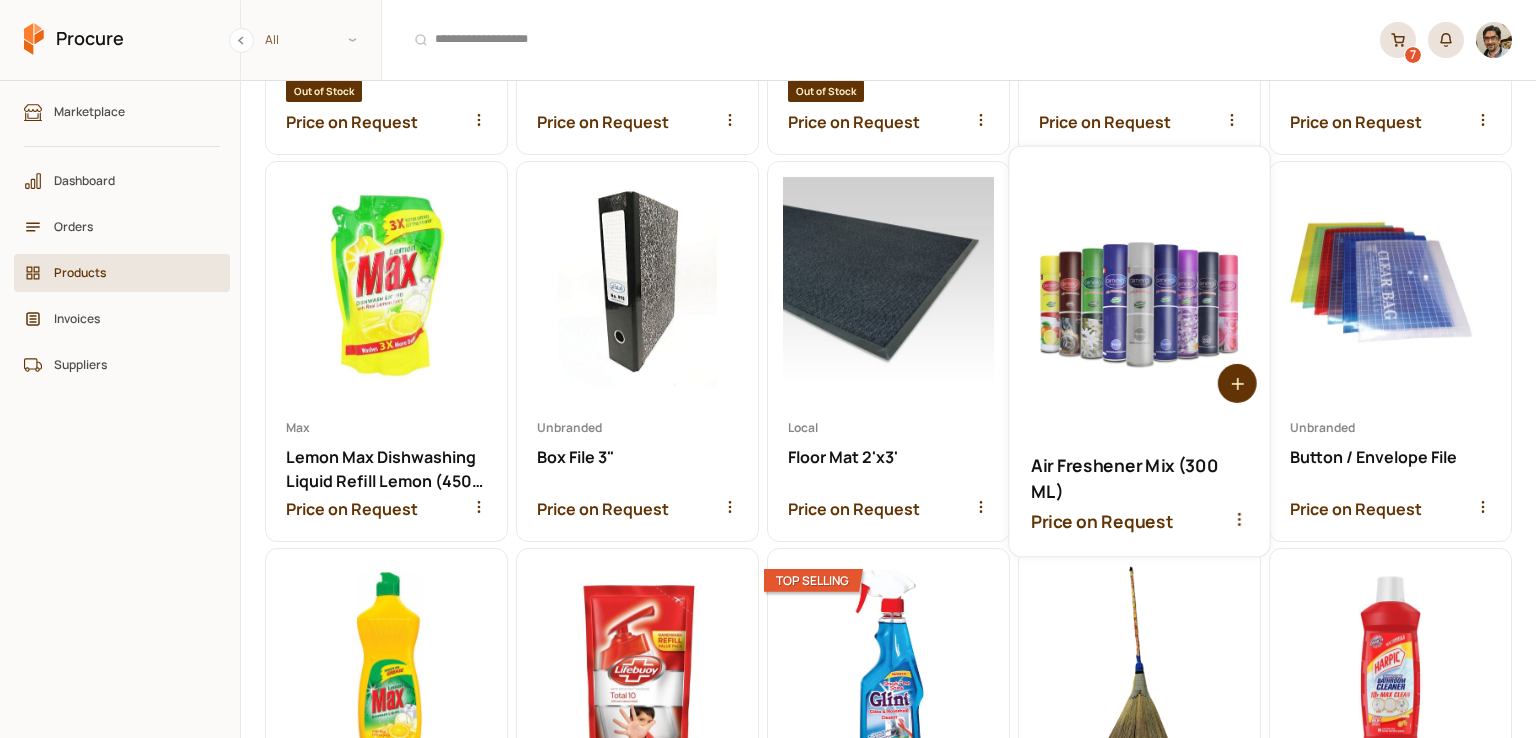 click 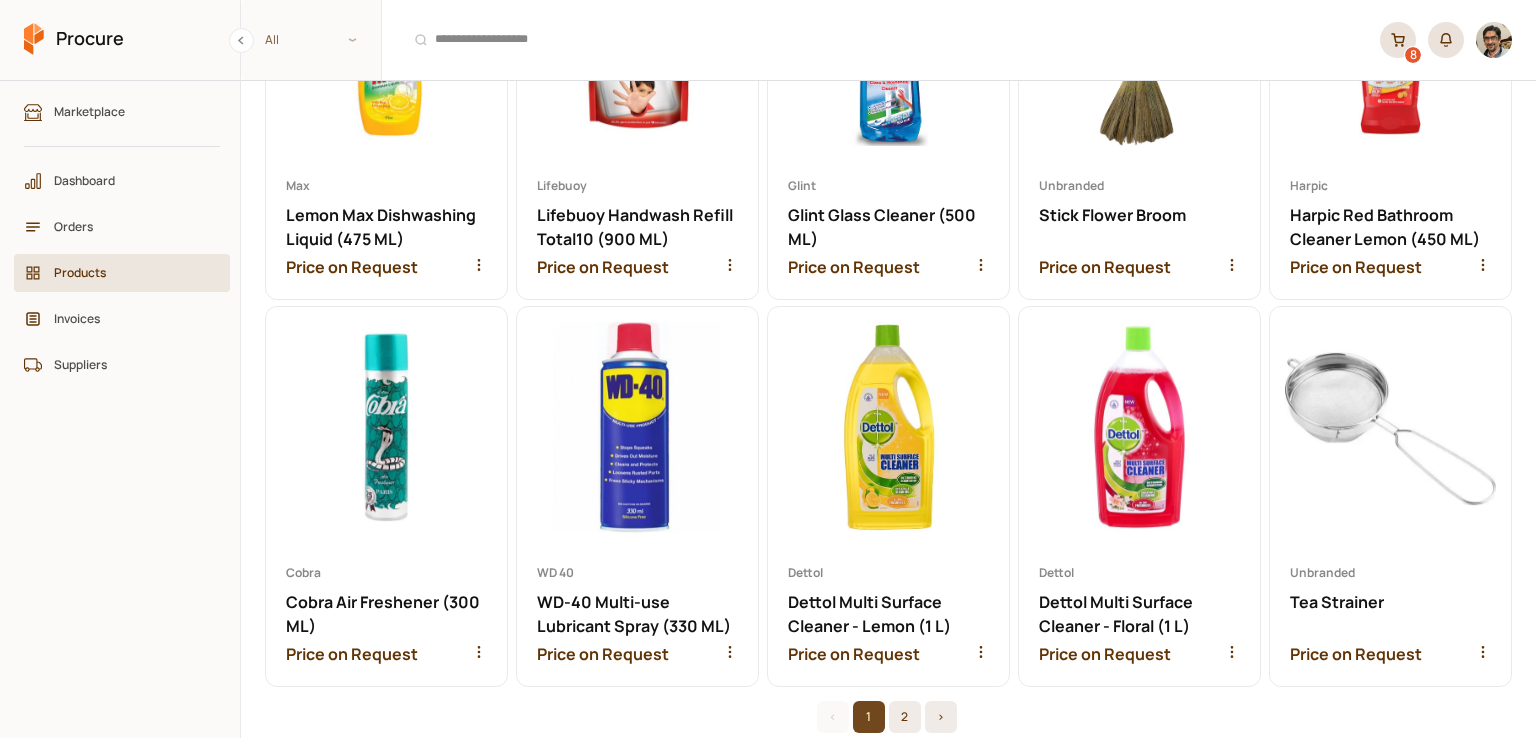 scroll, scrollTop: 2743, scrollLeft: 0, axis: vertical 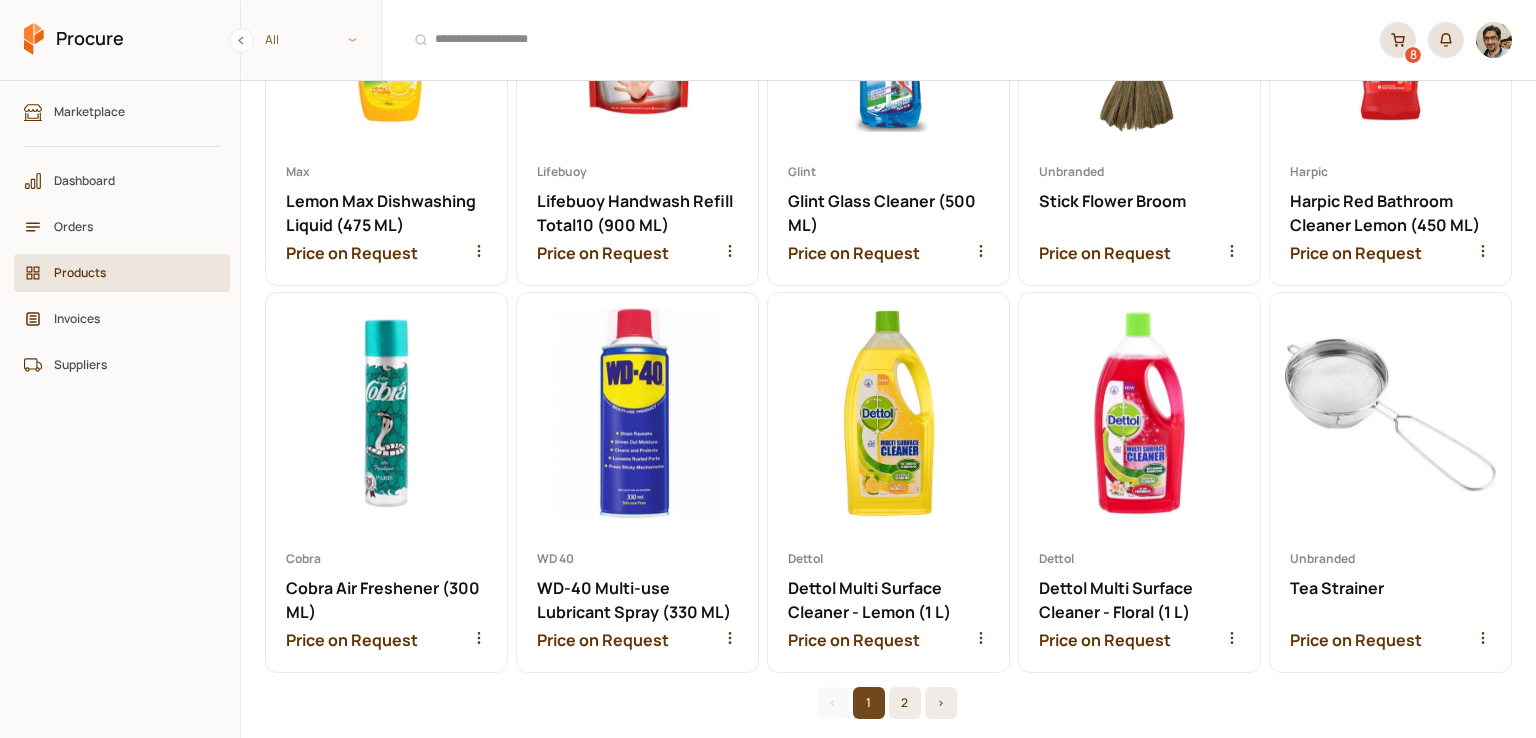 click on "2" at bounding box center (905, 703) 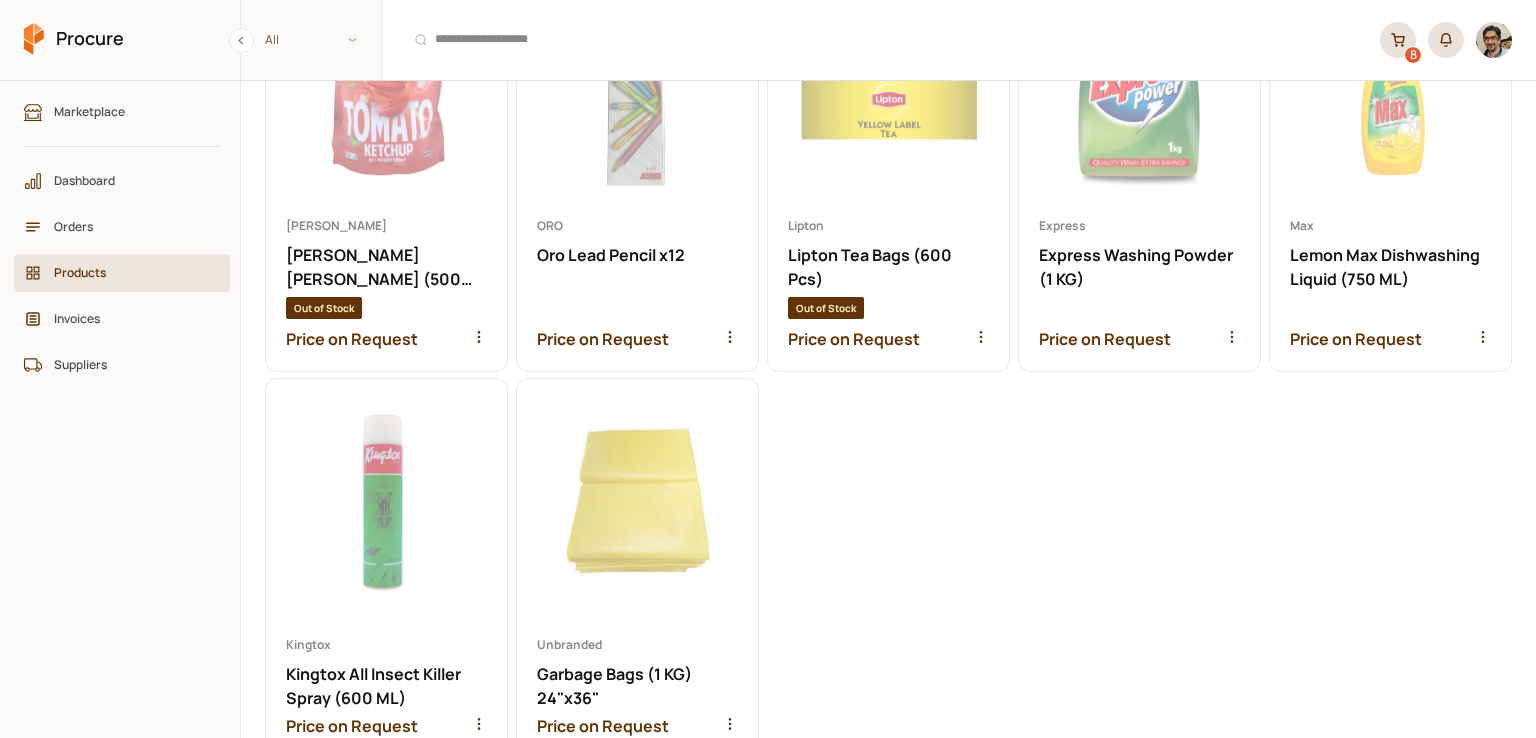 scroll, scrollTop: 143, scrollLeft: 0, axis: vertical 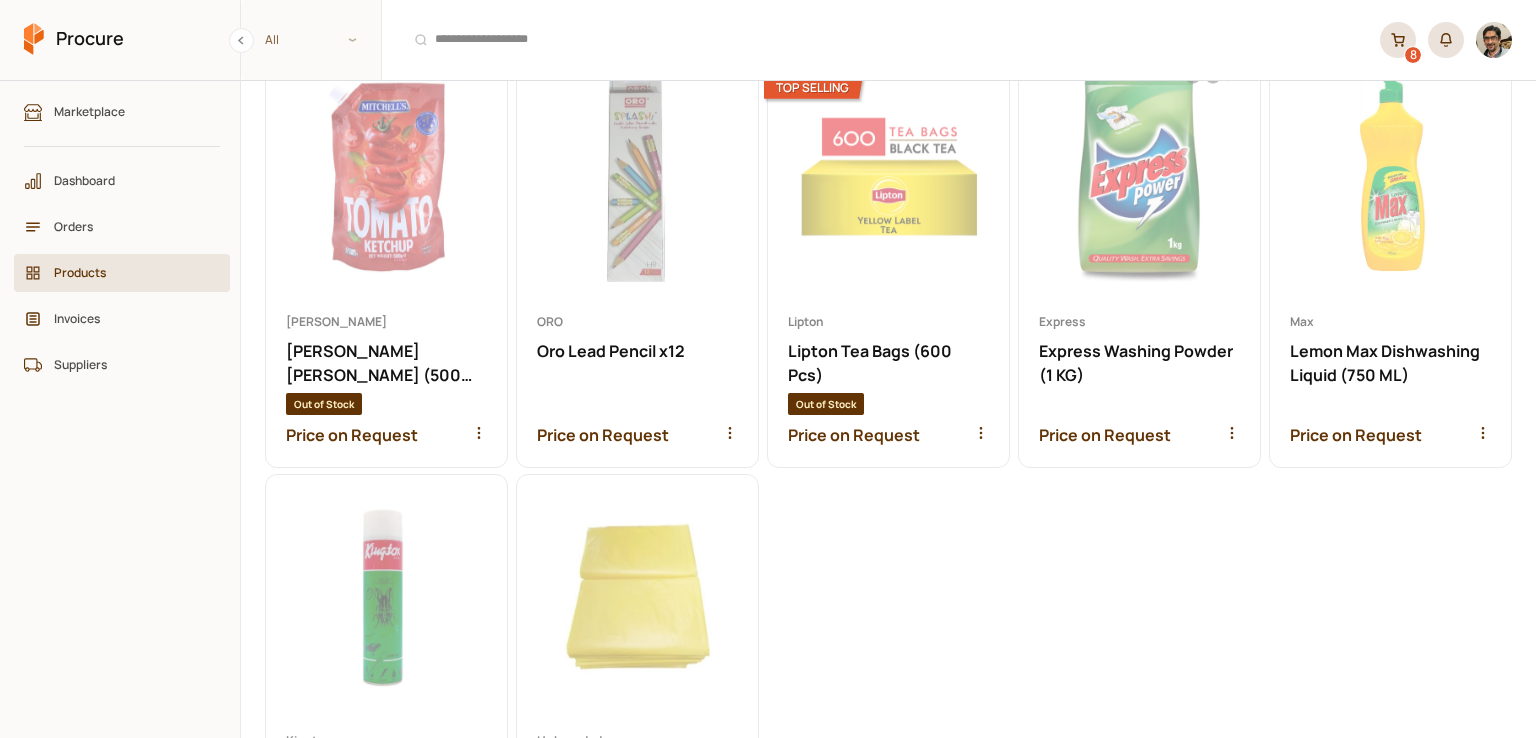 click 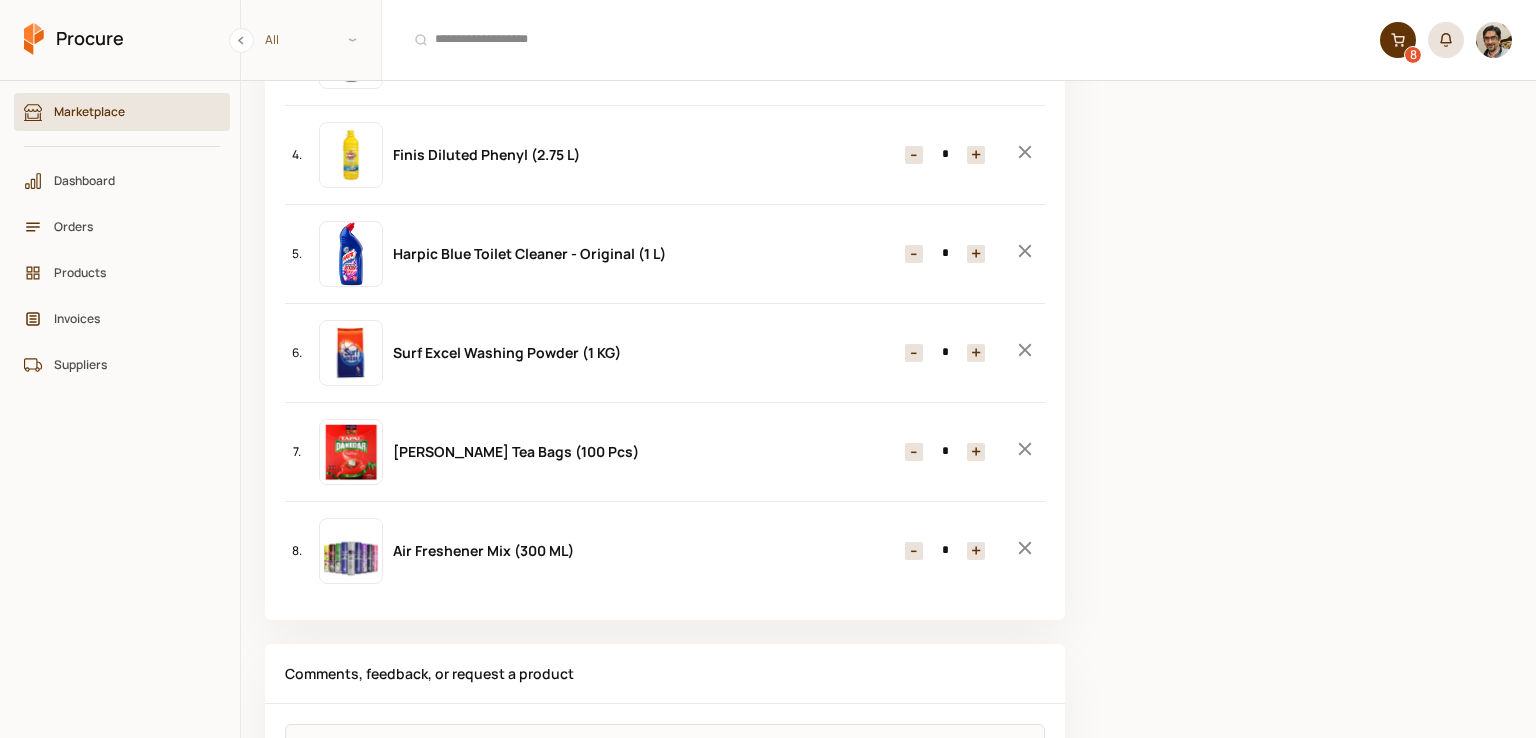 scroll, scrollTop: 43, scrollLeft: 0, axis: vertical 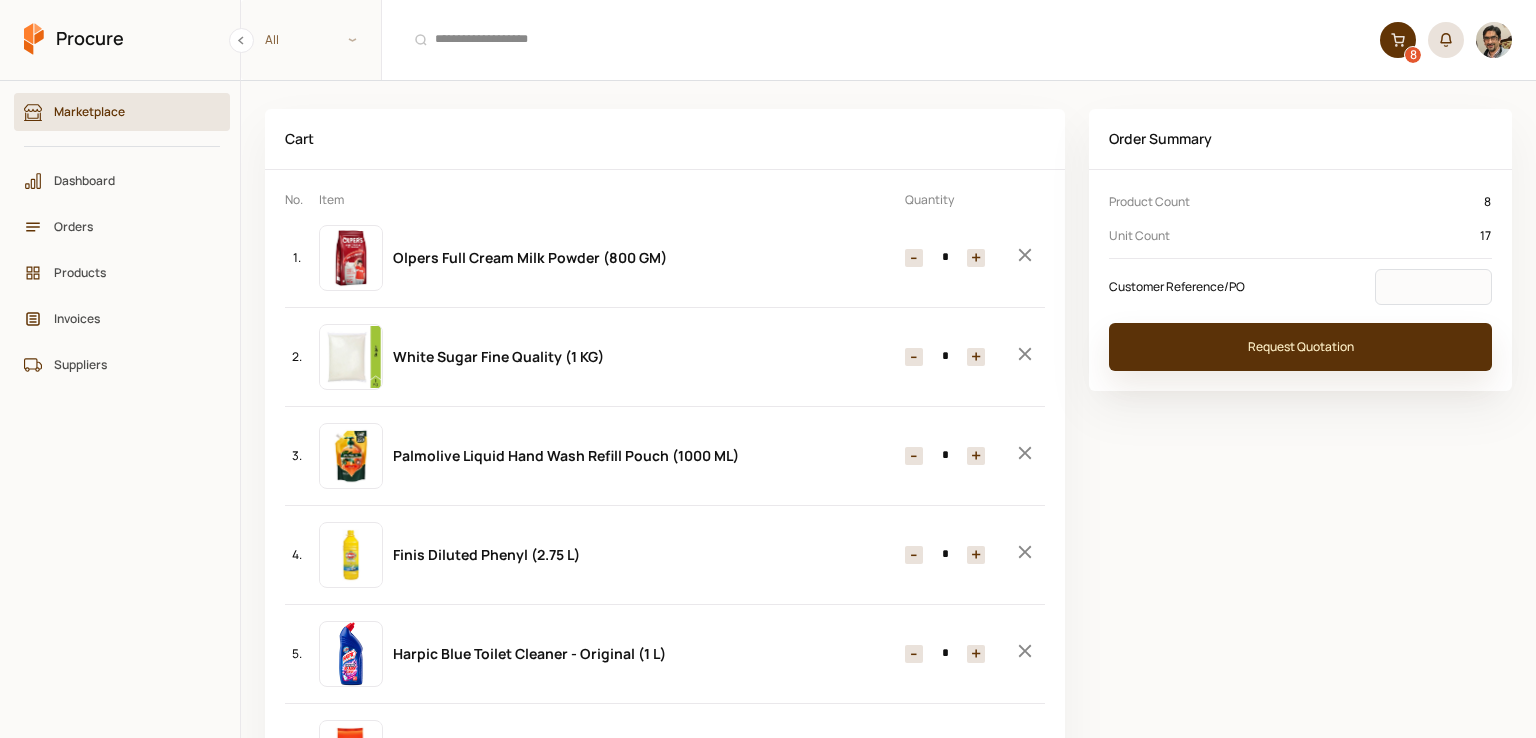 click on "Request Quotation" at bounding box center [1300, 347] 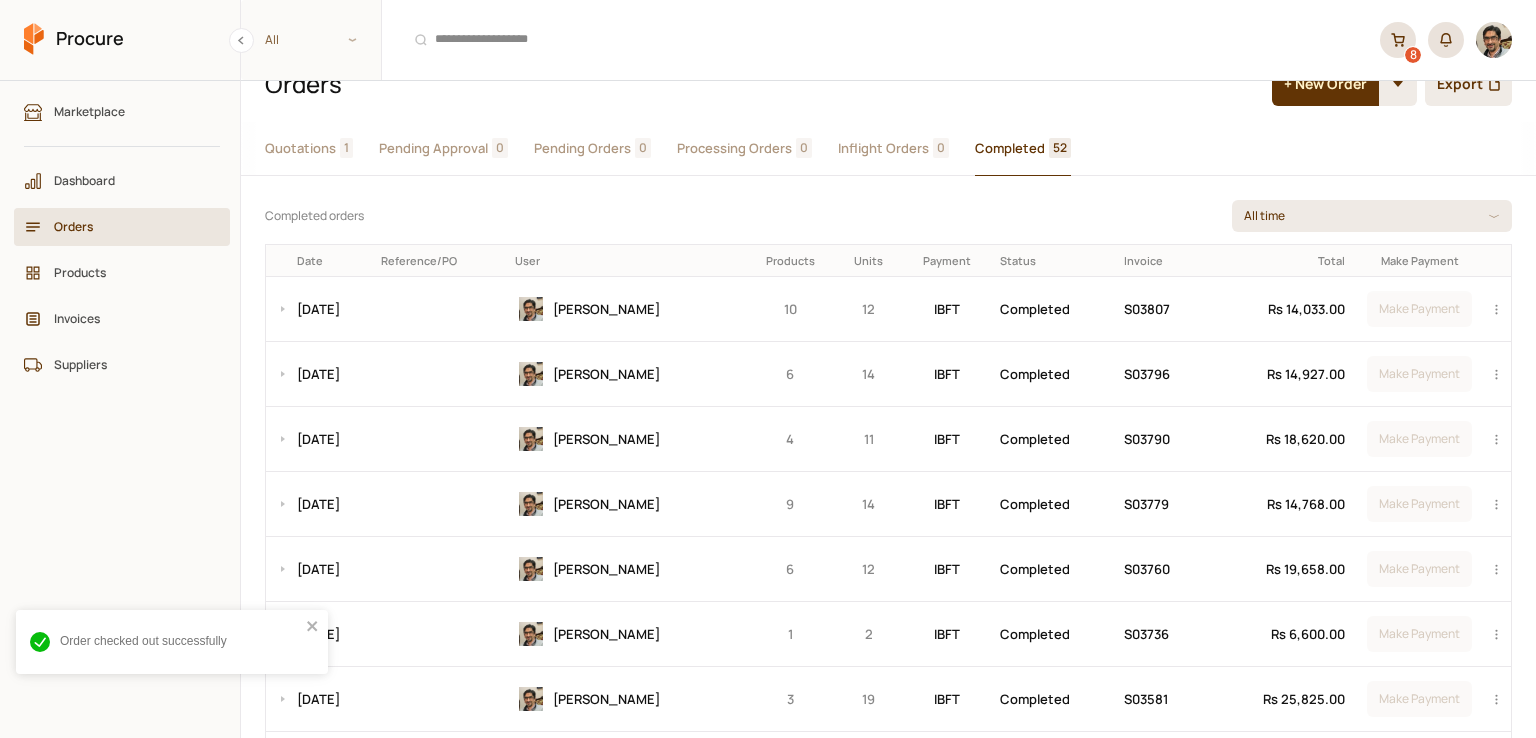 scroll, scrollTop: 0, scrollLeft: 0, axis: both 